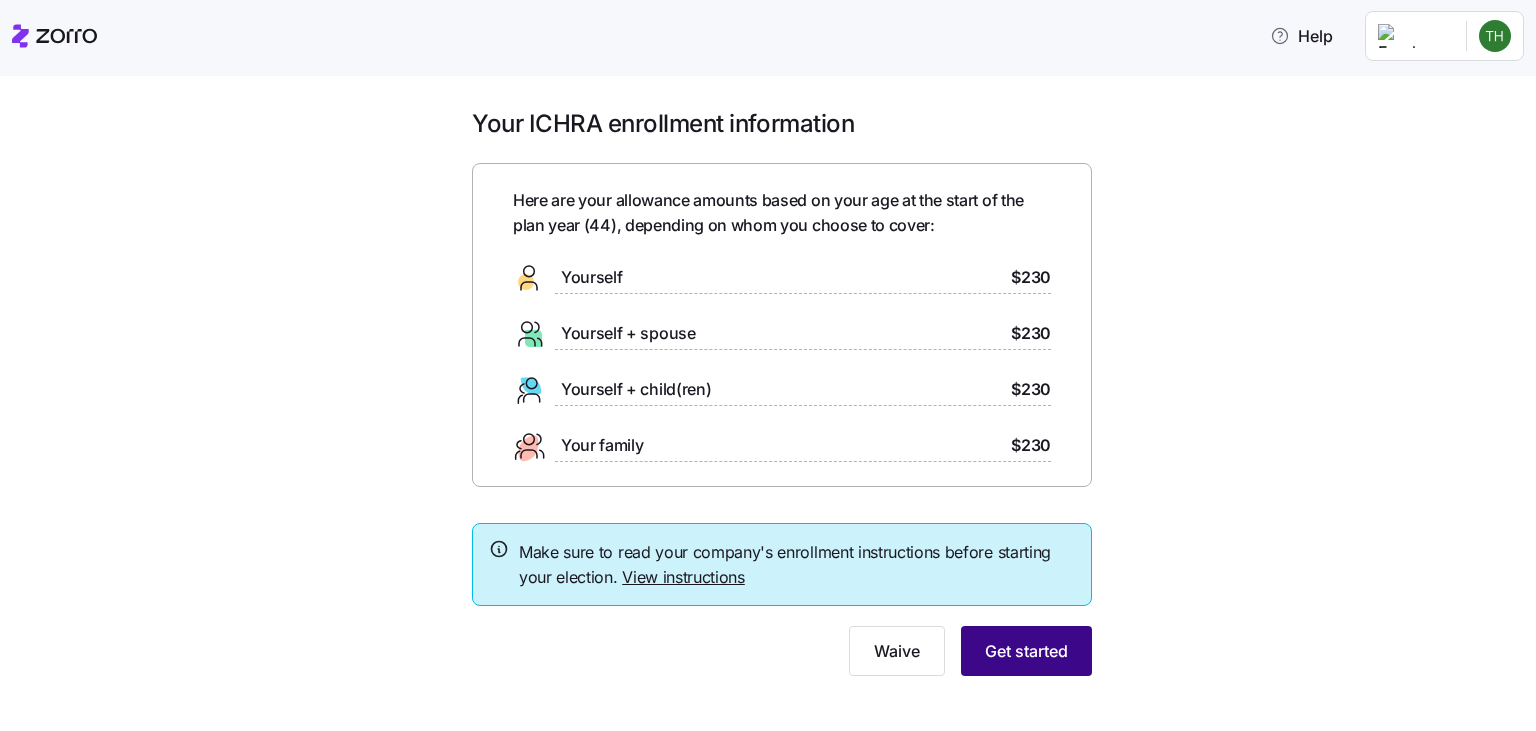 scroll, scrollTop: 0, scrollLeft: 0, axis: both 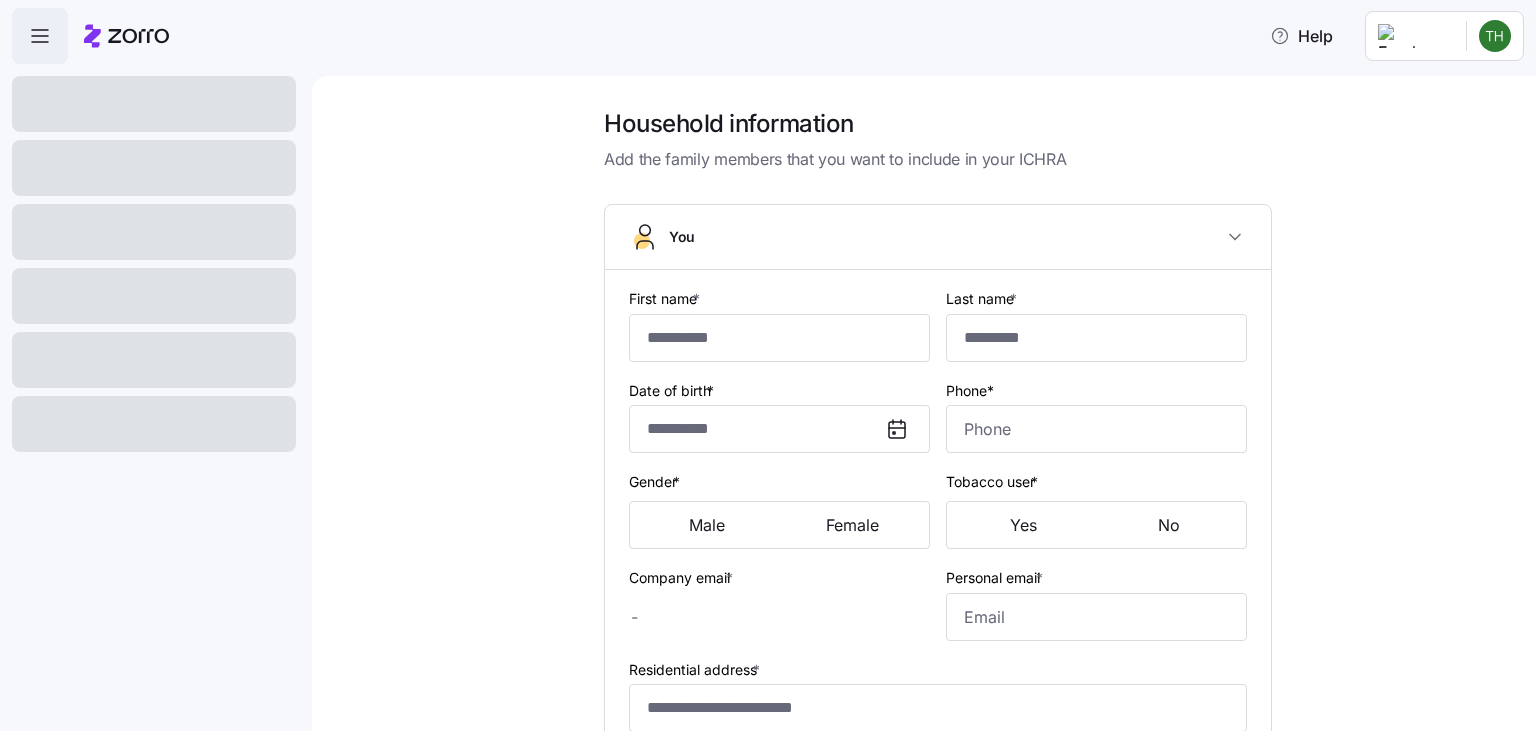 type on "****" 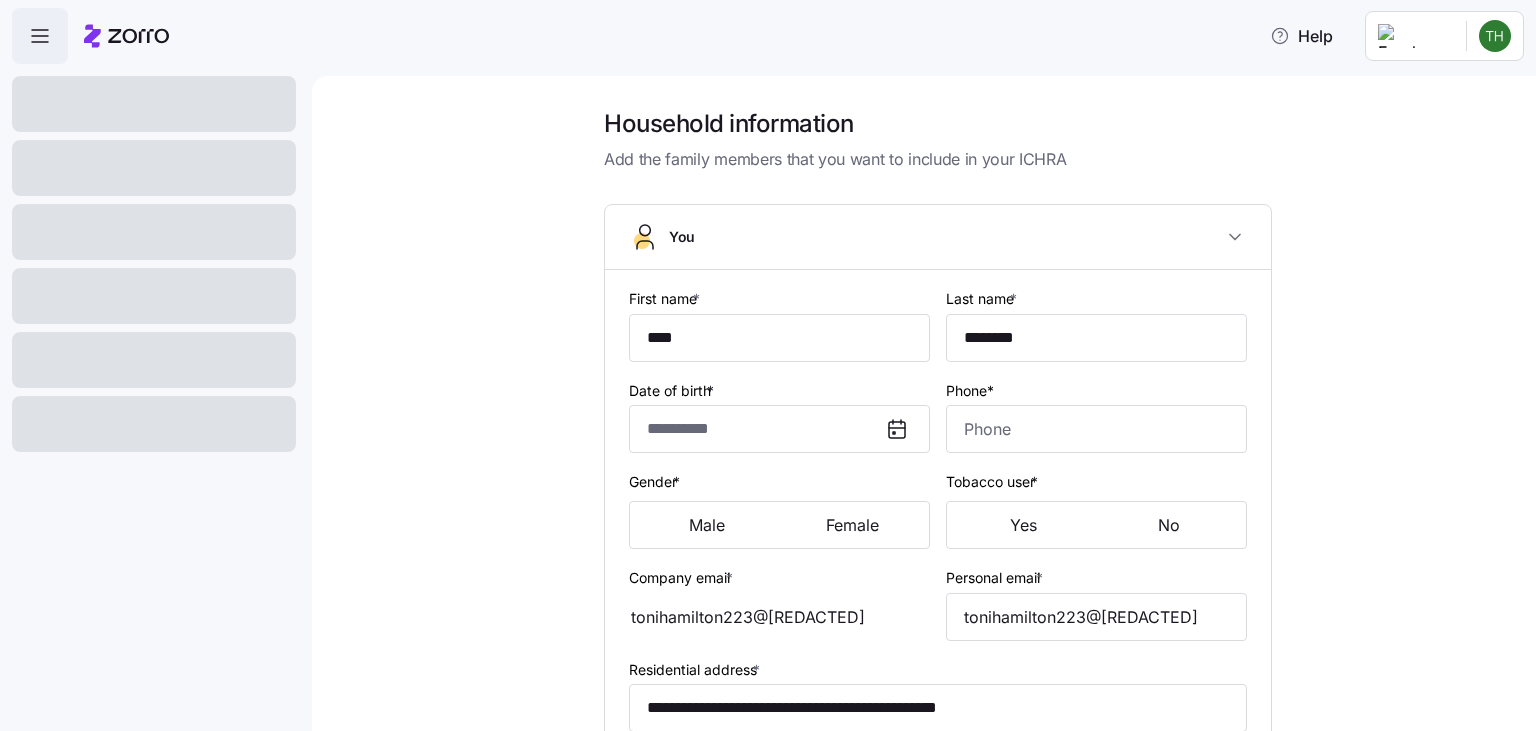 type on "**********" 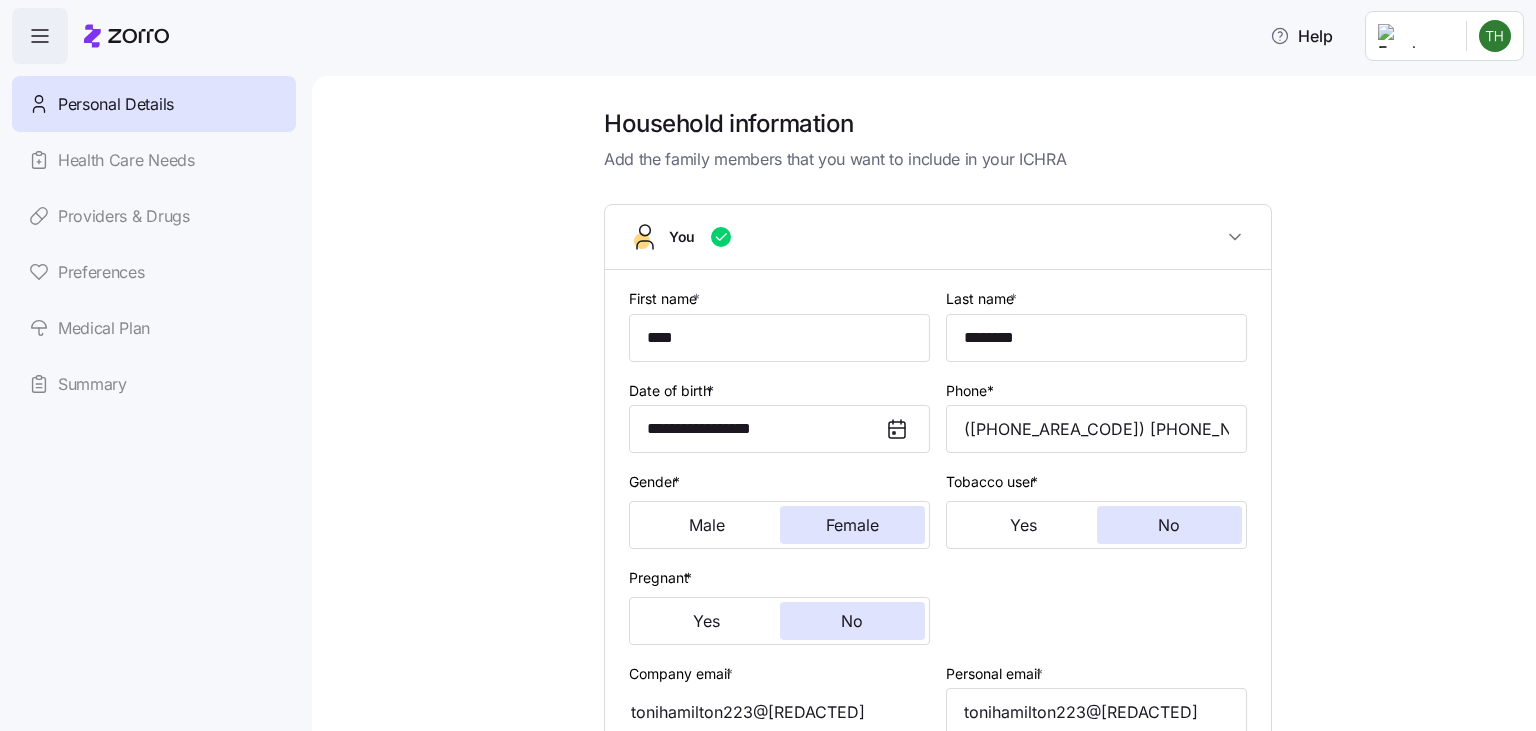 click on "**********" at bounding box center [938, 738] 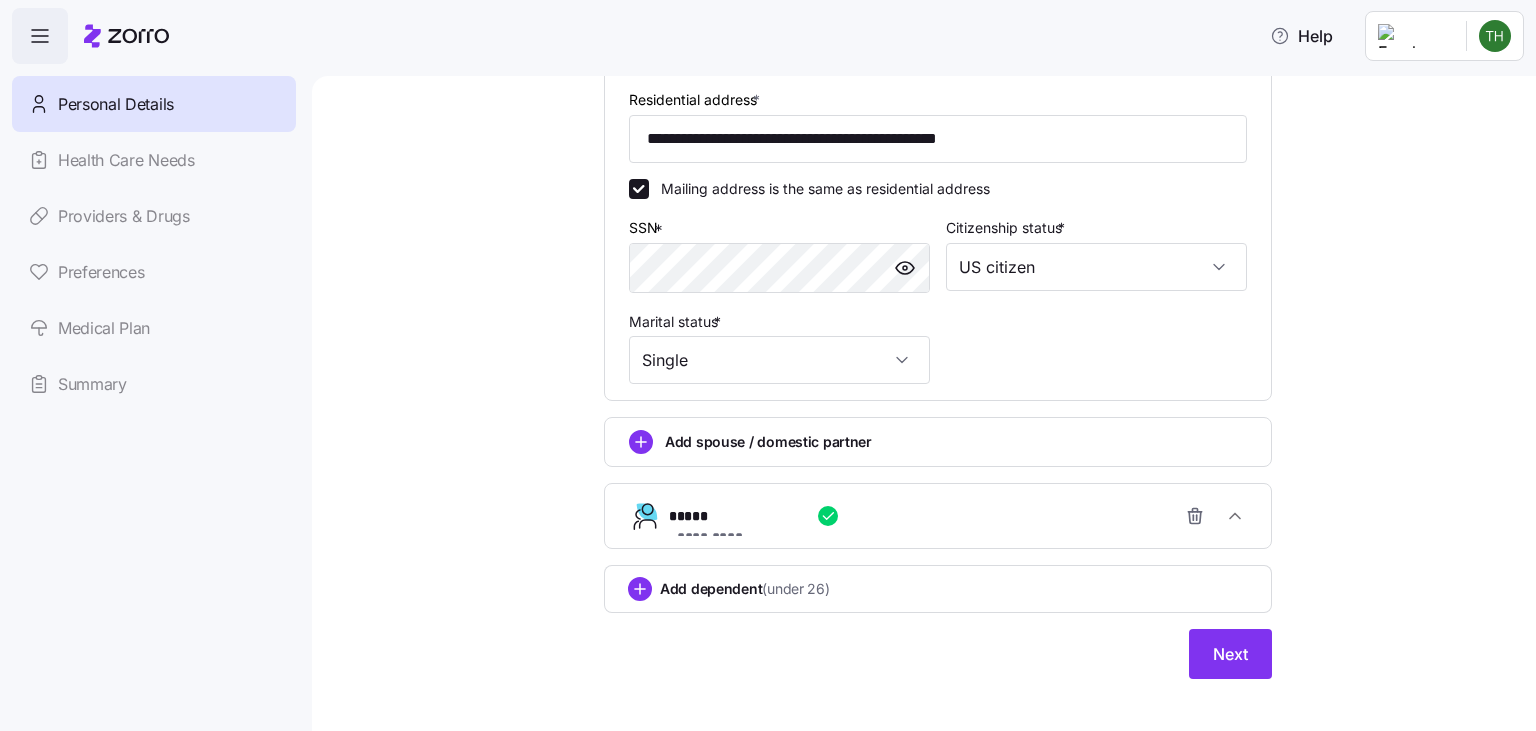 scroll, scrollTop: 684, scrollLeft: 0, axis: vertical 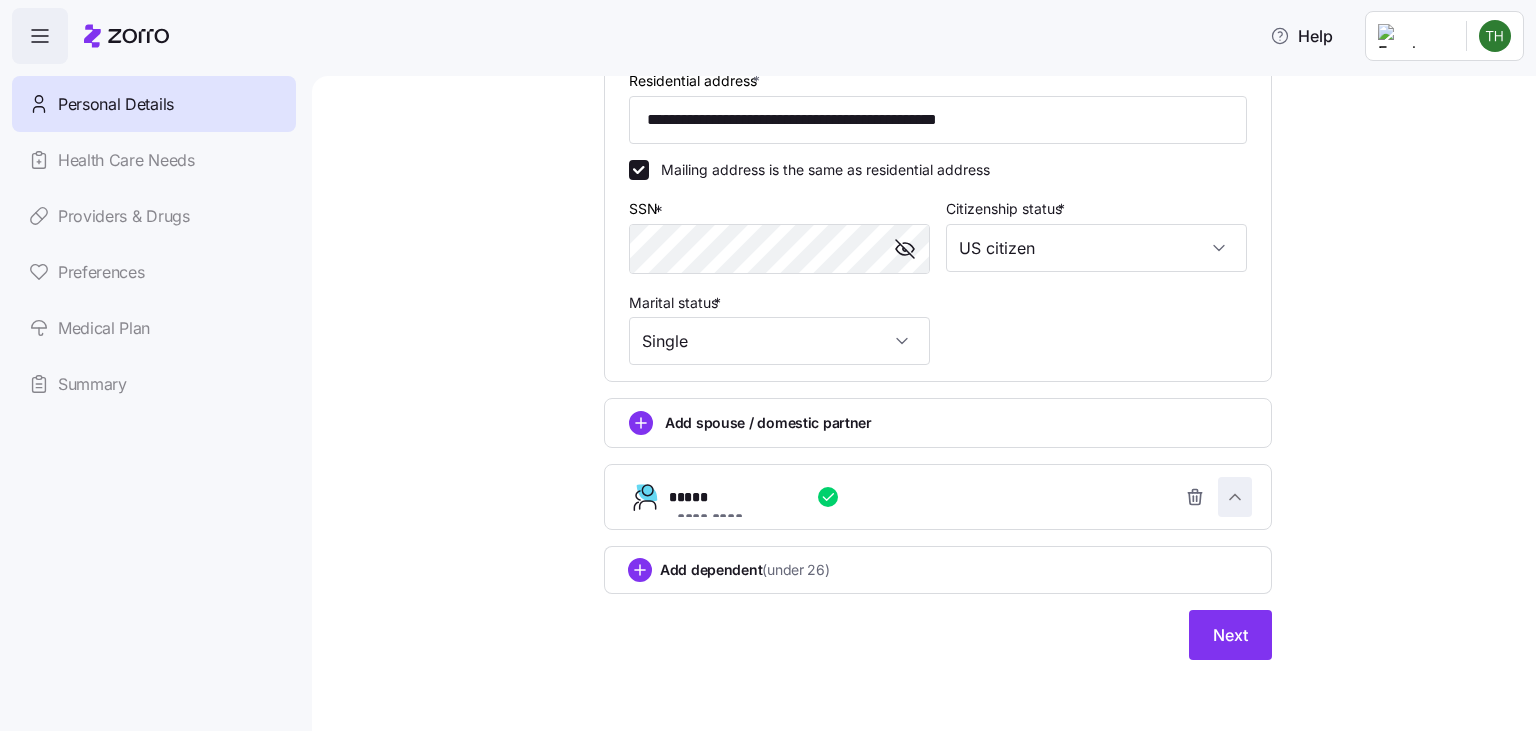 click 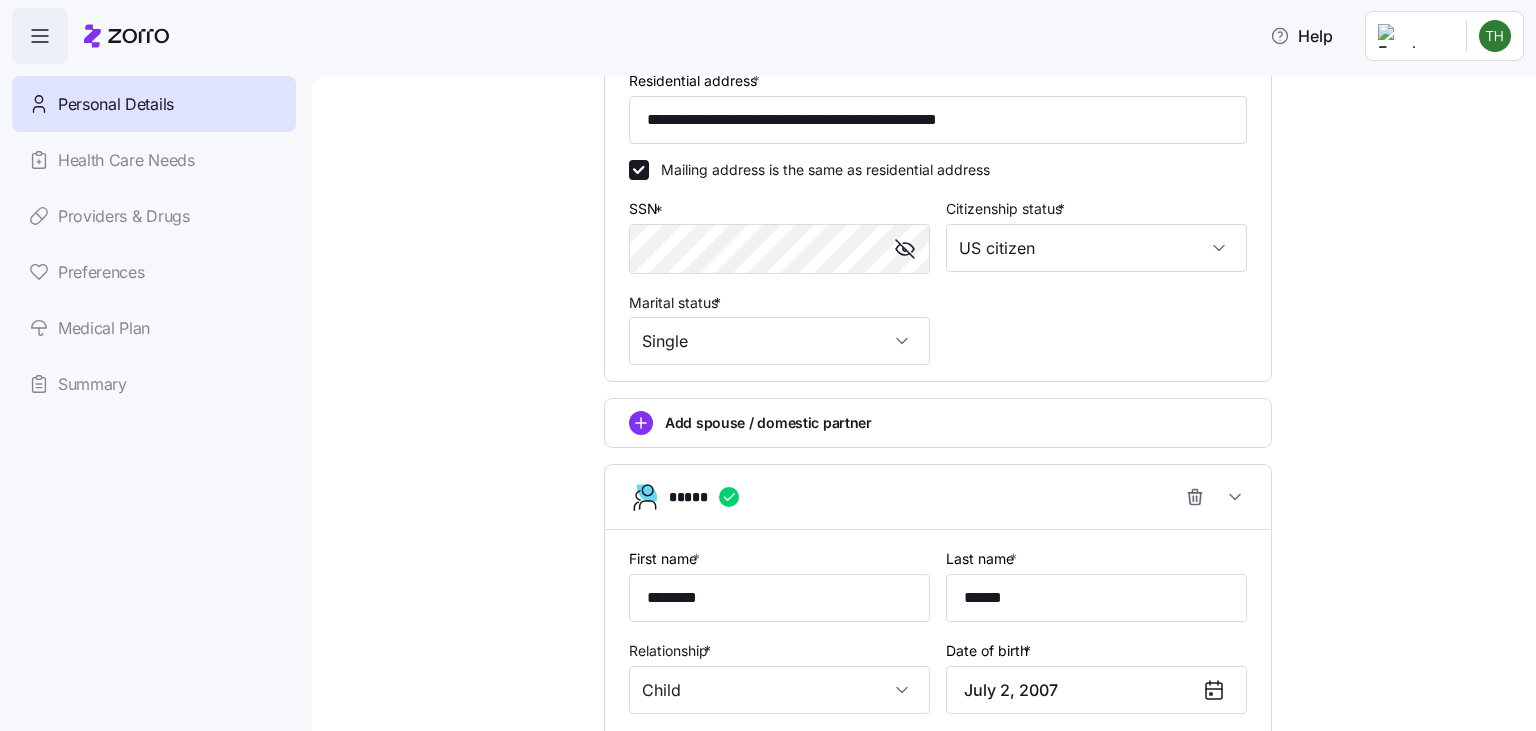 click on "**********" at bounding box center (938, 296) 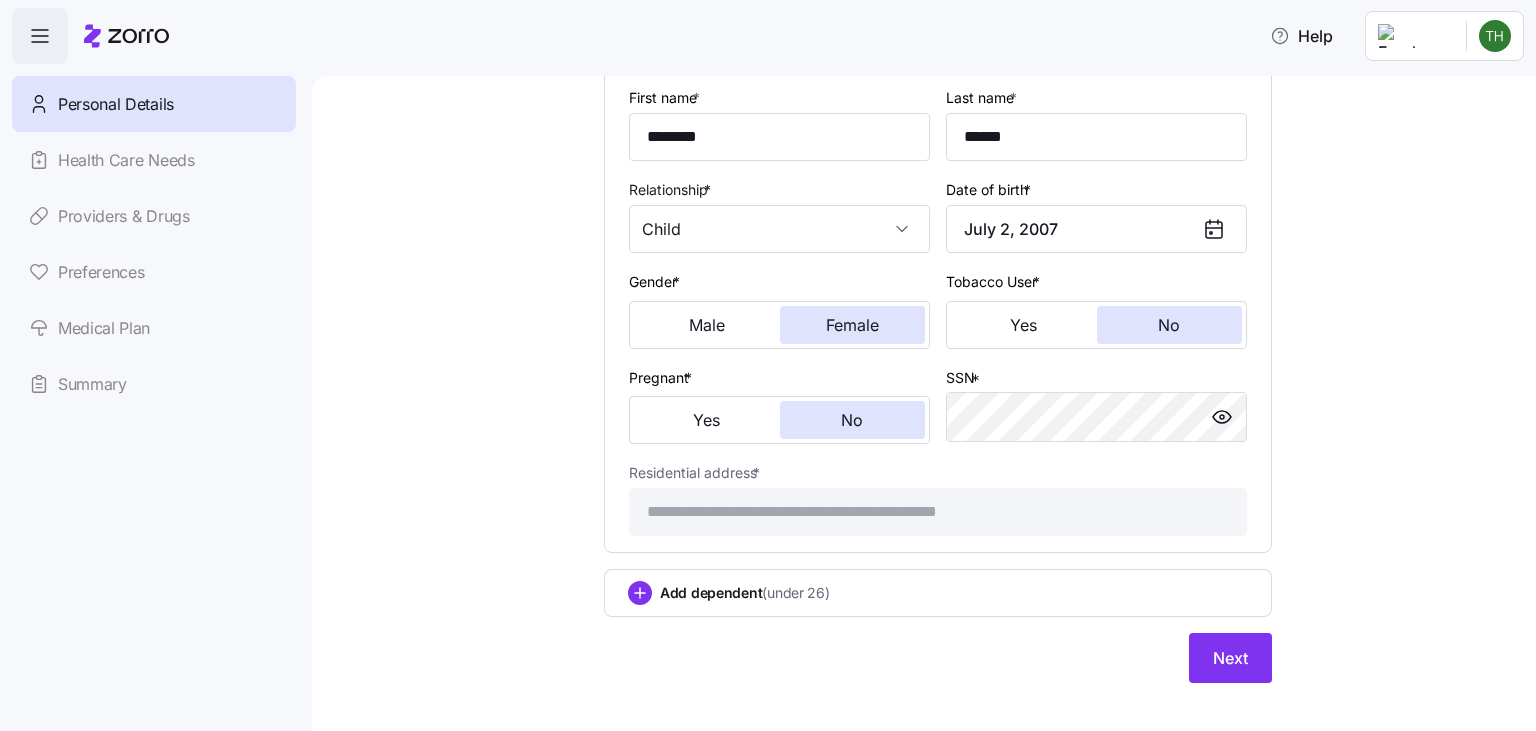 scroll, scrollTop: 1166, scrollLeft: 0, axis: vertical 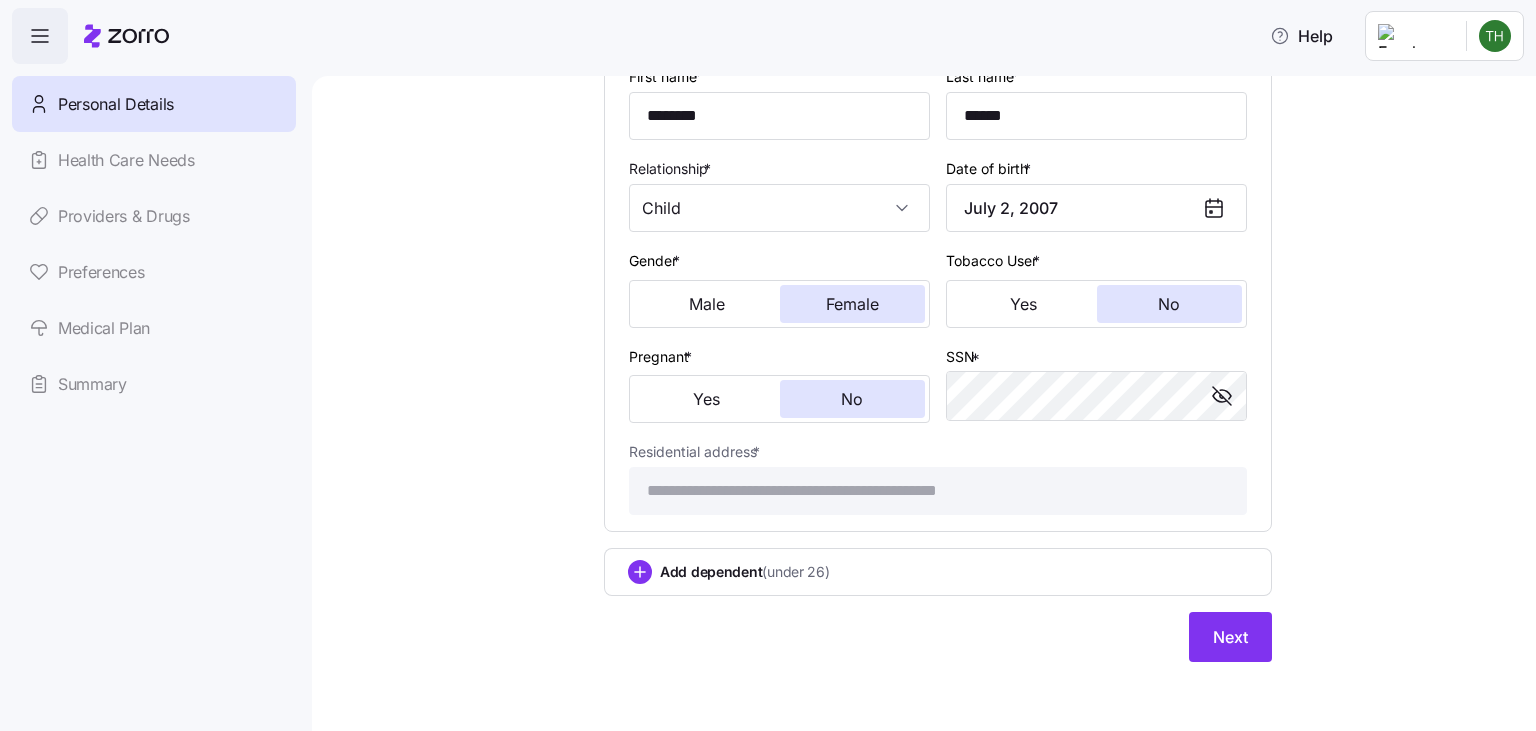click on "Add dependent  (under 26)" at bounding box center (938, 572) 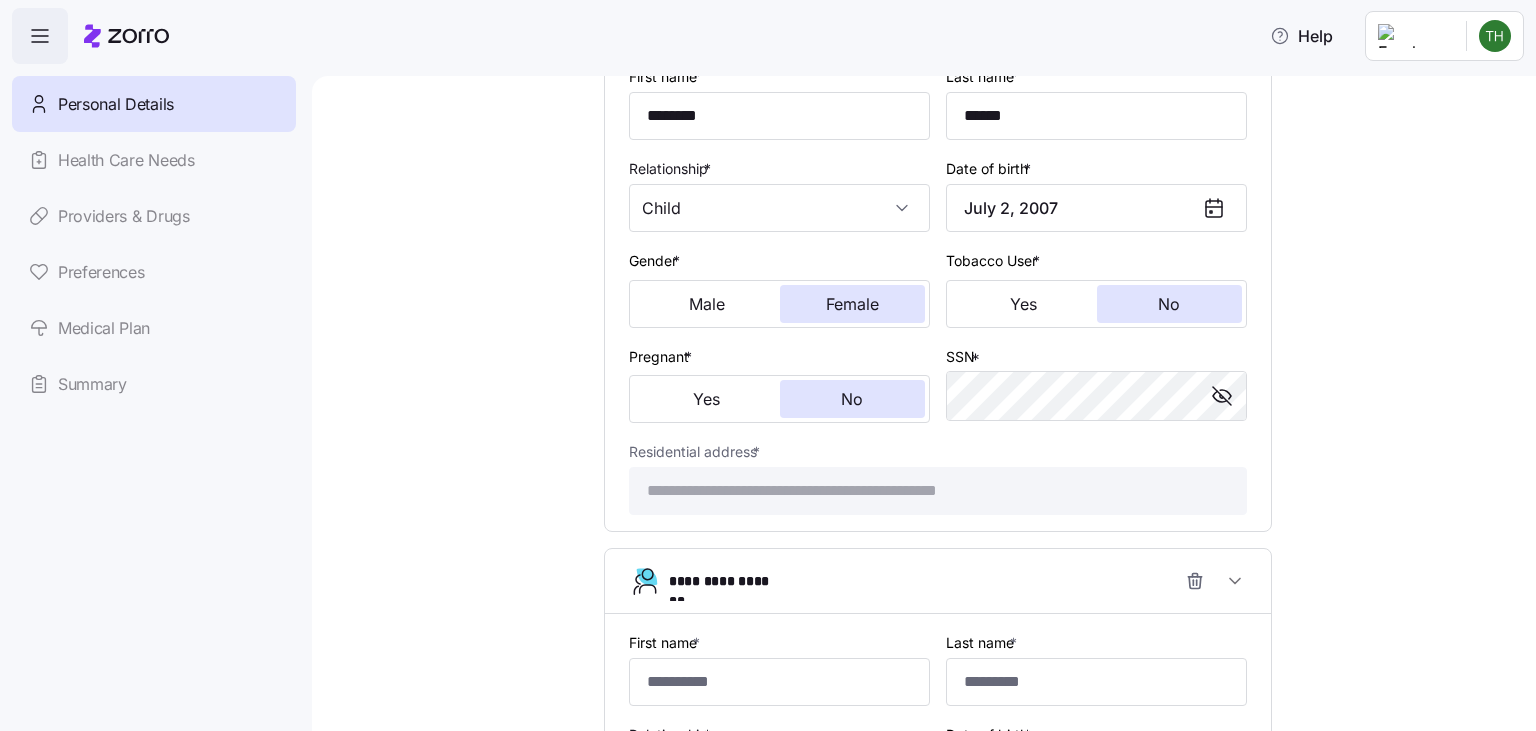 click on "**********" at bounding box center [938, 95] 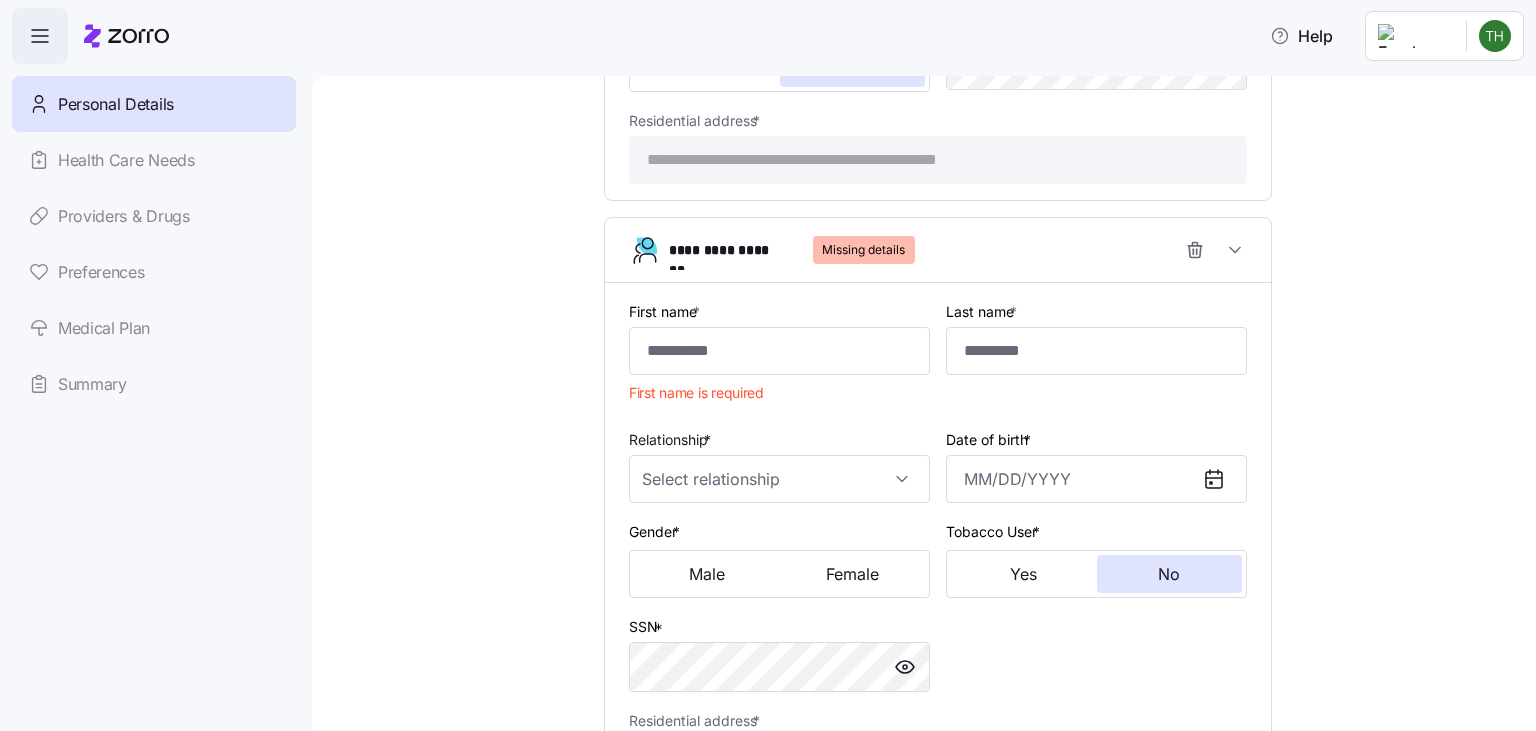 scroll, scrollTop: 1512, scrollLeft: 0, axis: vertical 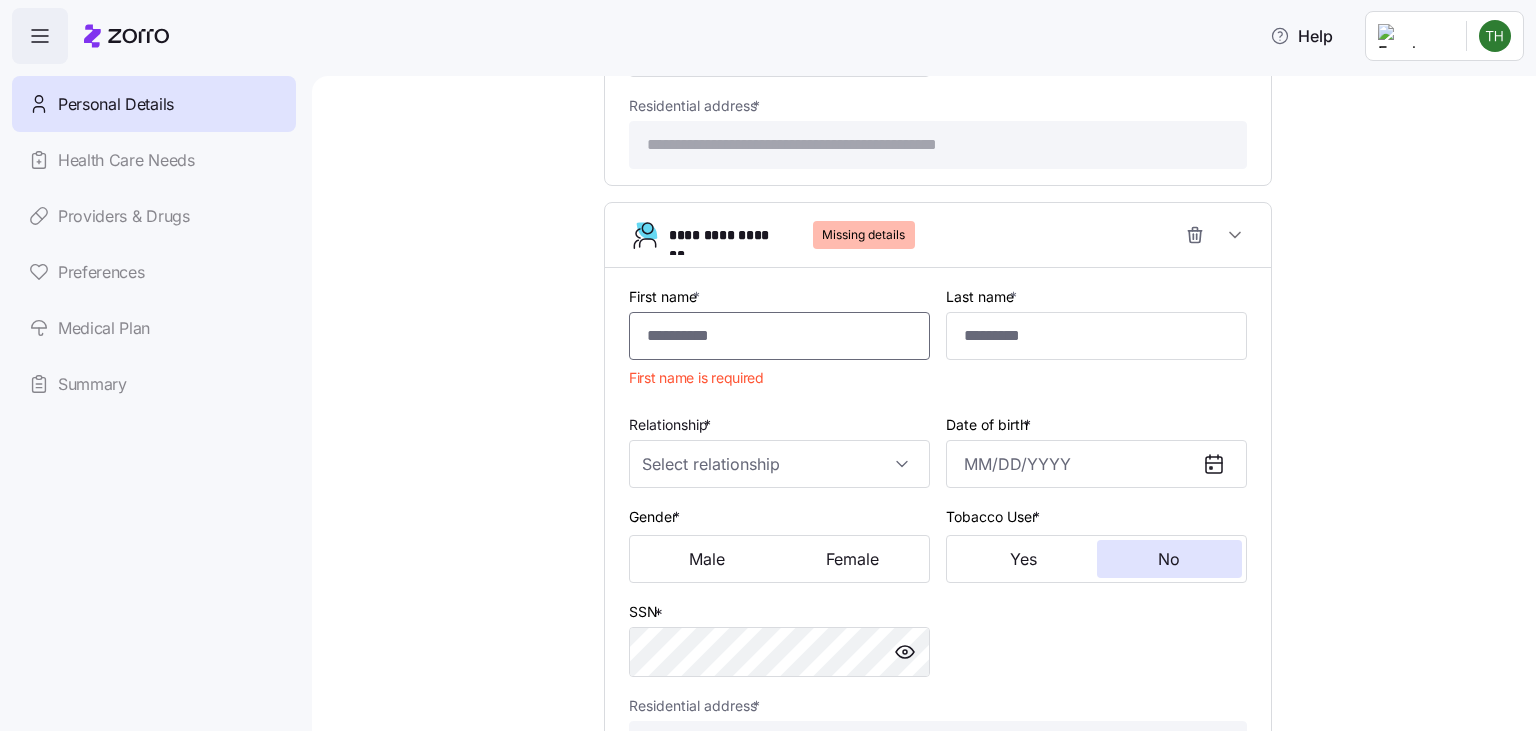 click on "First name  *" at bounding box center [779, 336] 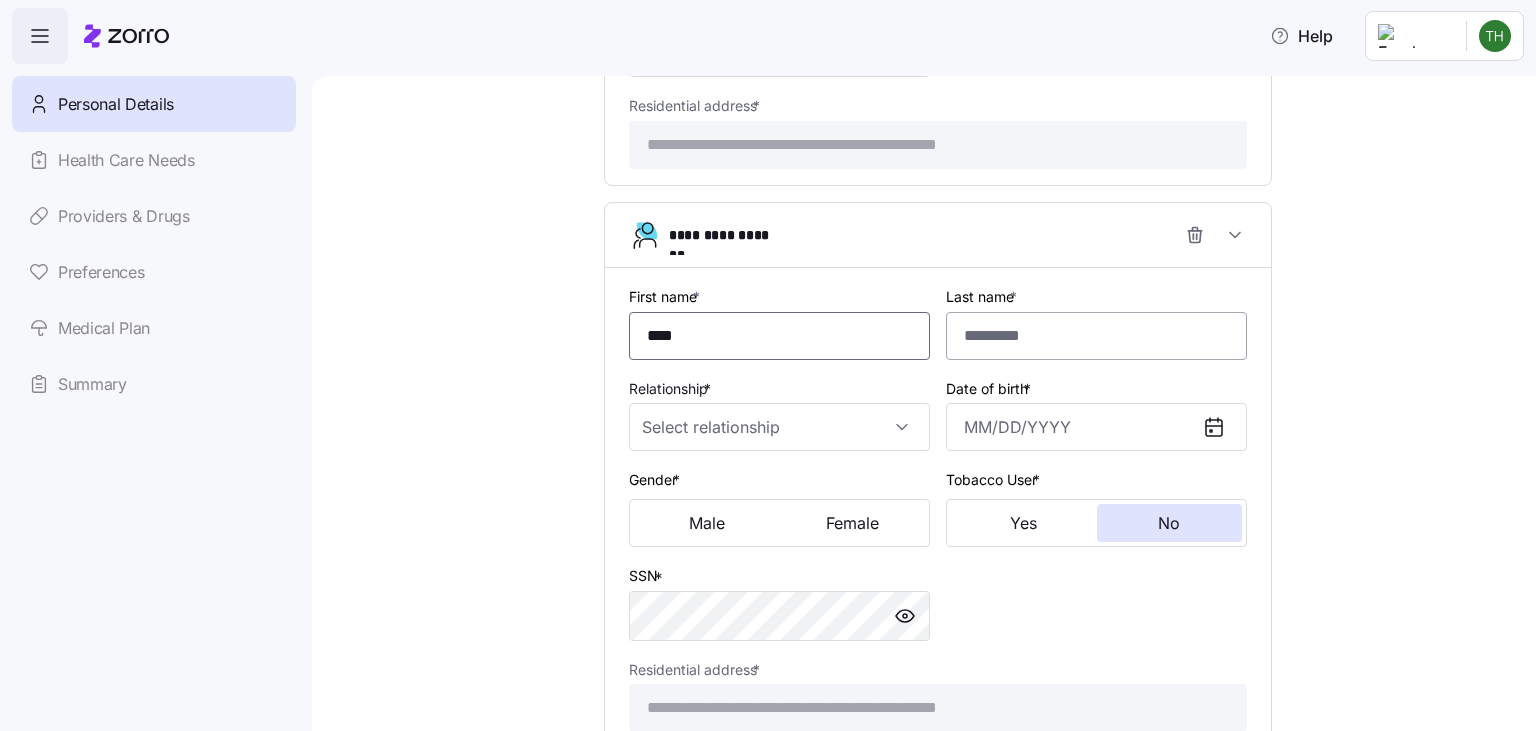 type on "****" 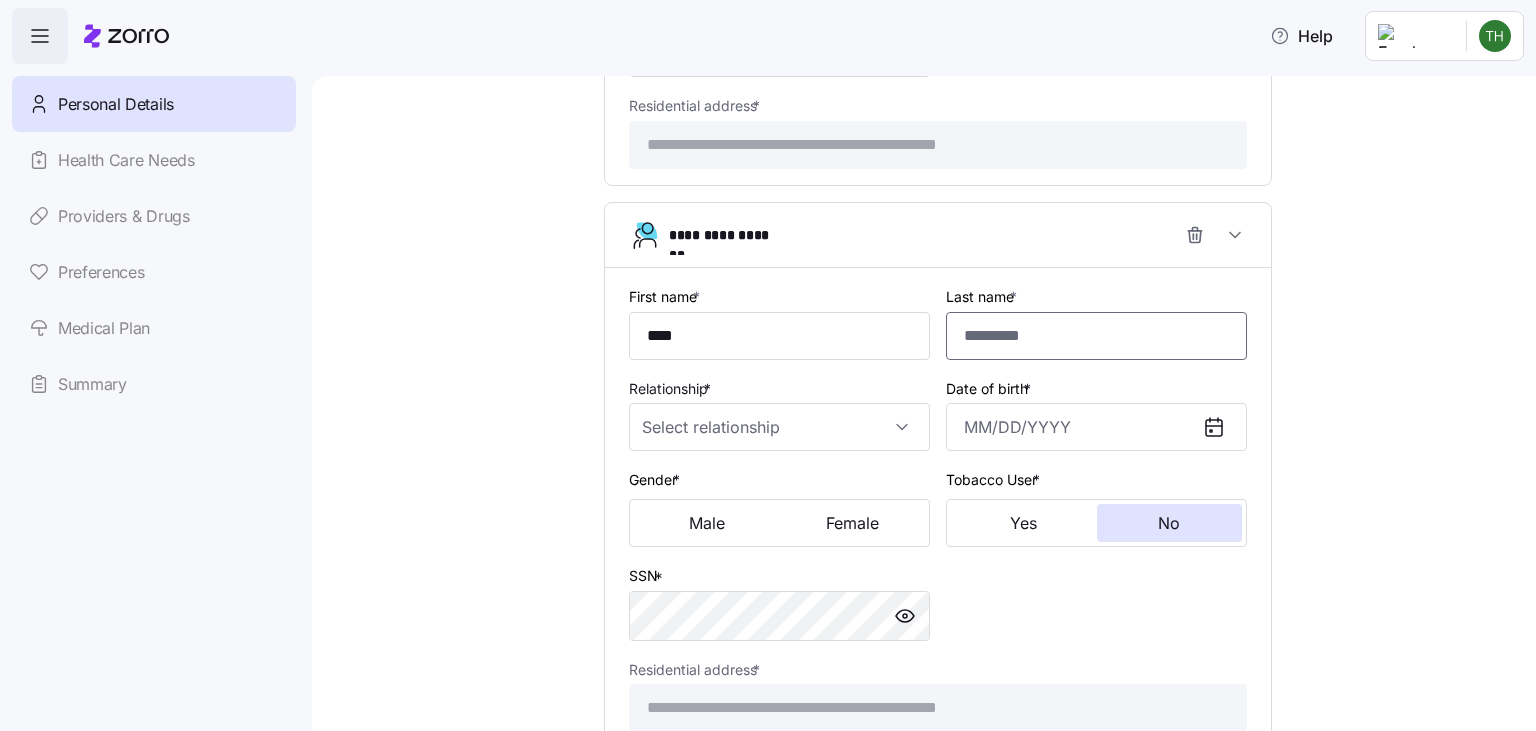 click on "Last name  * [NAME]" at bounding box center [1096, 336] 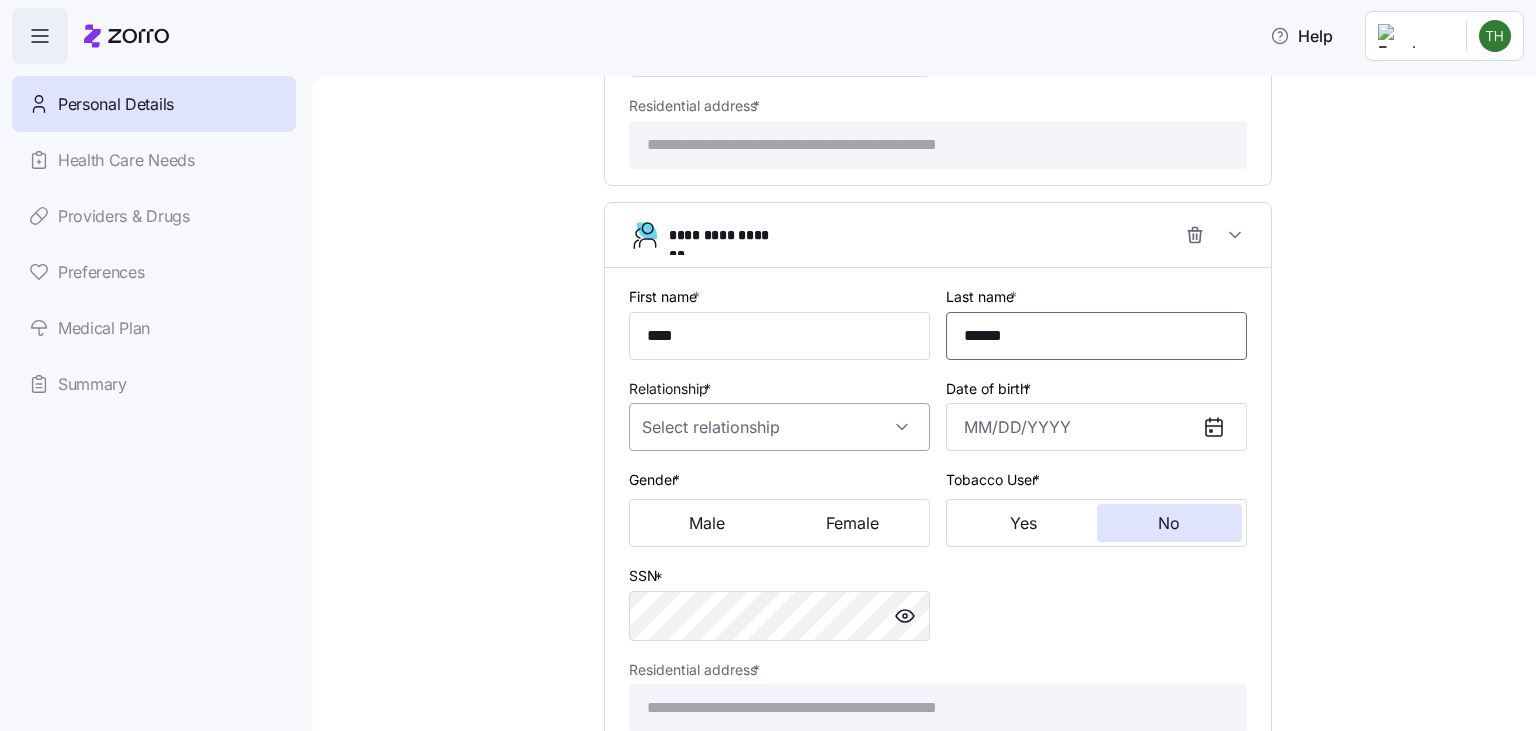 type on "******" 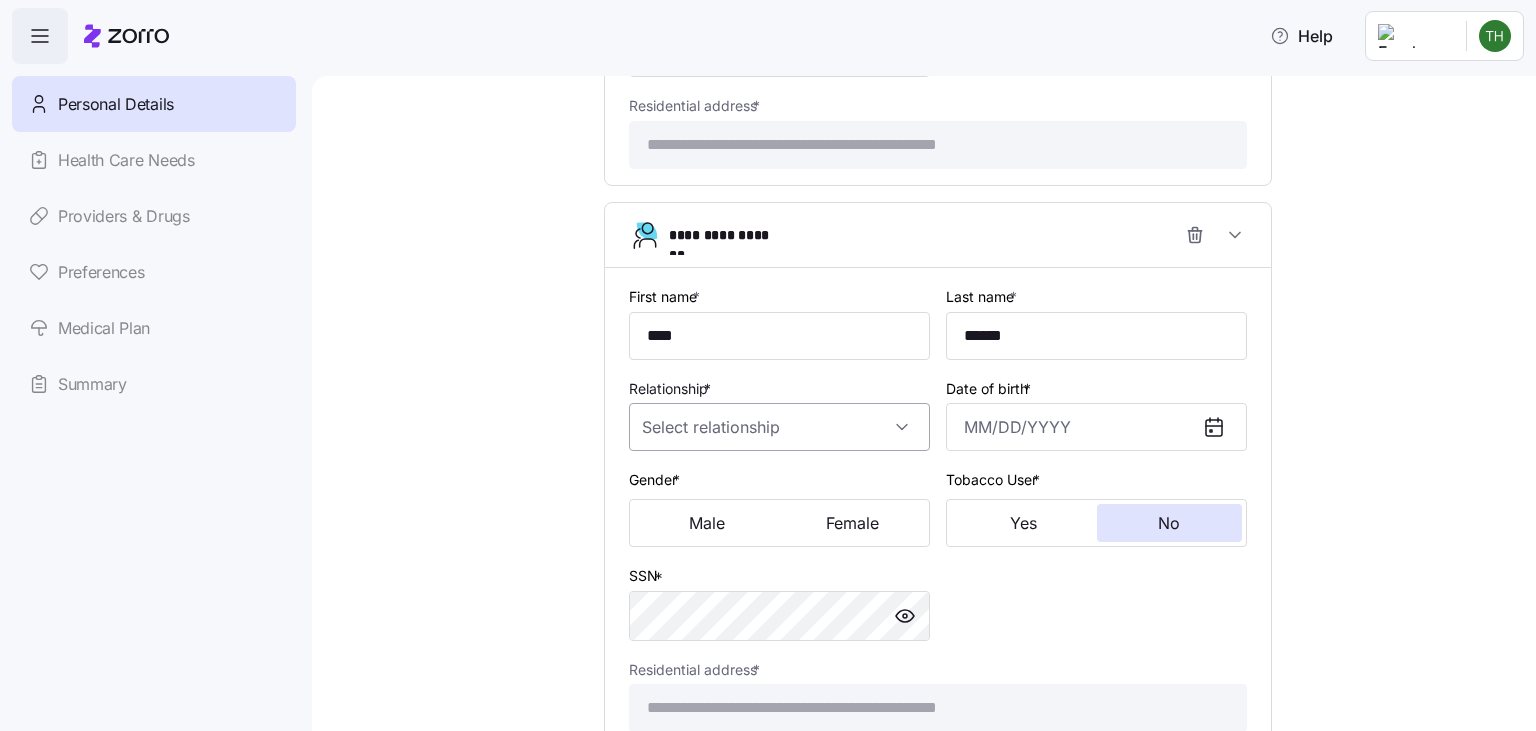 click on "Relationship  *" at bounding box center [779, 427] 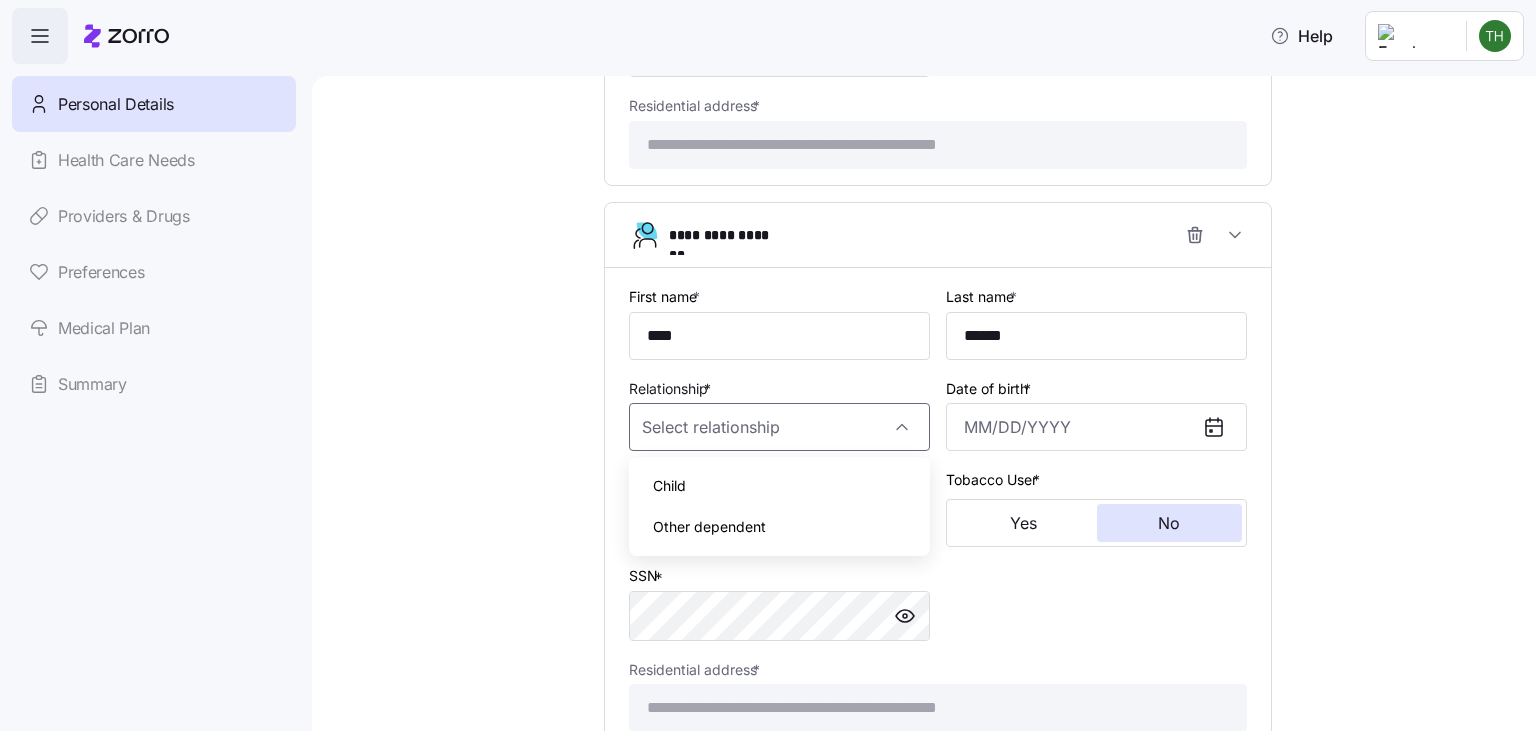 click on "Child" at bounding box center (779, 486) 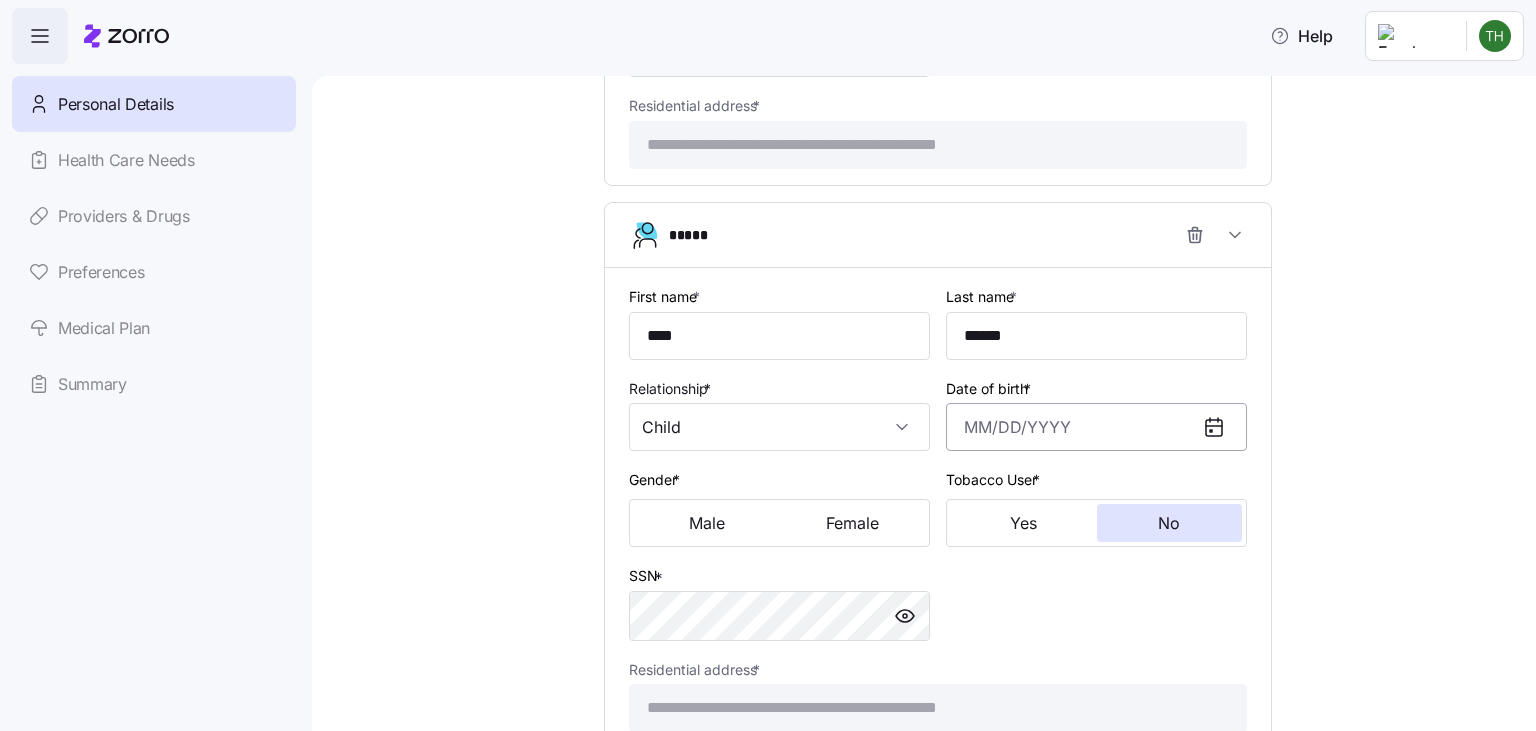 click on "Date of birth  *" at bounding box center [1096, 427] 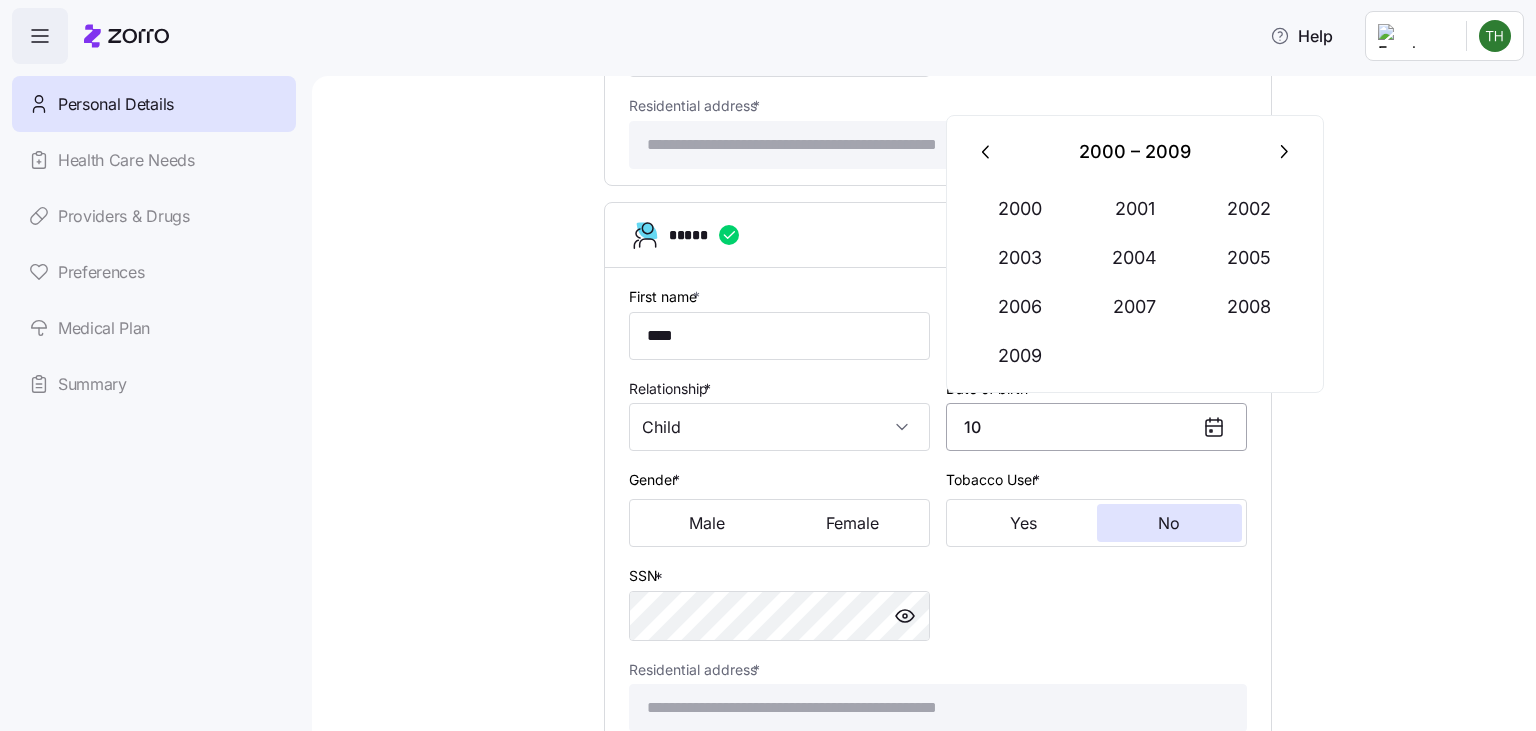 click on "10" at bounding box center (1096, 427) 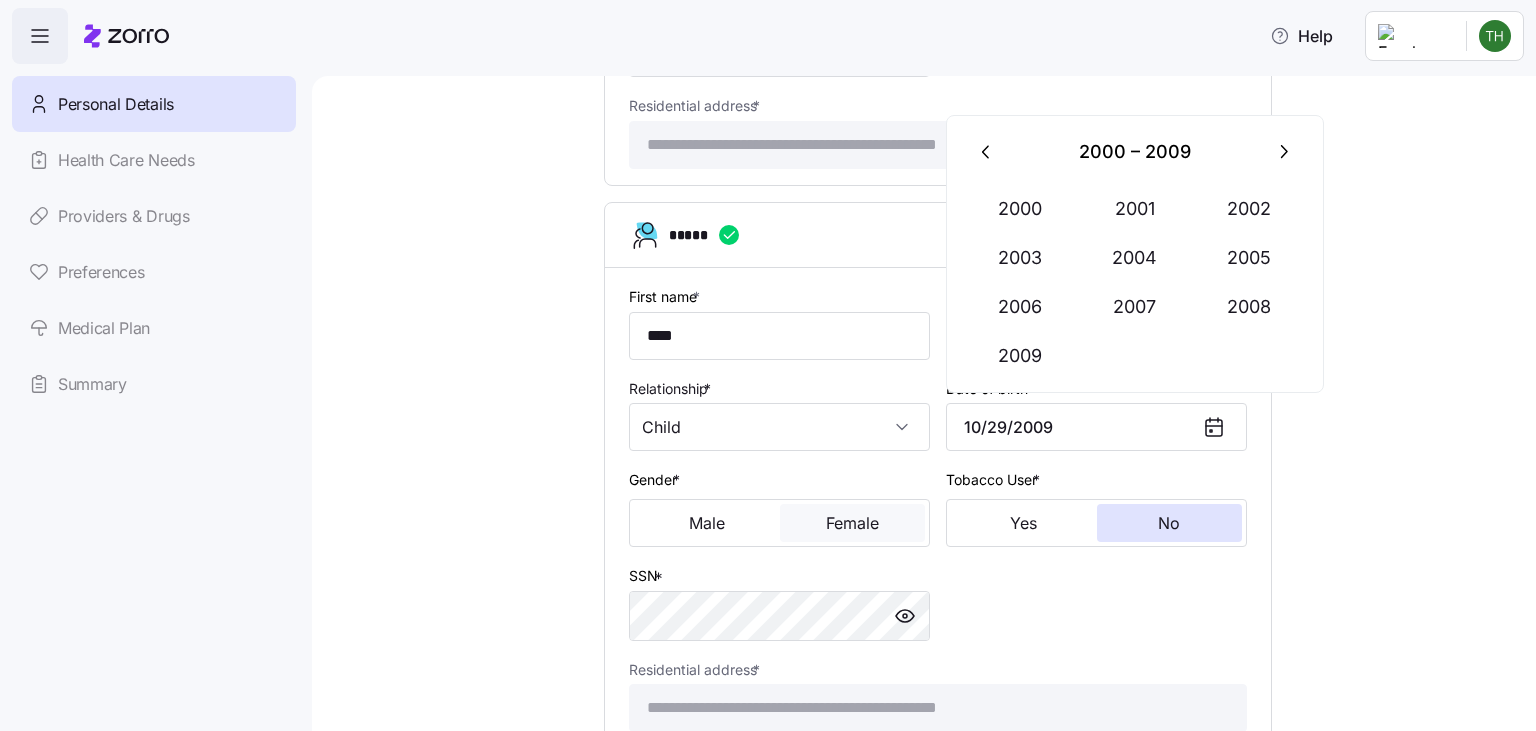 type on "October 29, 2009" 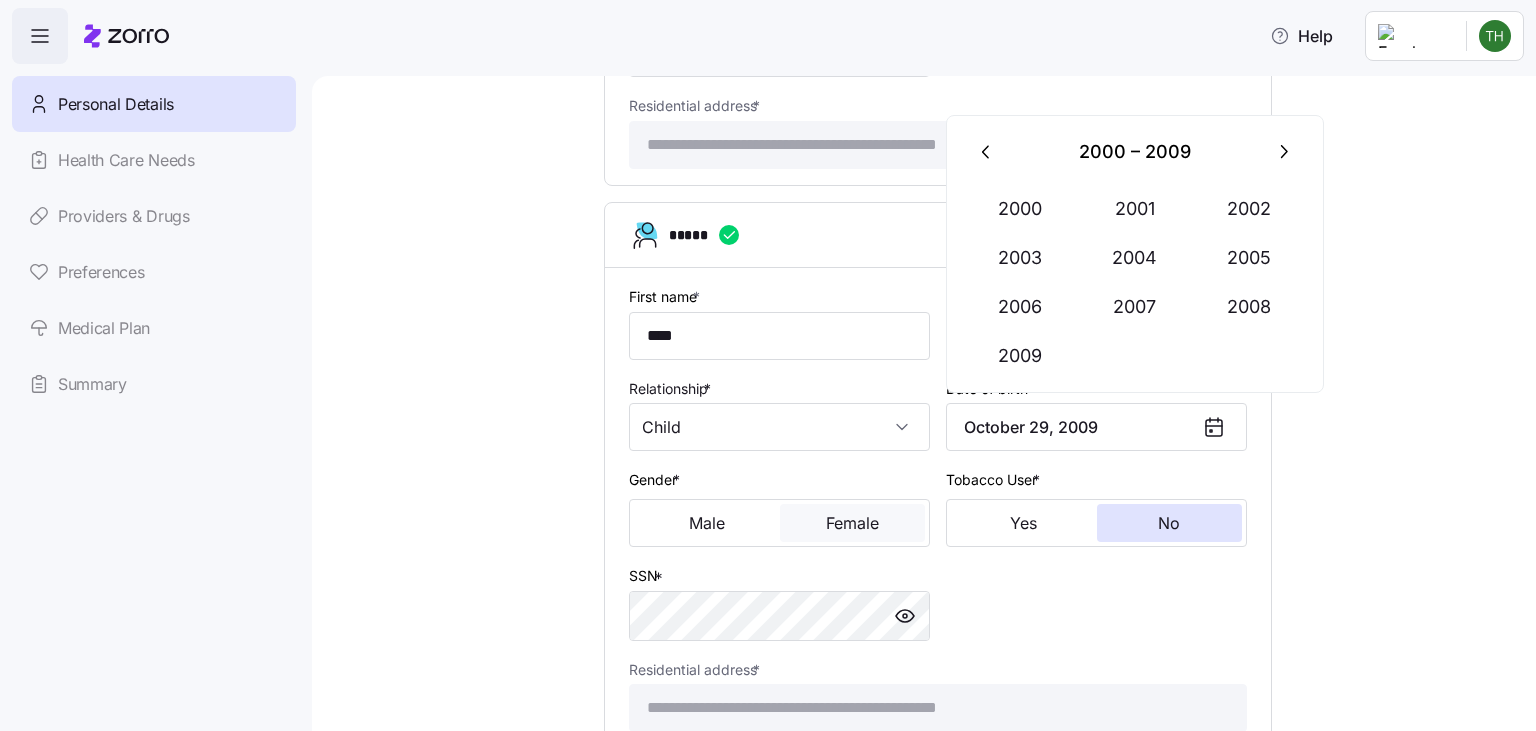 click on "Female" at bounding box center [852, 523] 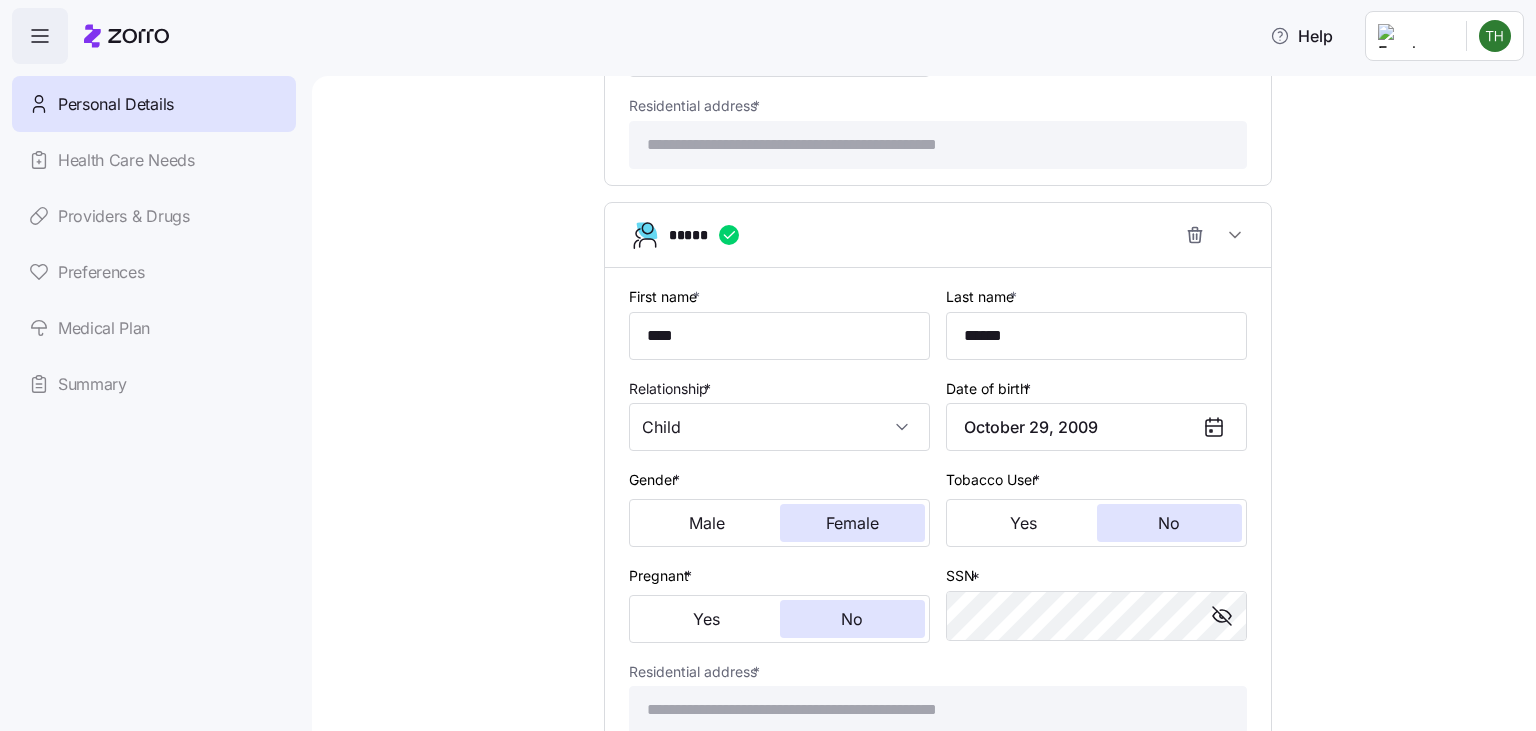 click on "**********" at bounding box center [938, -250] 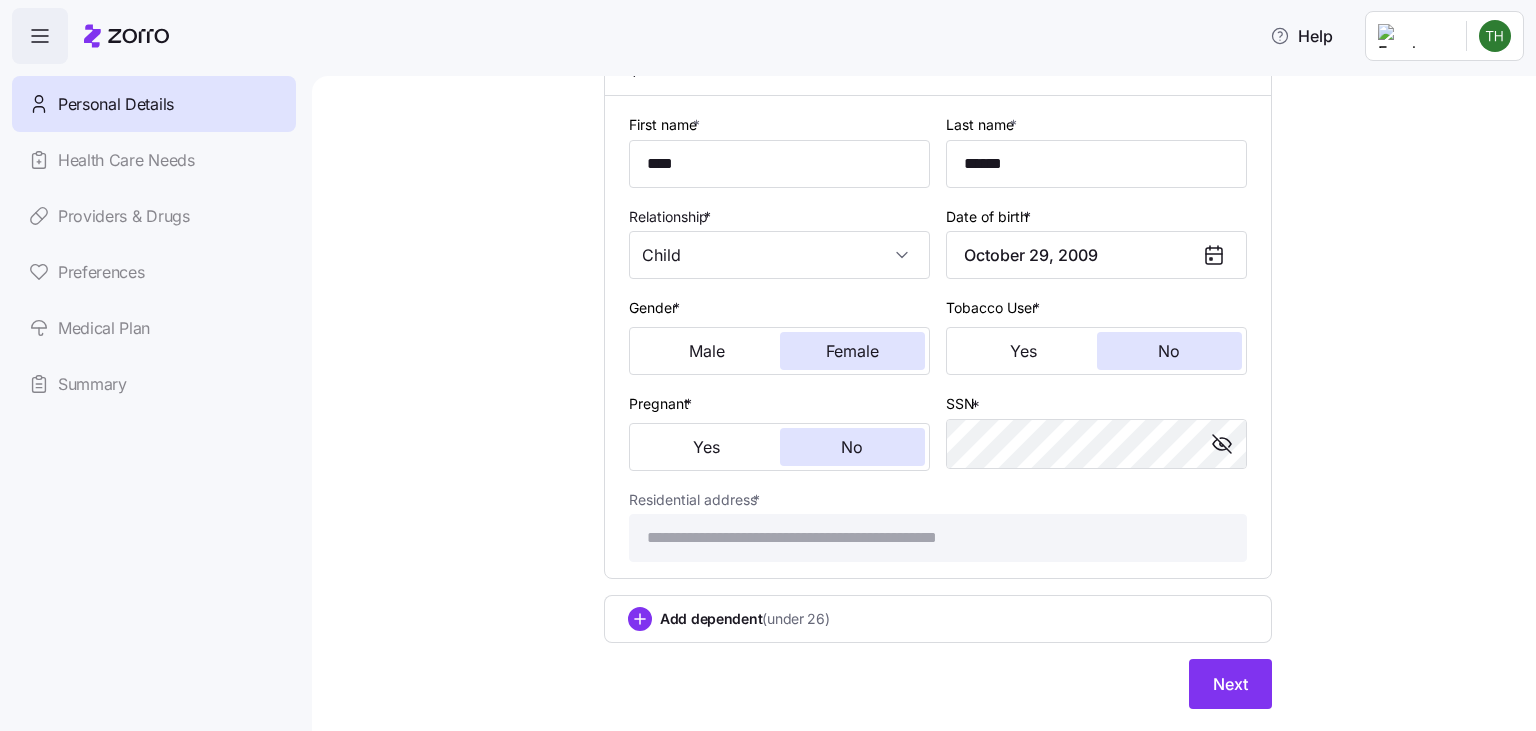 scroll, scrollTop: 1731, scrollLeft: 0, axis: vertical 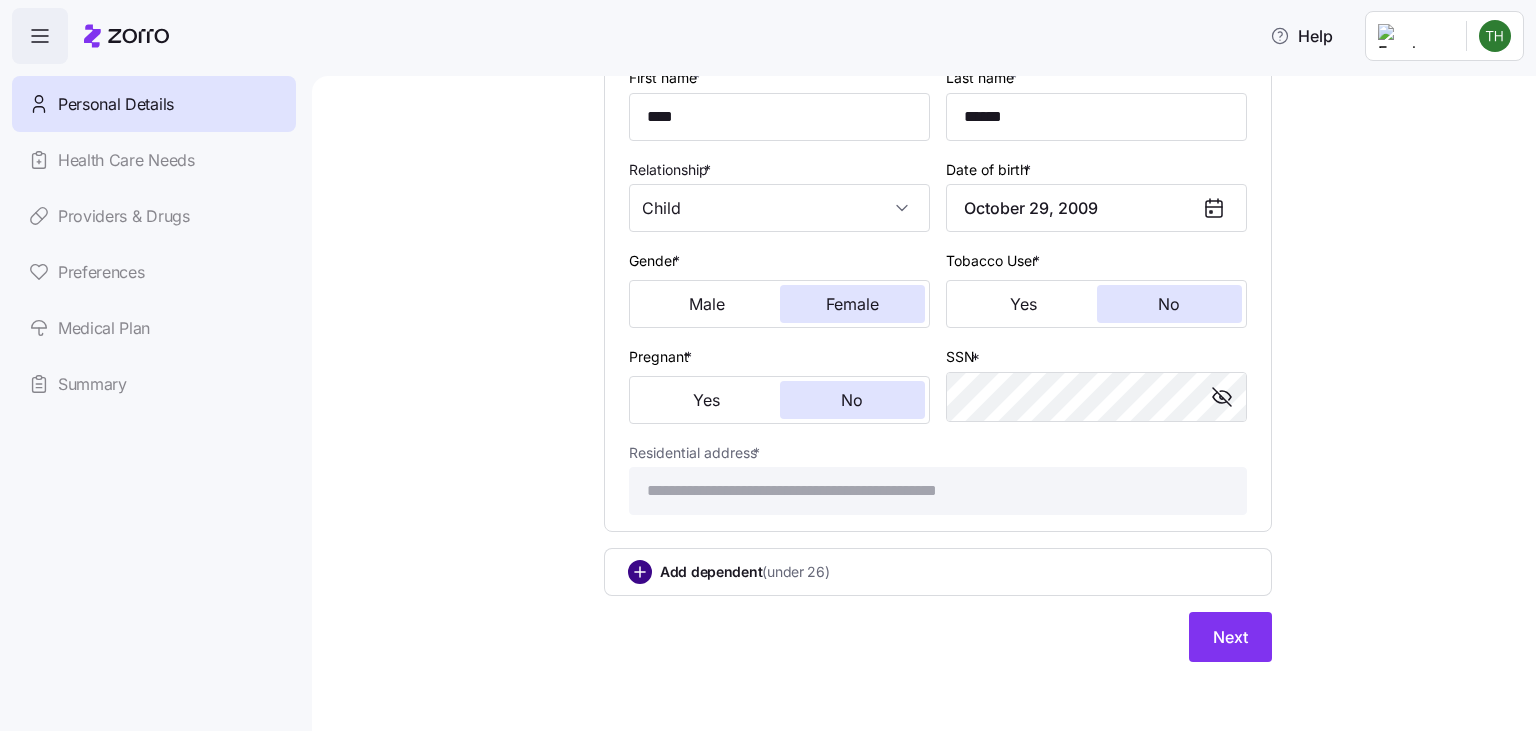 click 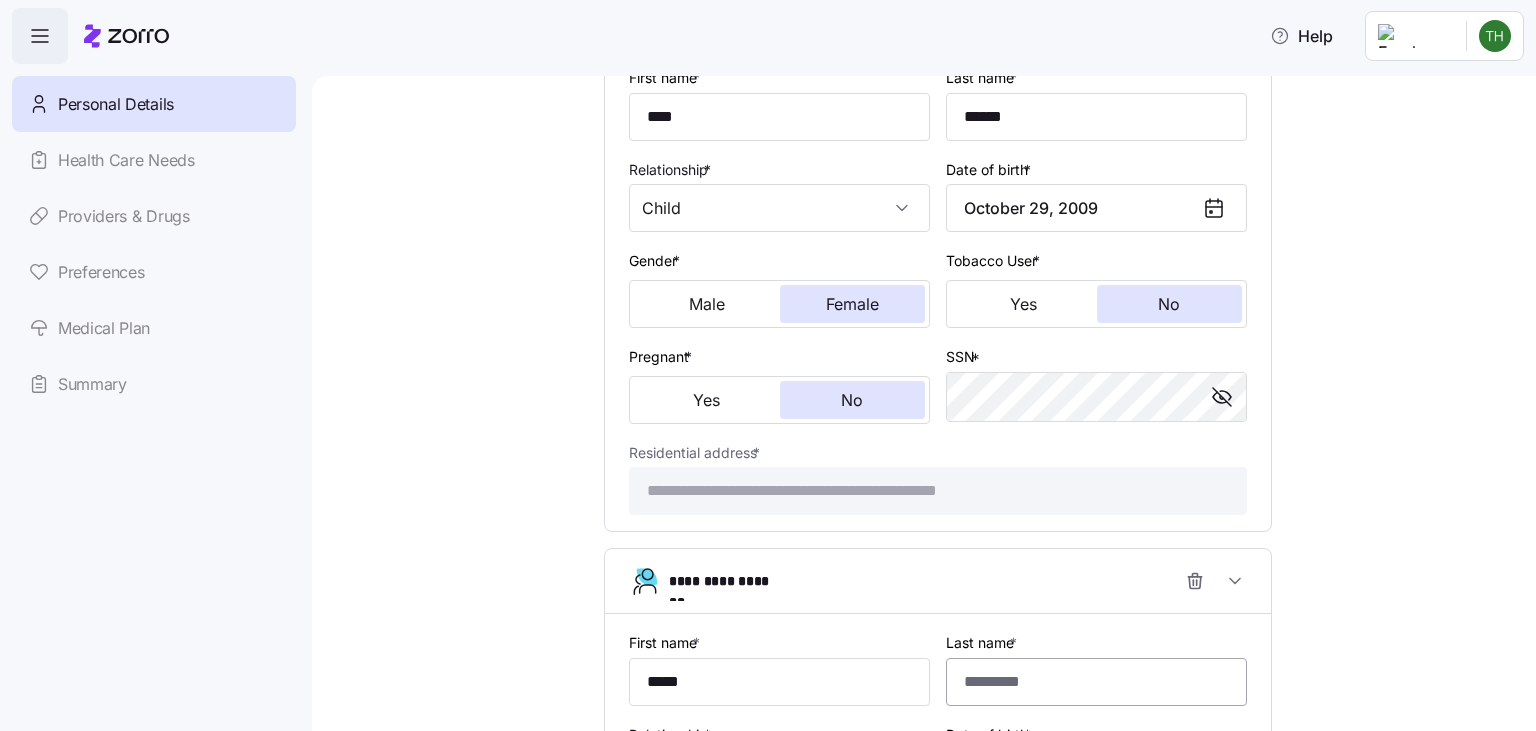 type on "*****" 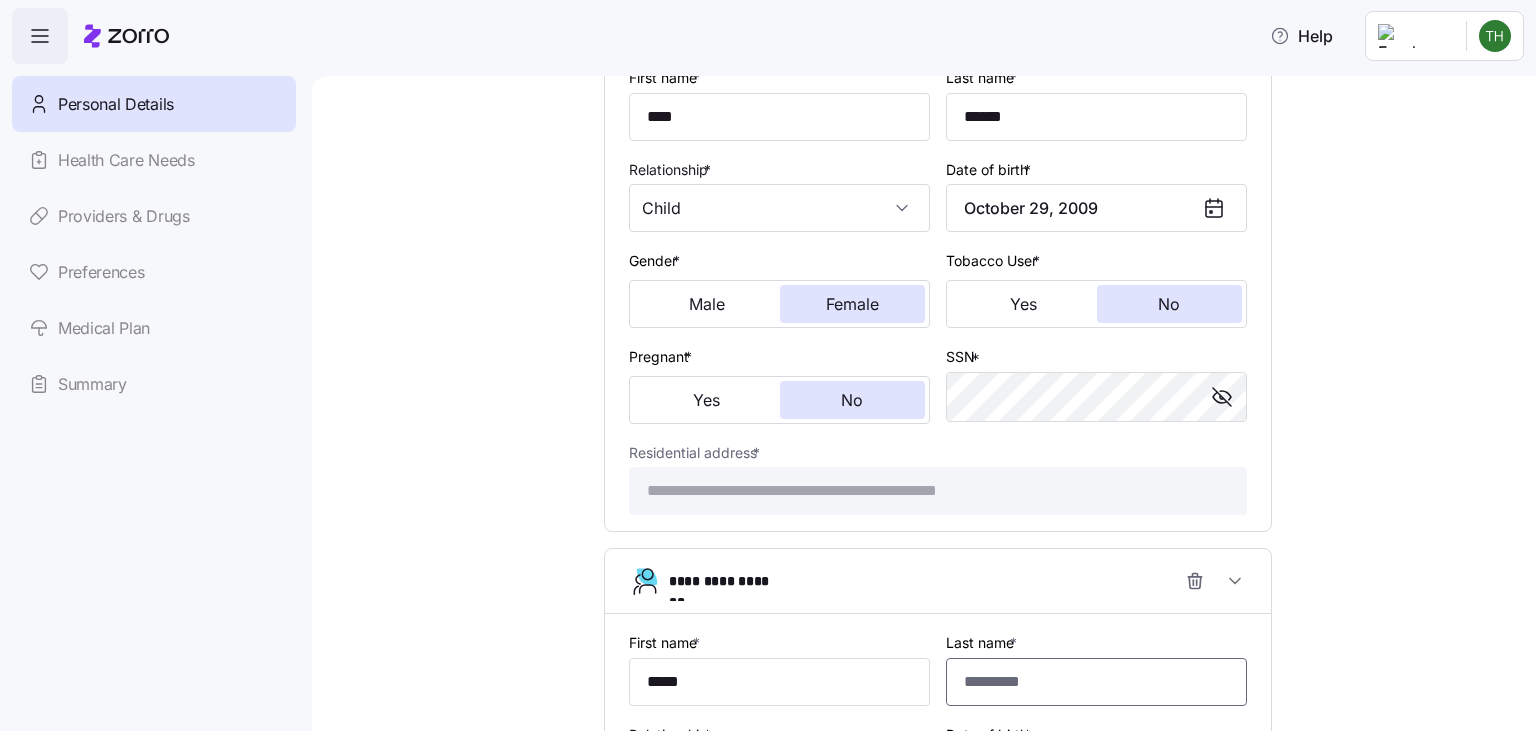 click on "Last name  * [NAME]" at bounding box center (1096, 682) 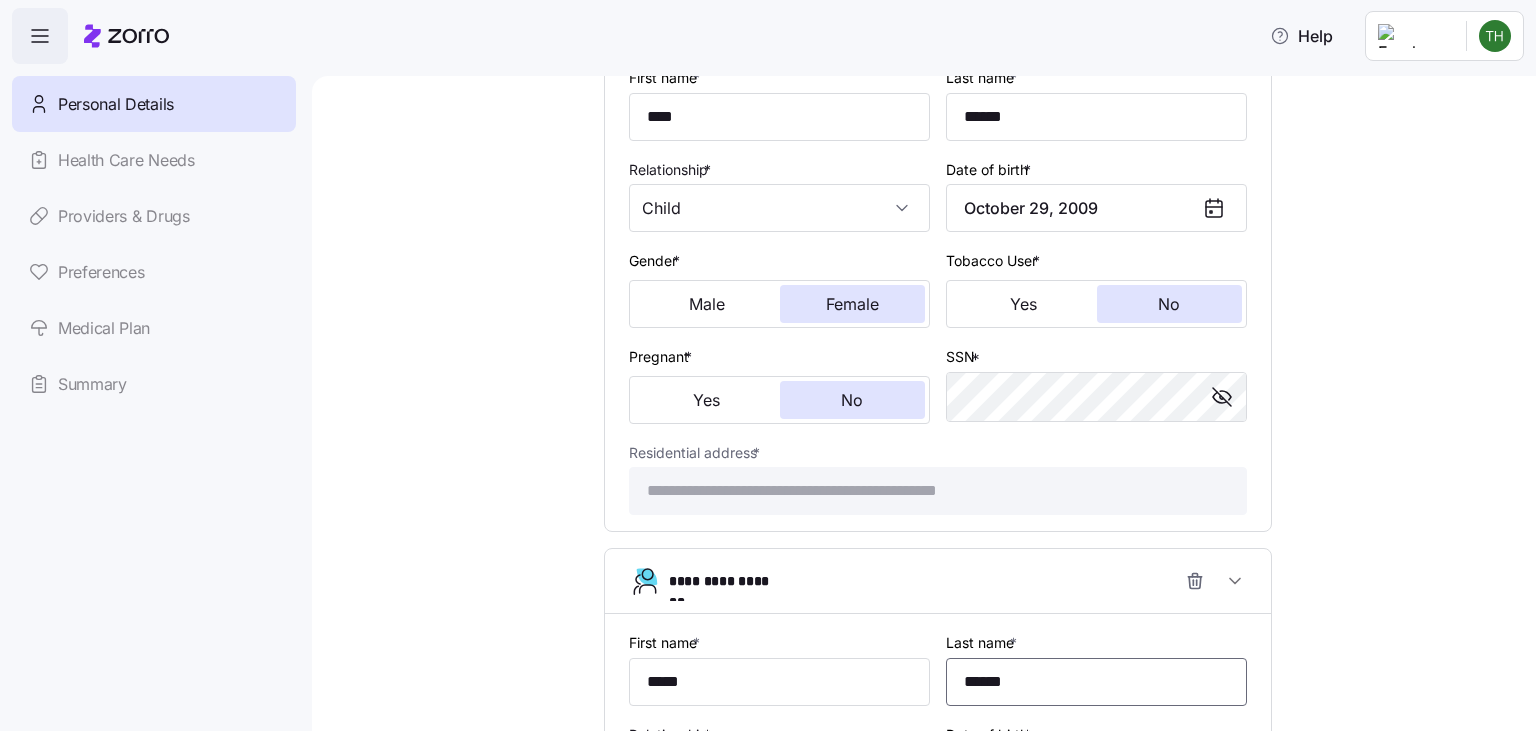 type on "******" 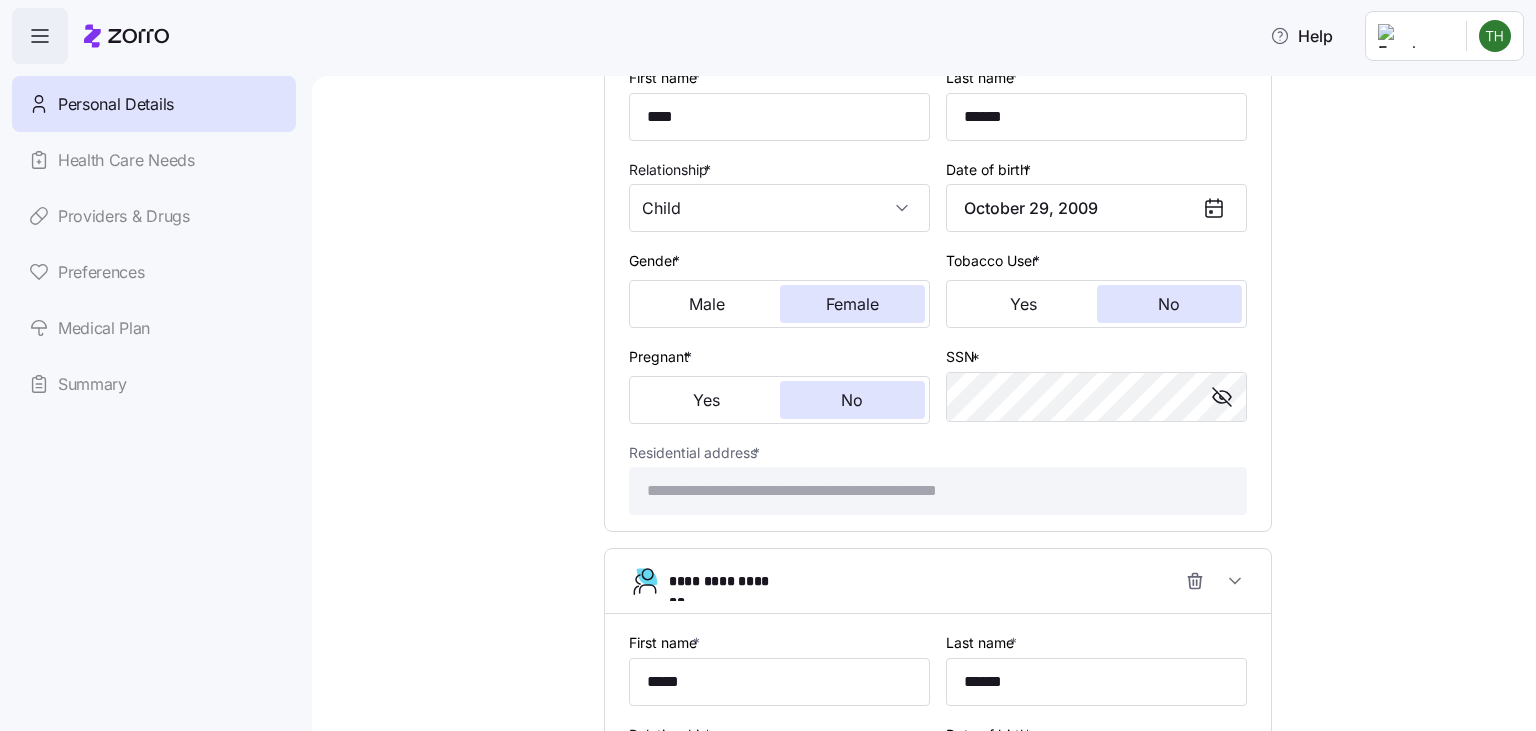 click on "**********" at bounding box center (938, -187) 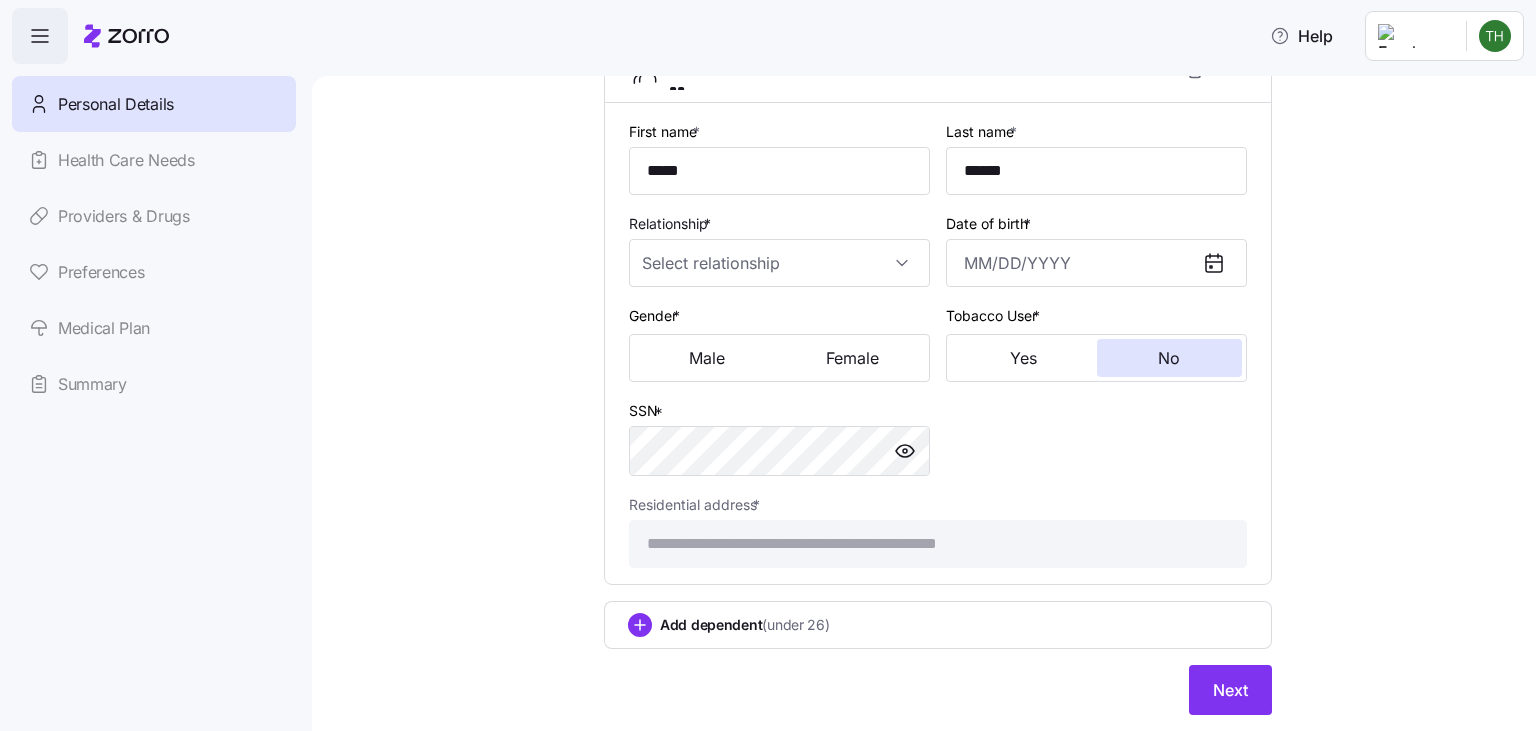 scroll, scrollTop: 2250, scrollLeft: 0, axis: vertical 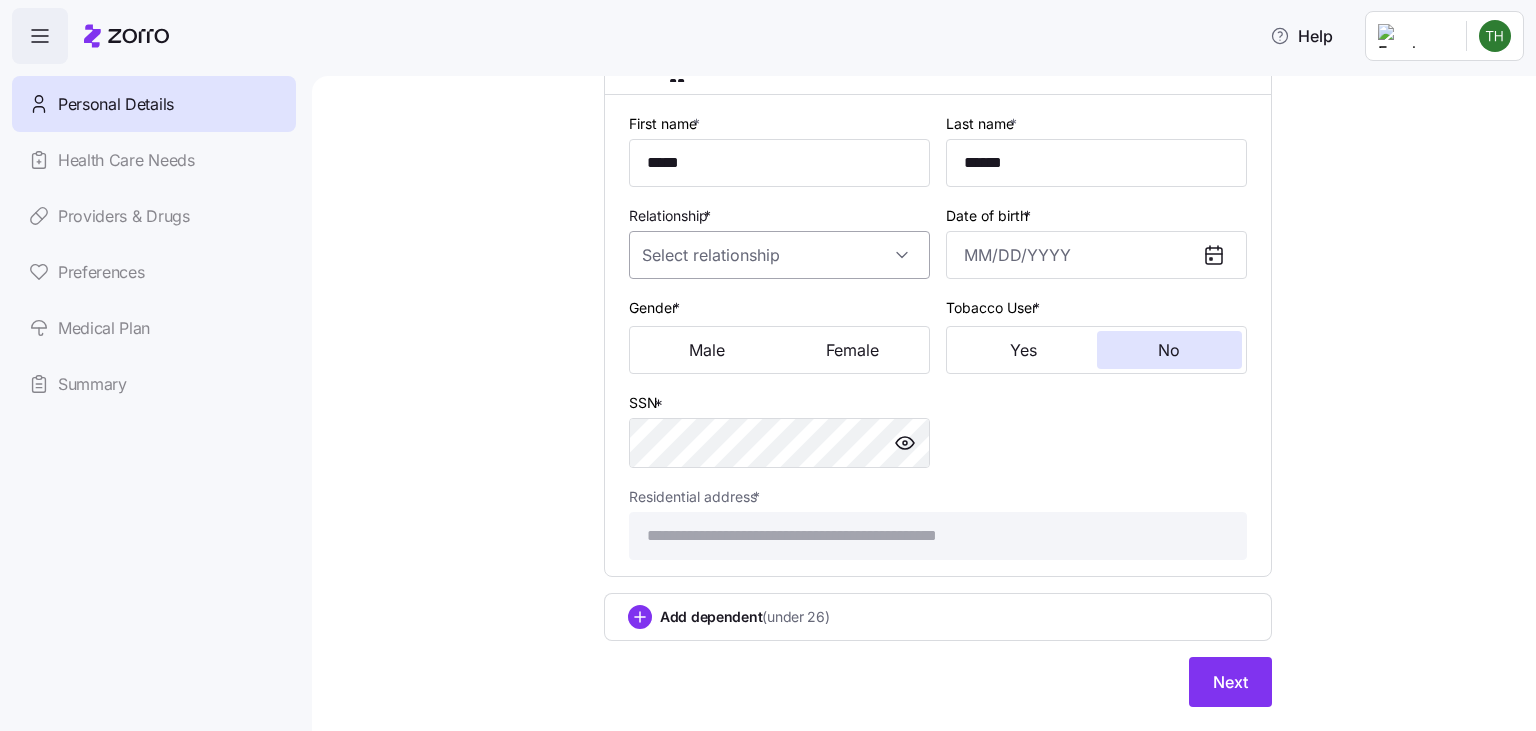 click on "Relationship  *" at bounding box center (779, 255) 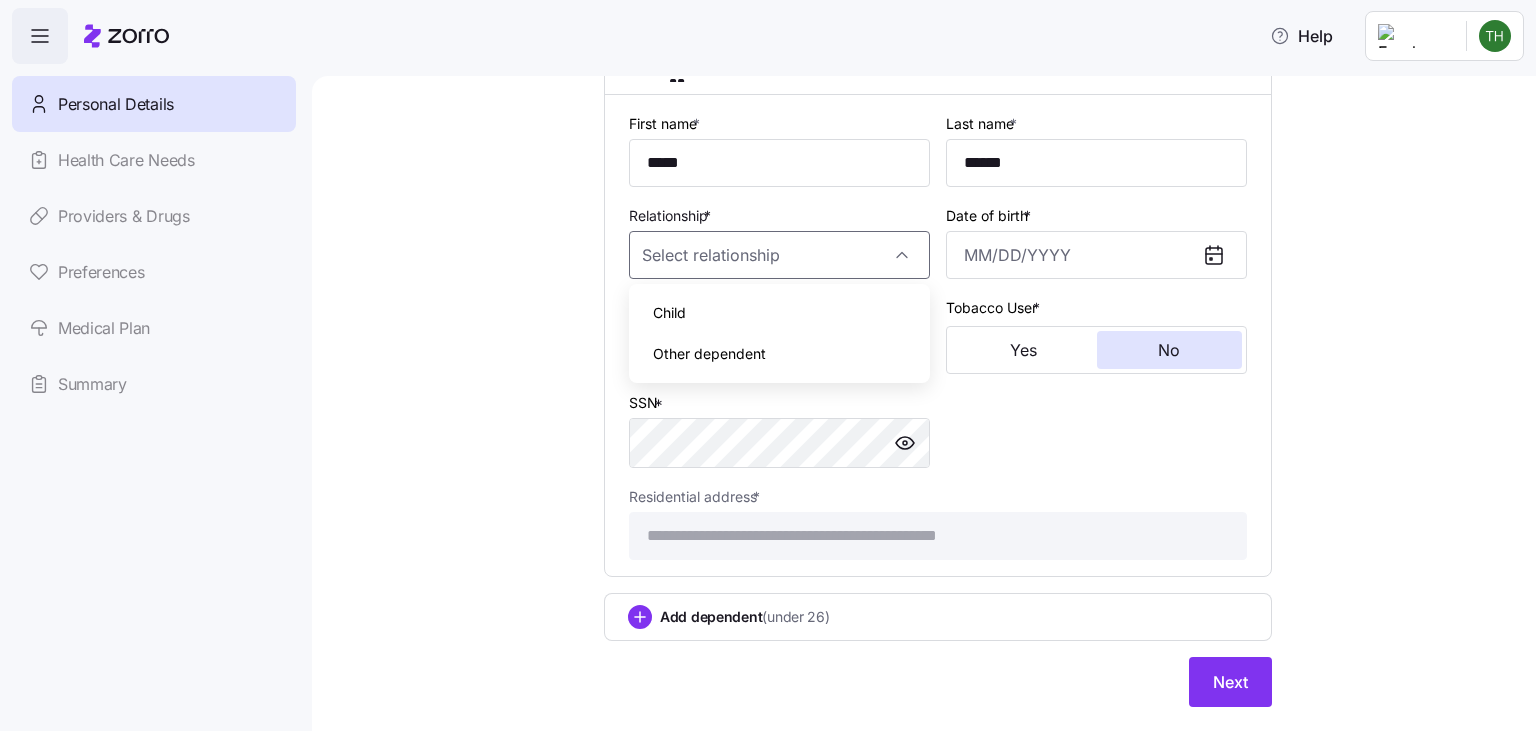 click on "Child" at bounding box center (779, 313) 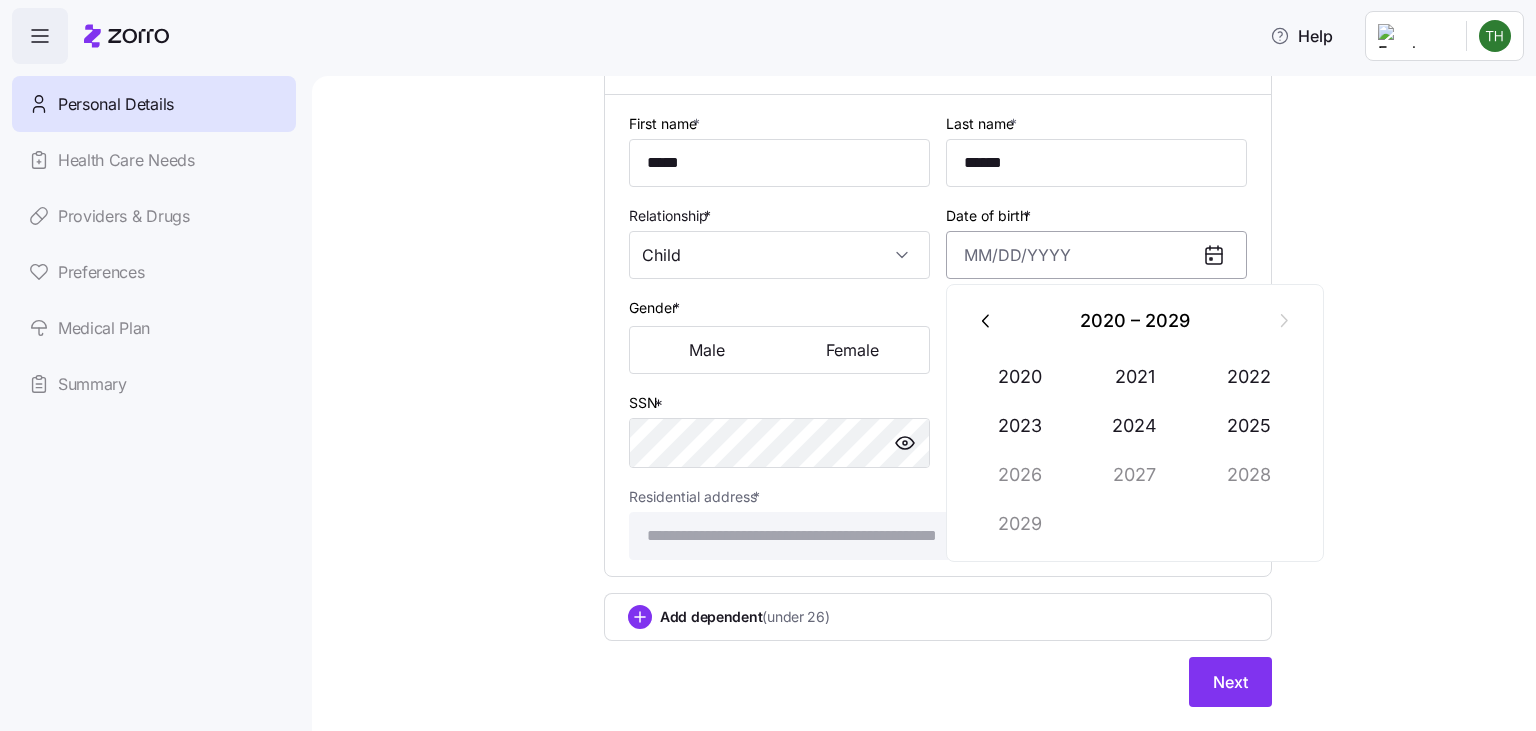 click on "Date of birth  *" at bounding box center [1096, 255] 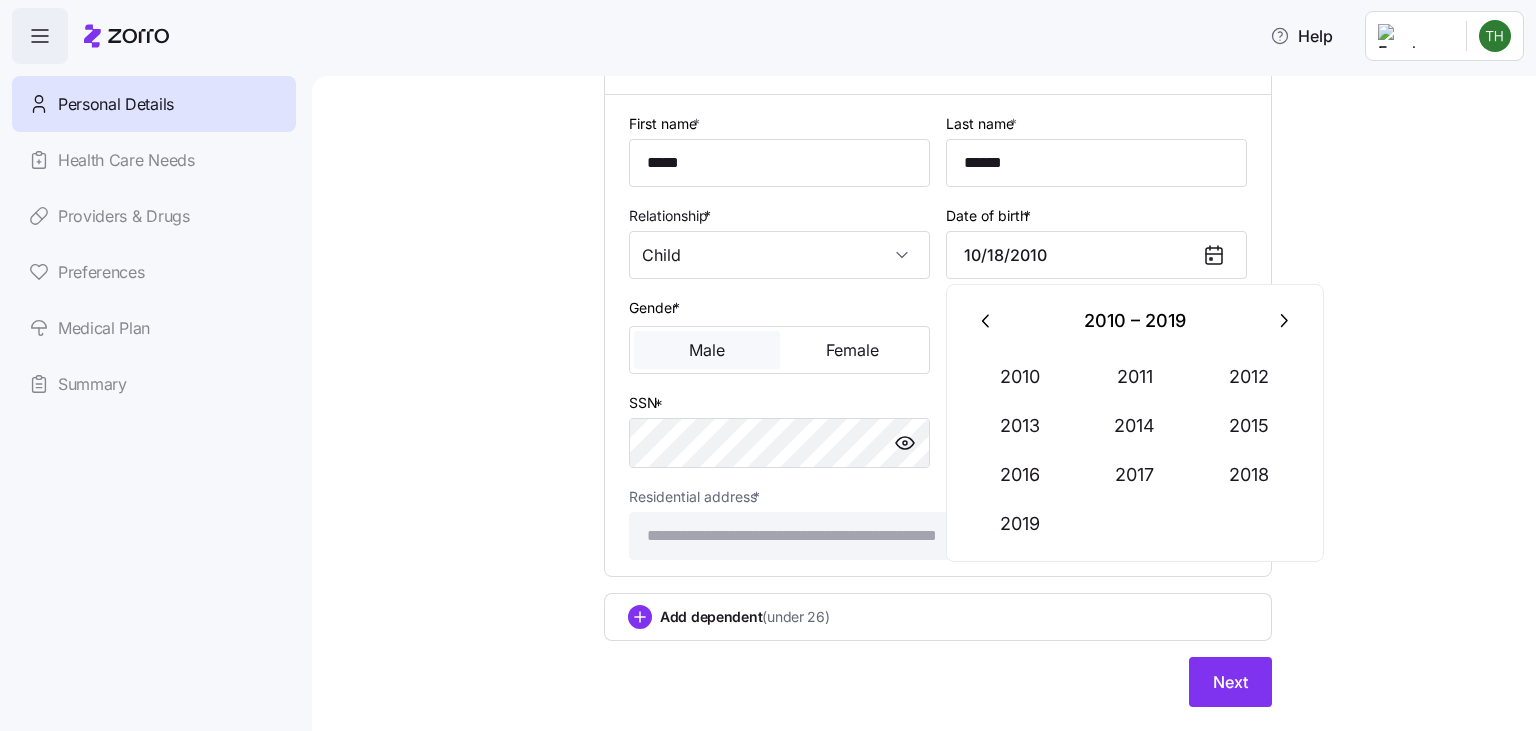 type on "October 18, 2010" 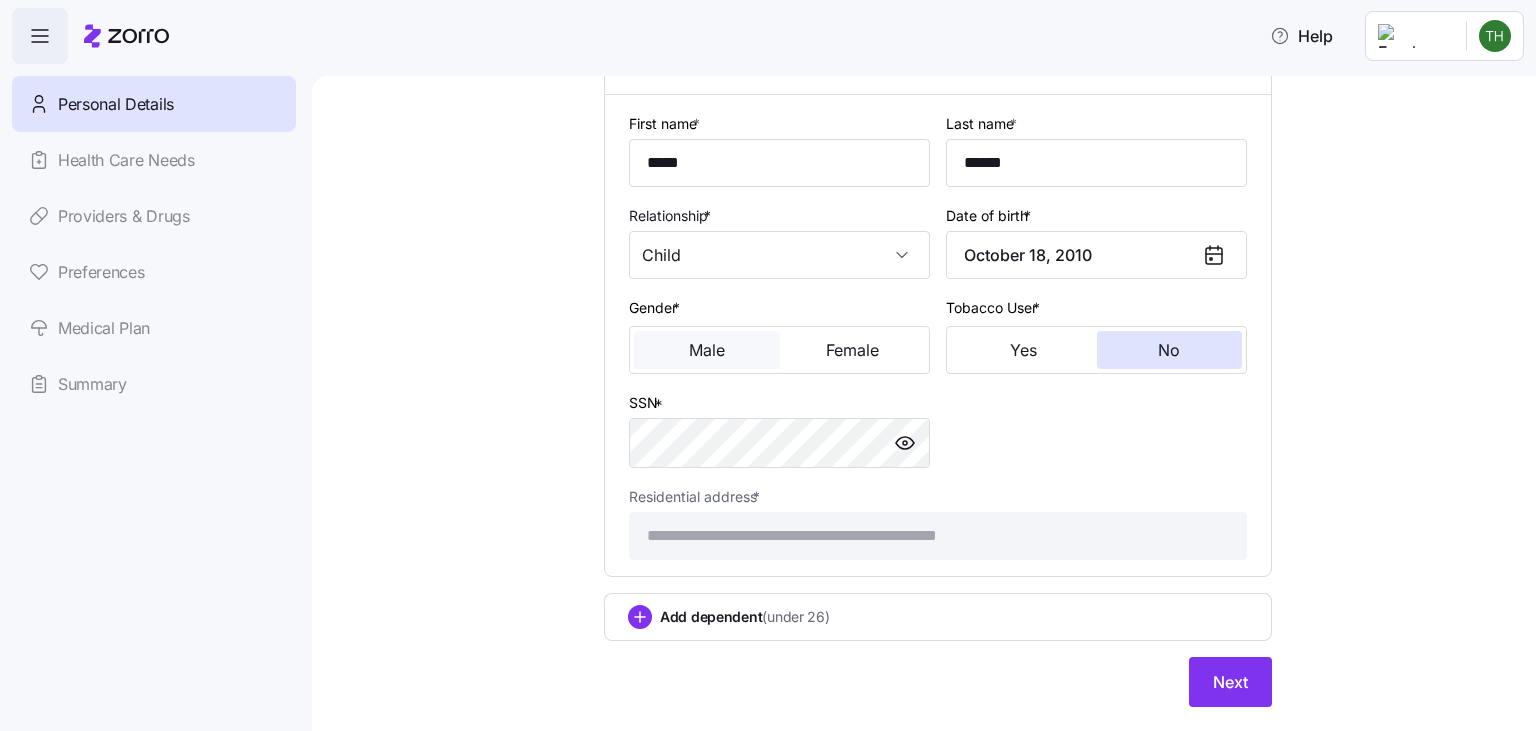 click on "Male" at bounding box center (707, 350) 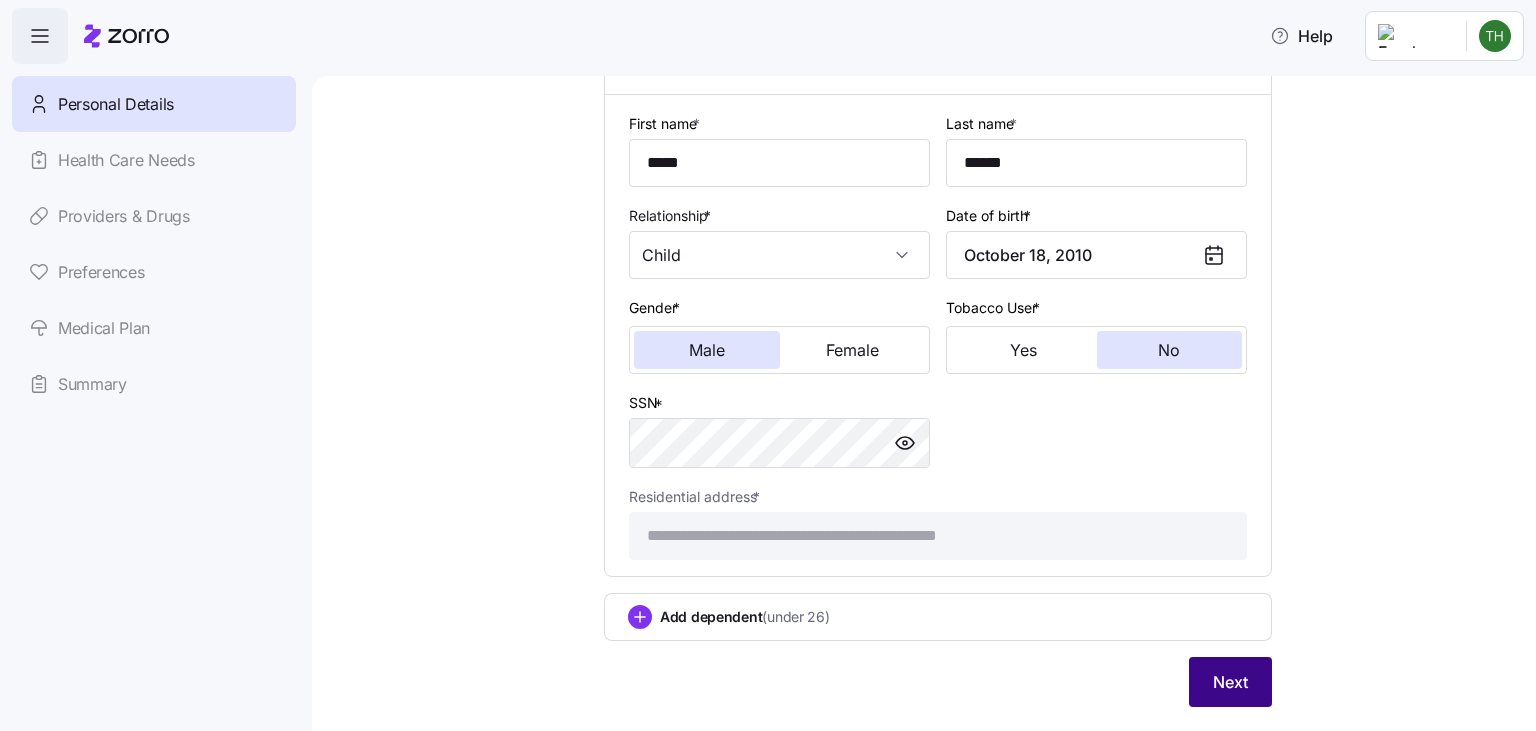 click on "Next" at bounding box center (1230, 682) 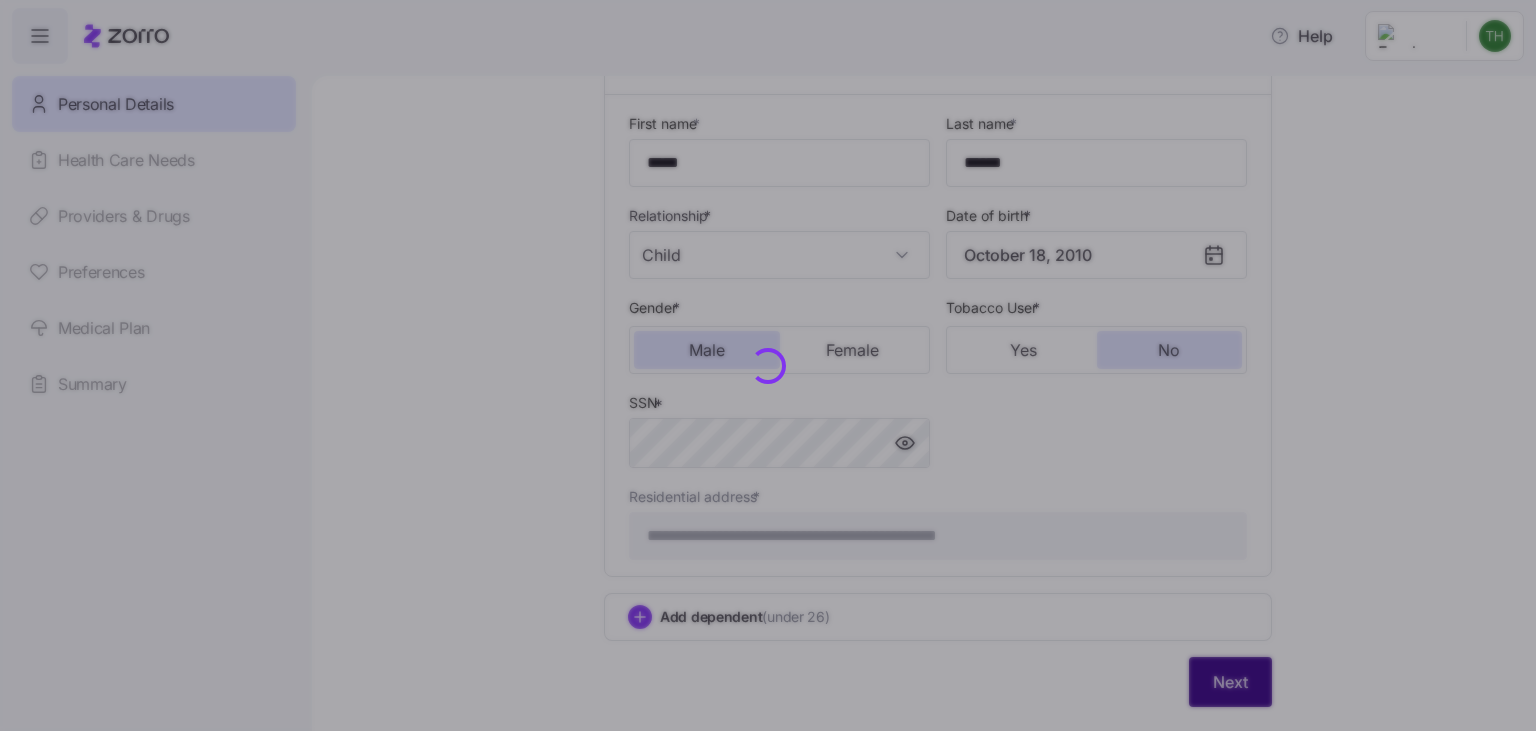 scroll, scrollTop: 2250, scrollLeft: 0, axis: vertical 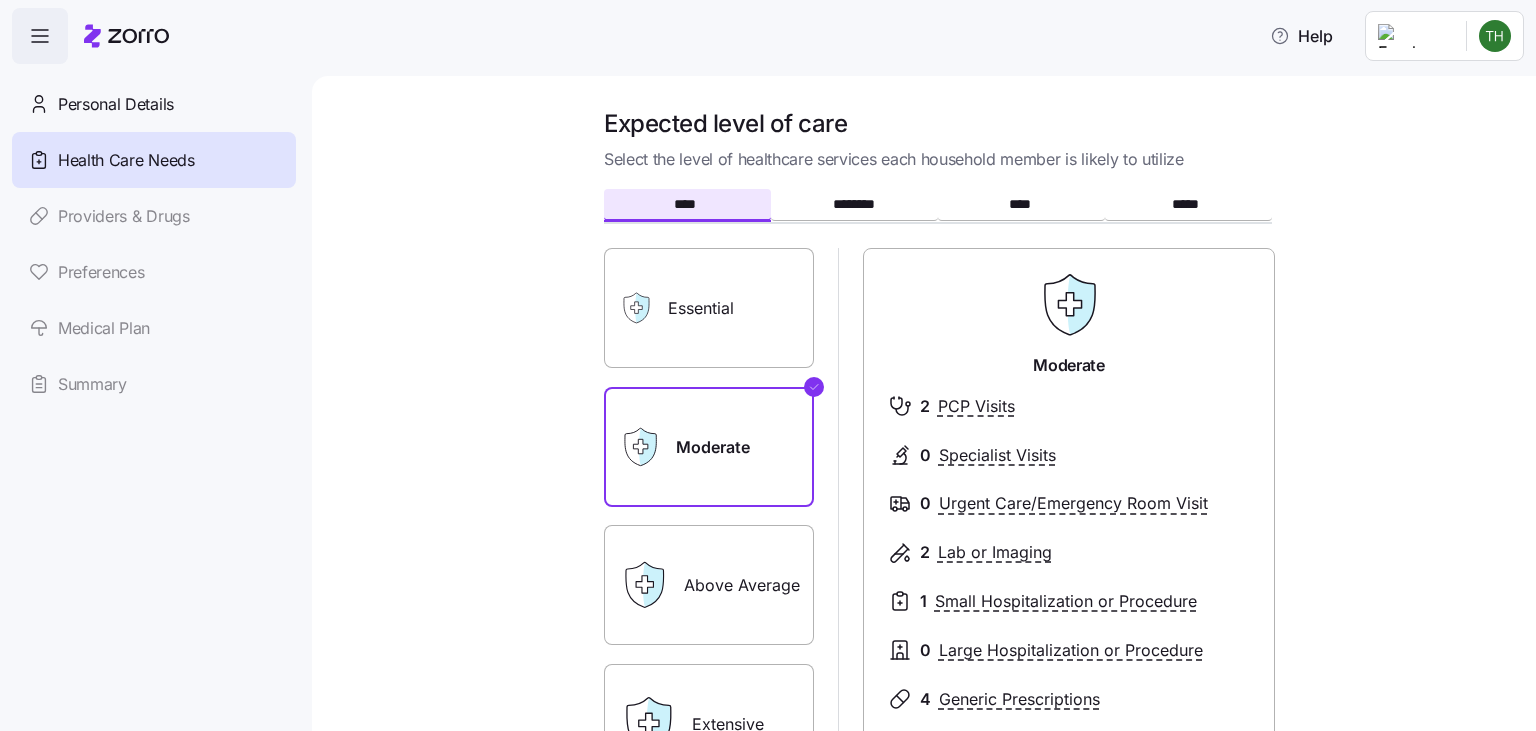 click on "Expected level of care Select the level of healthcare services each household member is likely to utilize **** ******** **** ***** Essential Moderate Above Average Extensive Moderate 2 PCP Visits 0 Specialist Visits 0 Urgent Care/Emergency Room Visit 2 Lab or Imaging 1 Small Hospitalization or Procedure 0 Large Hospitalization or Procedure 4 Generic Prescriptions 0 Branded/Speciality Prescriptions Essential Moderate Above Average Extensive Moderate 2 PCP Visits 0 Specialist Visits 0 Urgent Care/Emergency Room Visit 2 Lab or Imaging 1 Small Hospitalization or Procedure 0 Large Hospitalization or Procedure 4 Generic Prescriptions 0 Branded/Speciality Prescriptions Essential Moderate Above Average Extensive Moderate 2 PCP Visits 0 Specialist Visits 0 Urgent Care/Emergency Room Visit 2 Lab or Imaging 1 Small Hospitalization or Procedure 0 Large Hospitalization or Procedure 4 Generic Prescriptions 0 Branded/Speciality Prescriptions Essential Moderate Above Average Extensive Moderate 2 PCP Visits 0 0 2 1 0 4 0 Next" at bounding box center (938, 564) 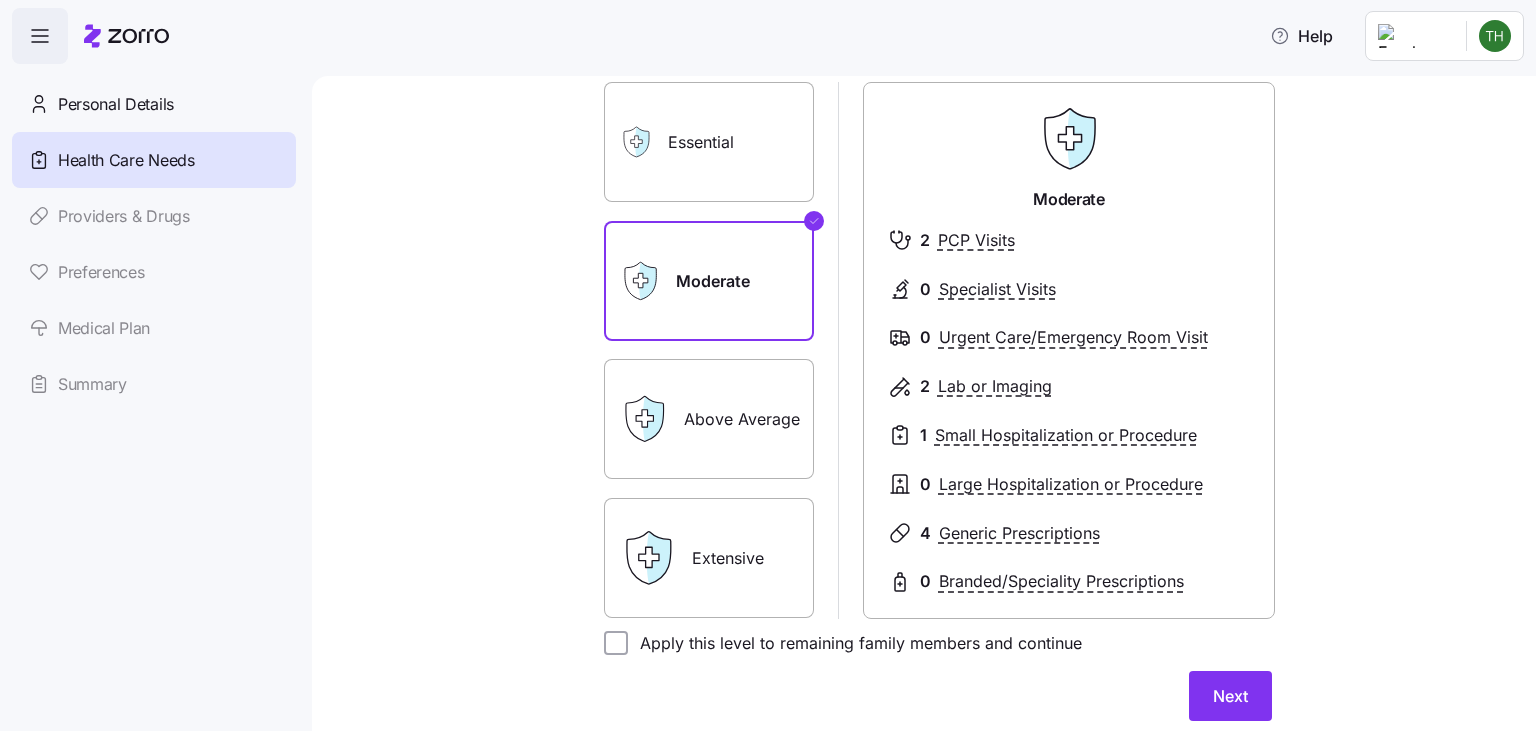 scroll, scrollTop: 230, scrollLeft: 0, axis: vertical 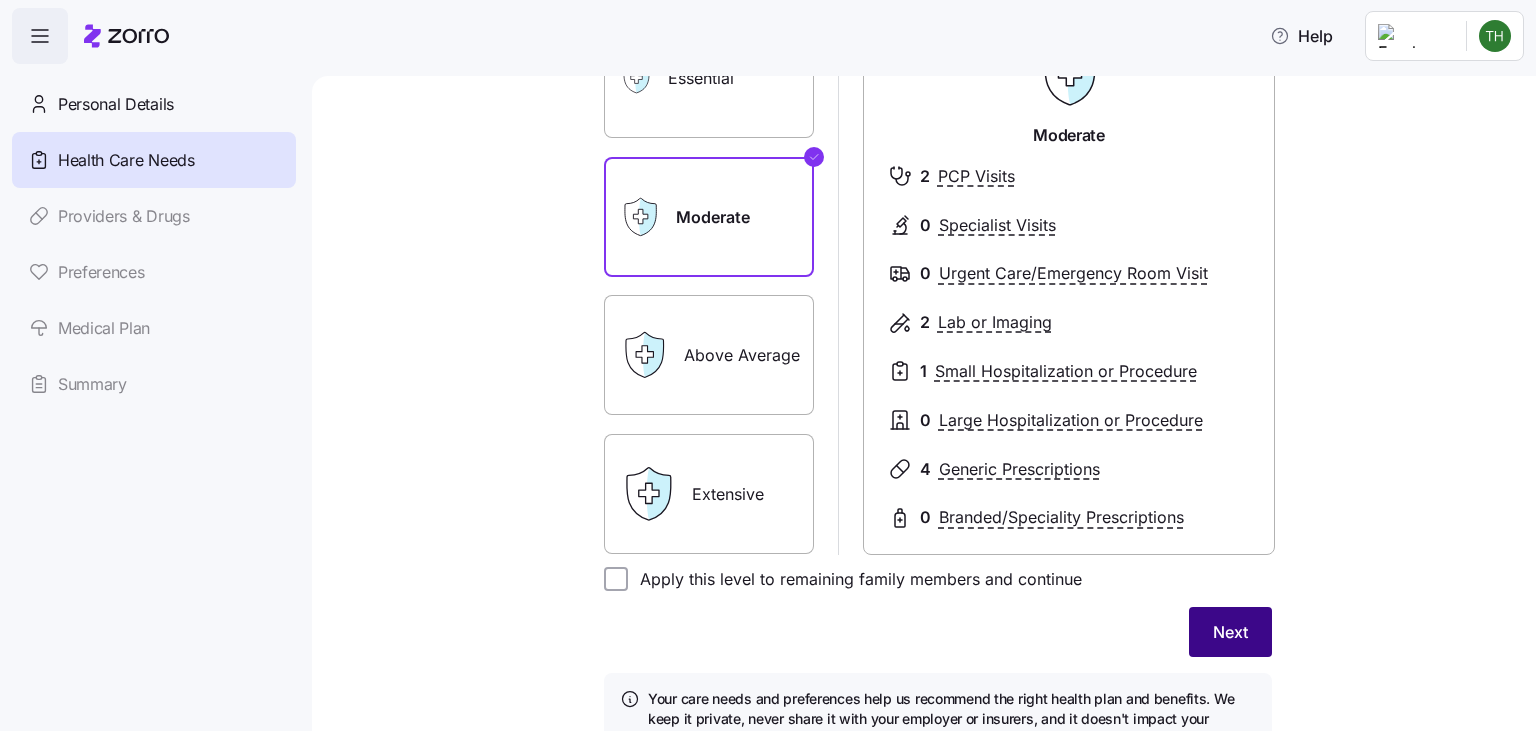 click on "Next" at bounding box center (1230, 632) 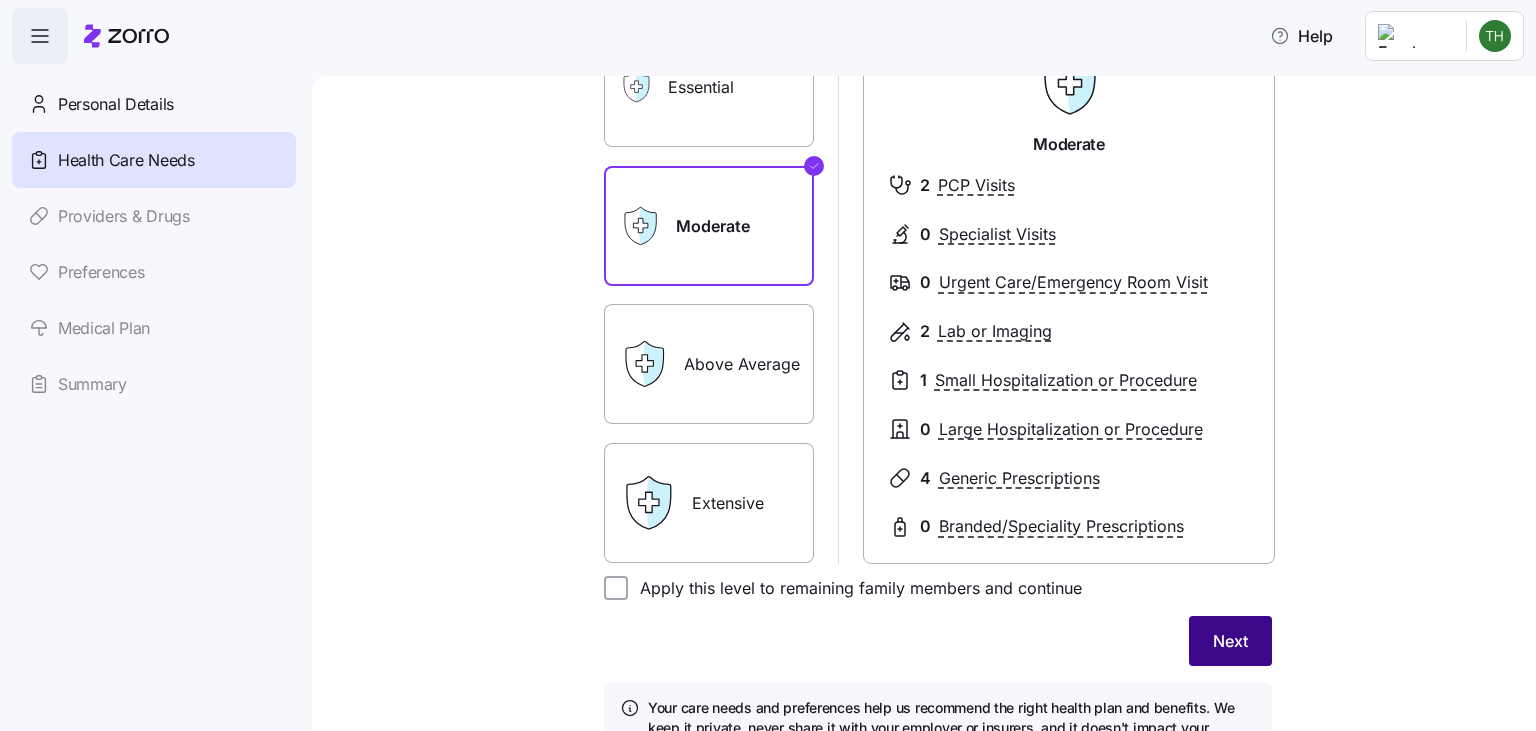 click on "Next" at bounding box center (1230, 641) 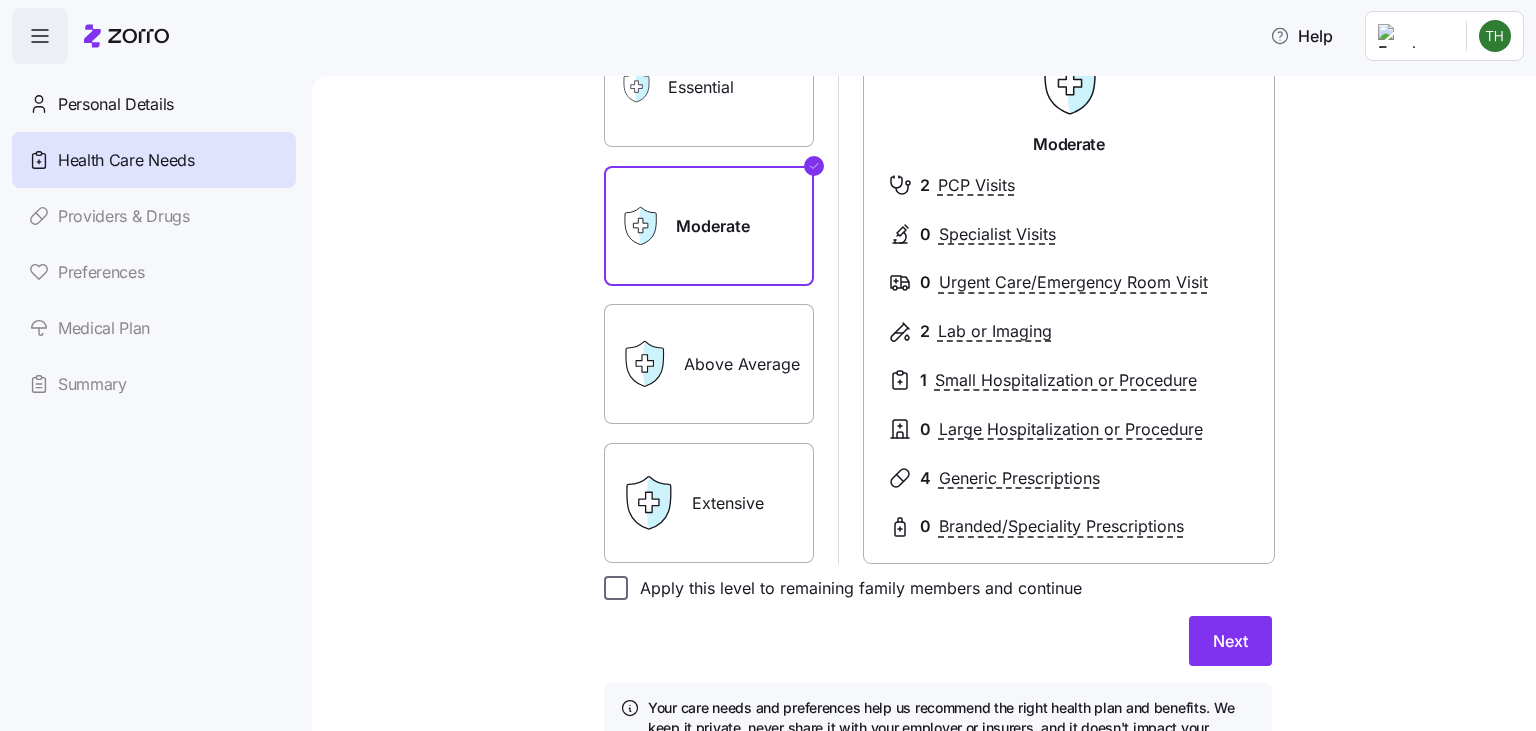 click on "Apply this level to remaining family members and continue" at bounding box center (616, 588) 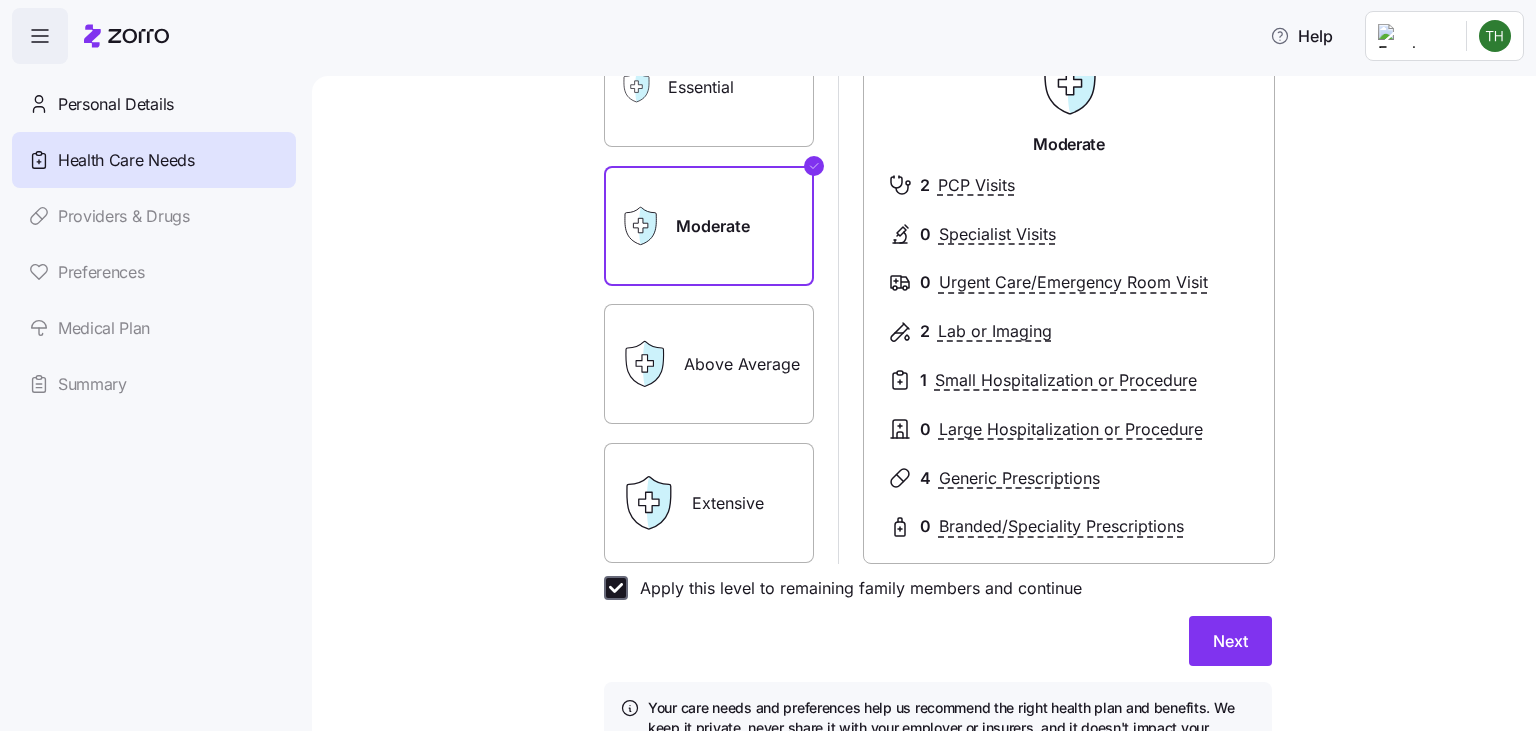 checkbox on "true" 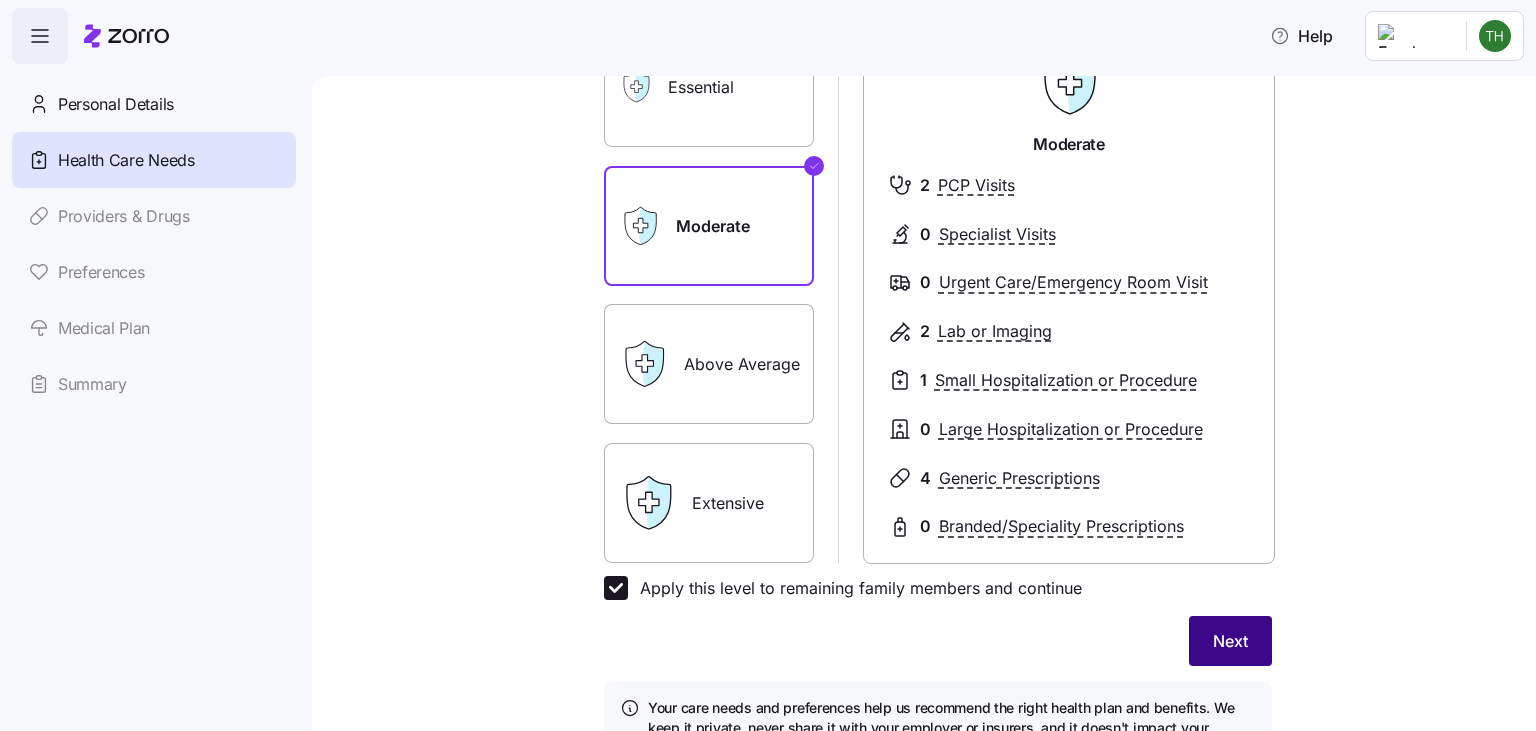 click on "Next" at bounding box center (1230, 641) 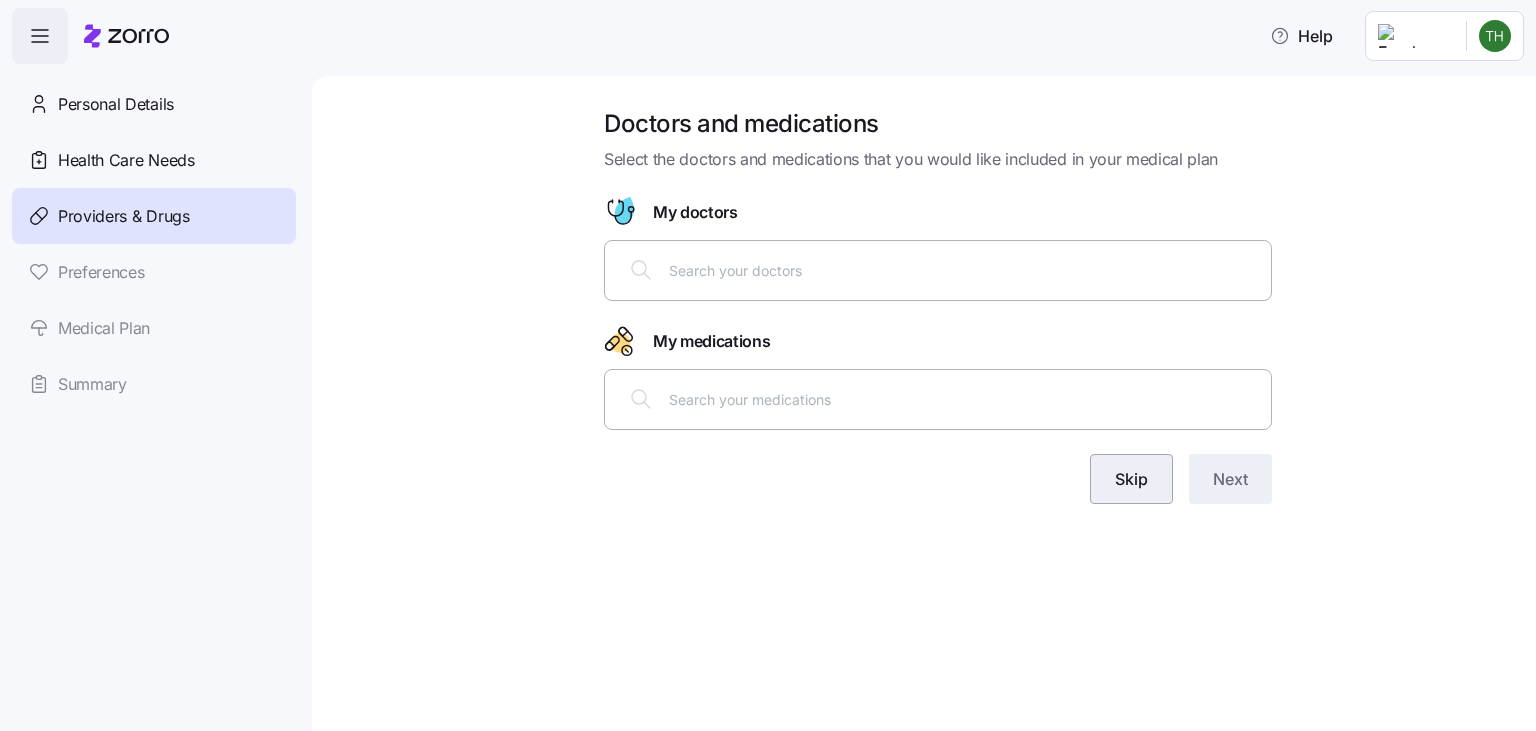 click on "Skip" at bounding box center (1131, 479) 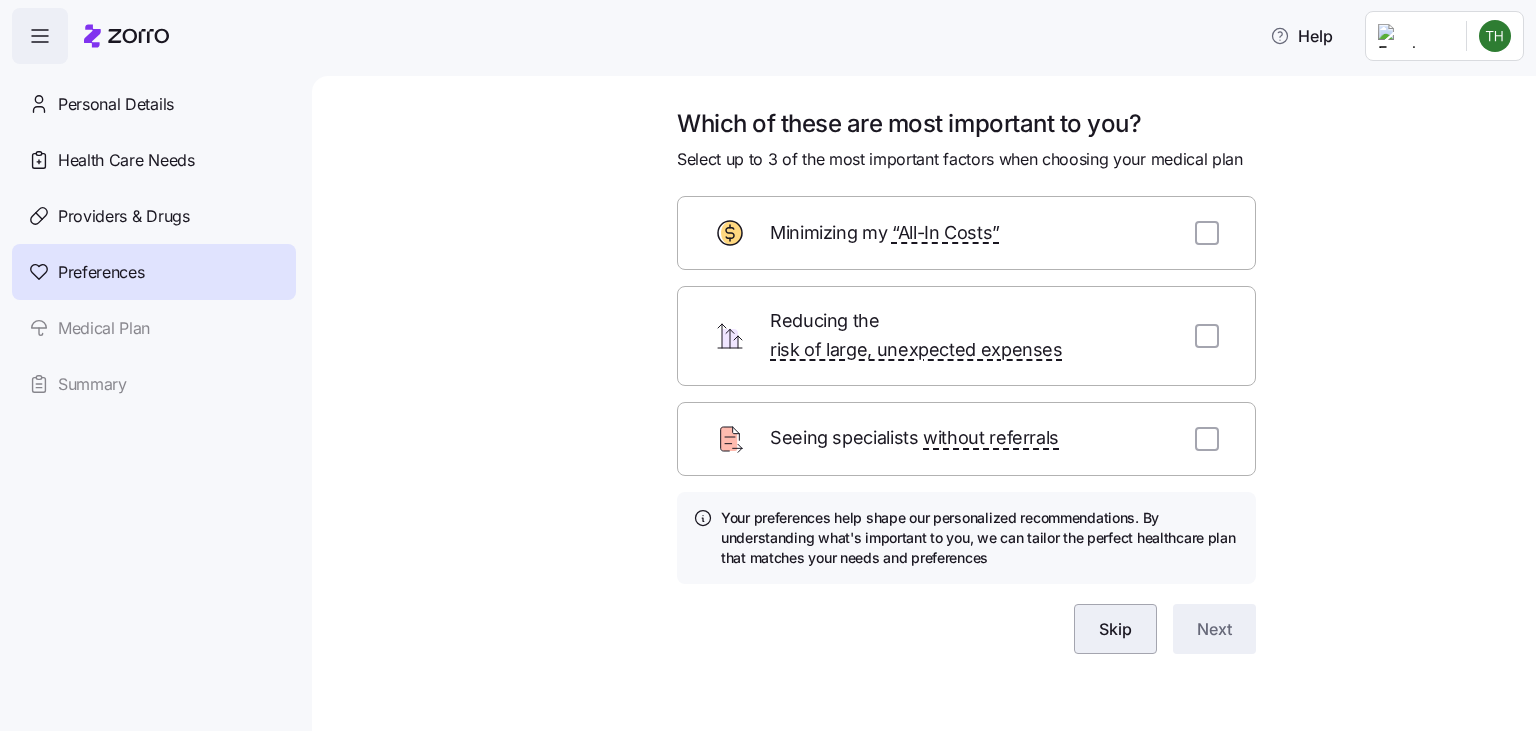click on "Skip" at bounding box center [1115, 629] 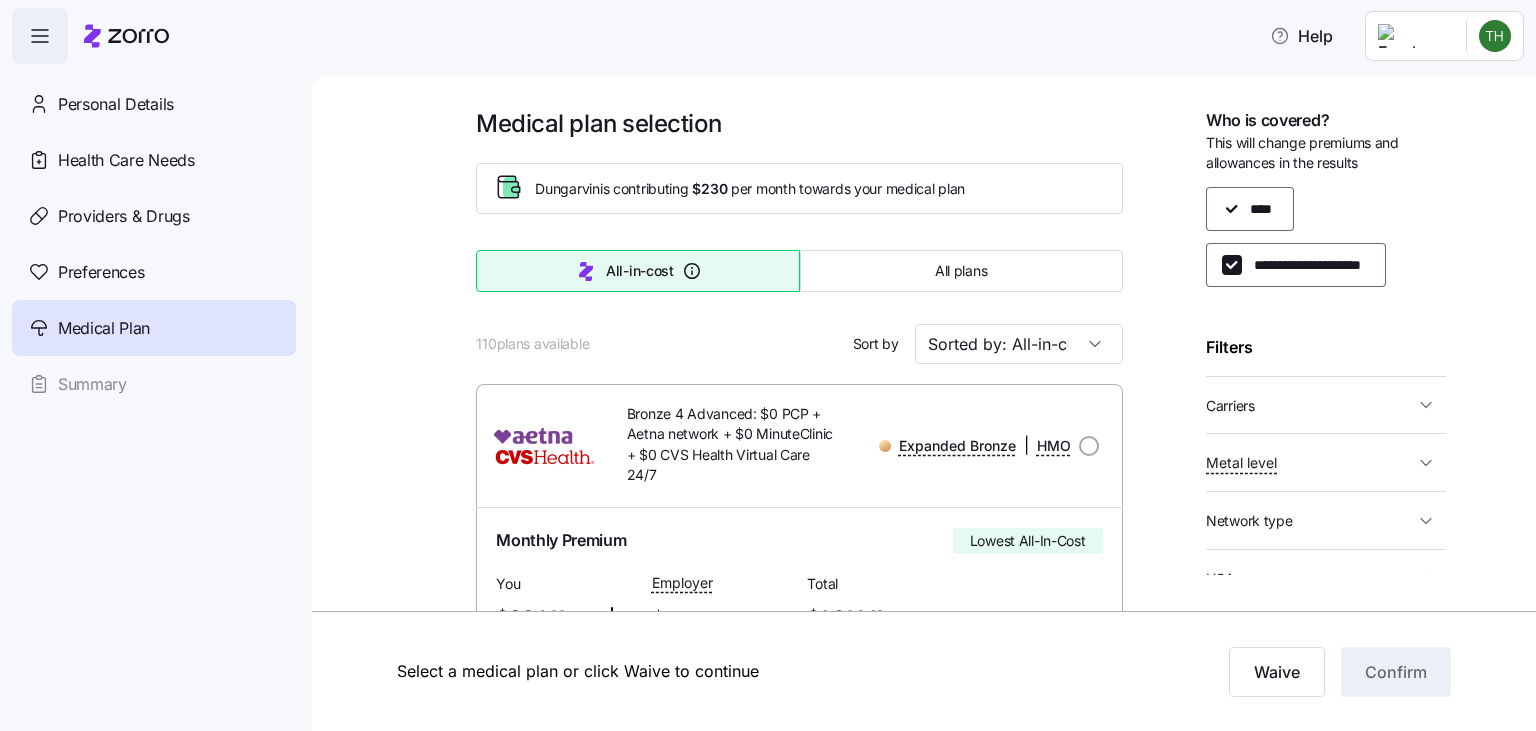 click on "**********" at bounding box center [1326, 341] 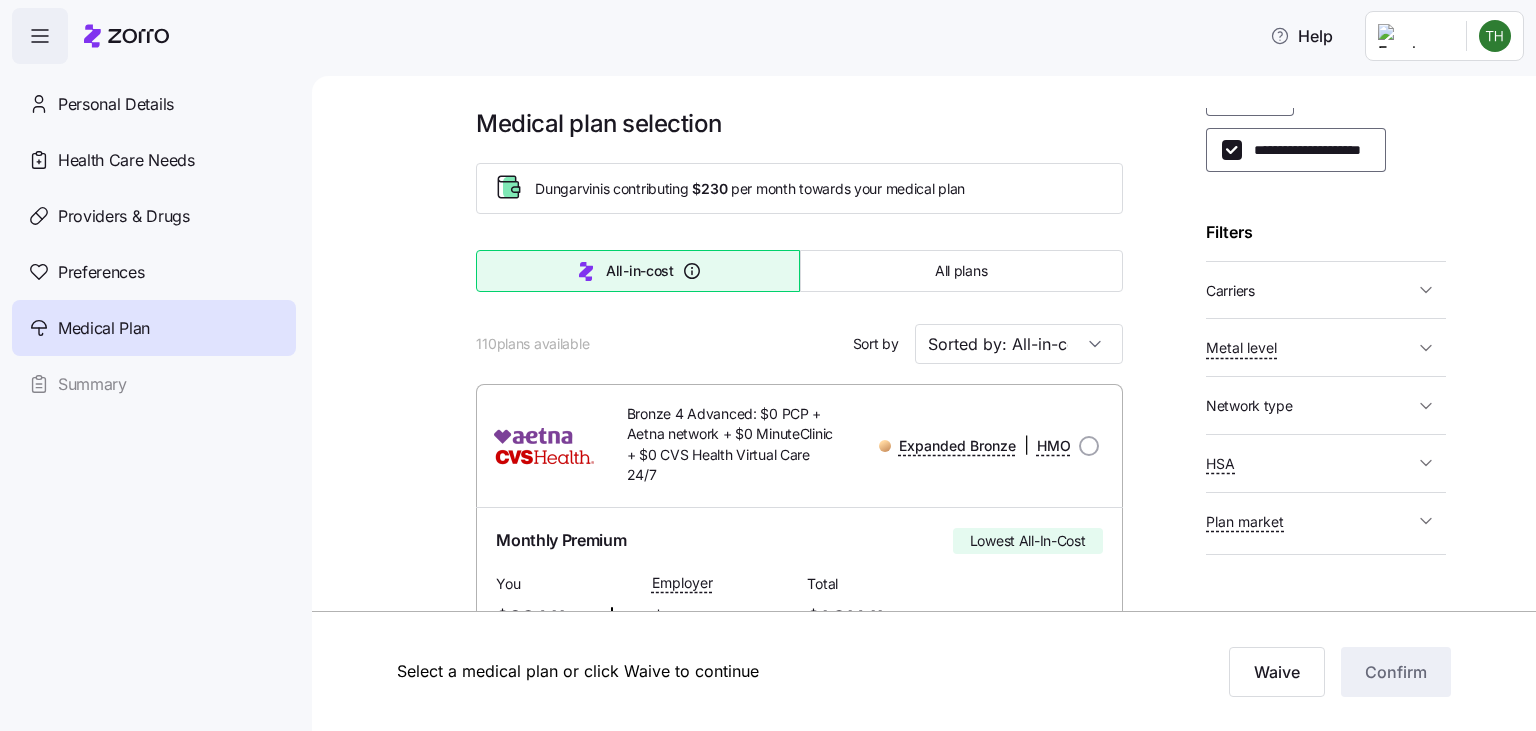 scroll, scrollTop: 146, scrollLeft: 0, axis: vertical 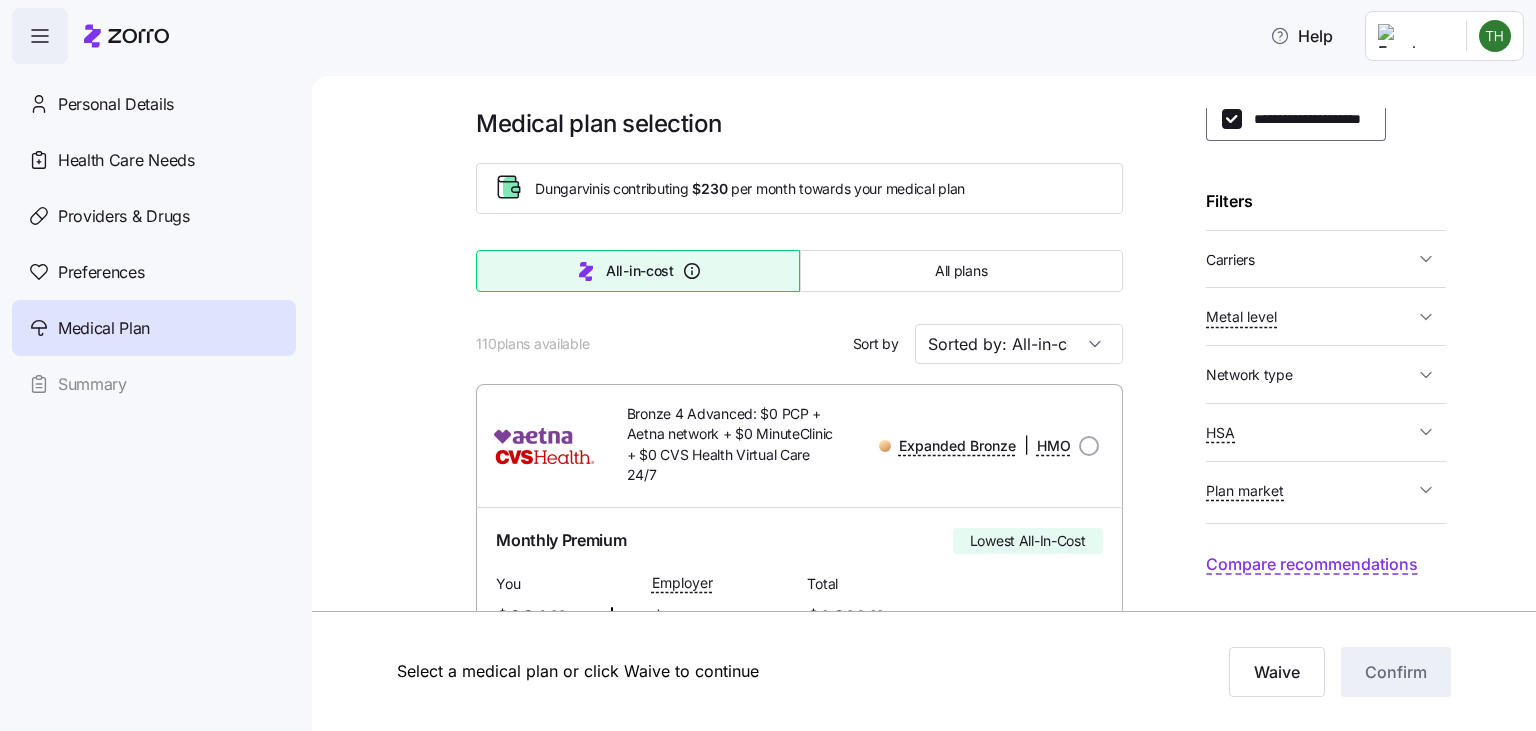 click on "Personal Details Health Care Needs Providers & Drugs Preferences Medical Plan Summary" at bounding box center (156, 397) 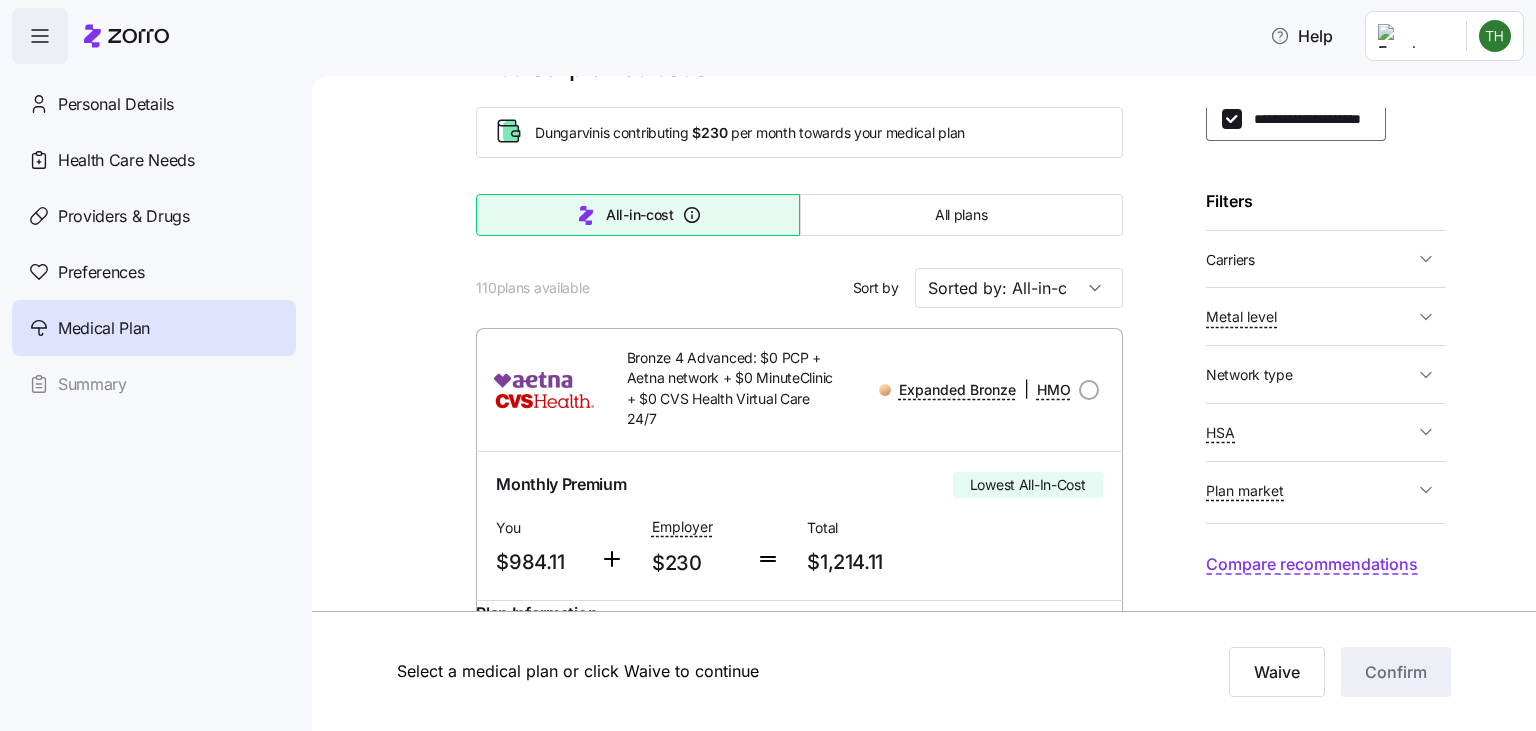 scroll, scrollTop: 0, scrollLeft: 0, axis: both 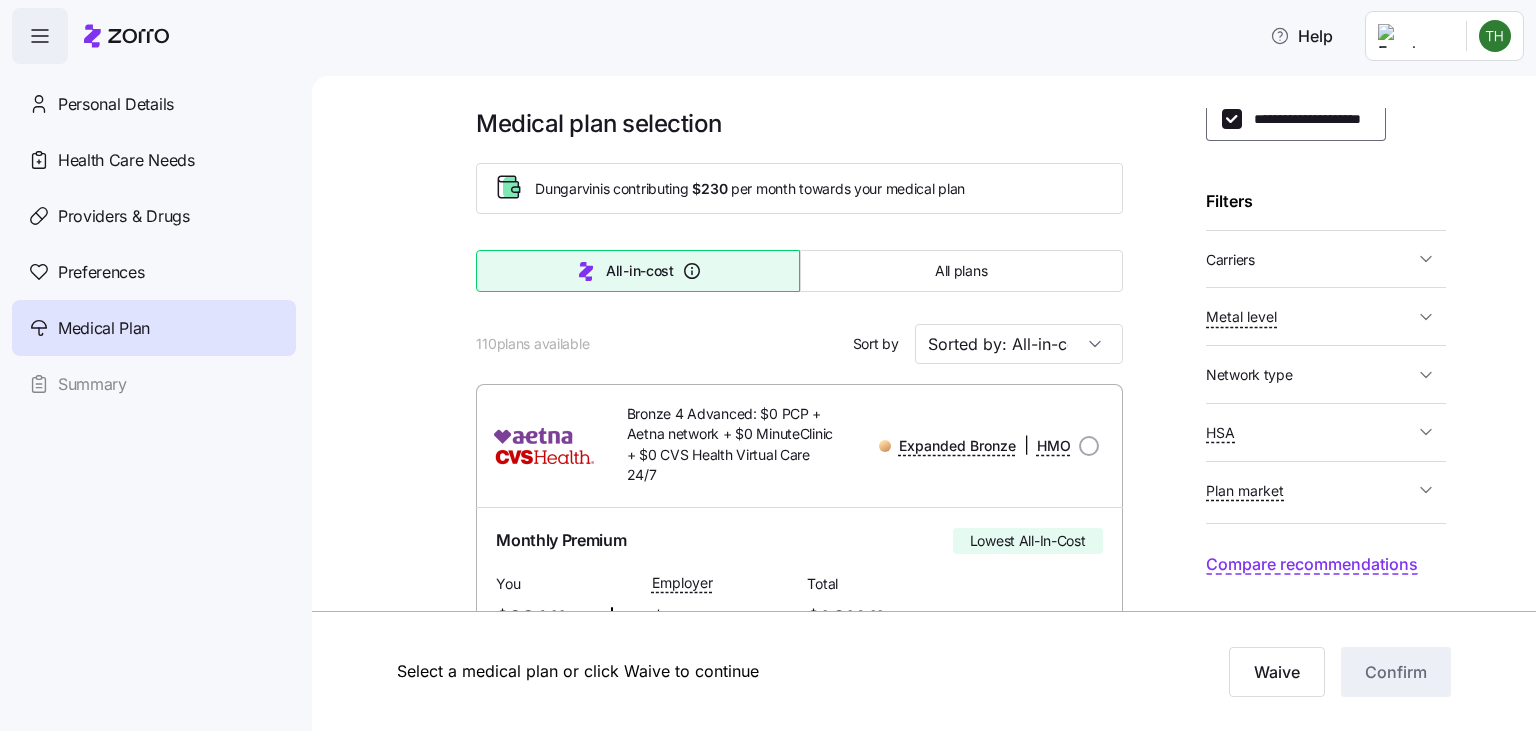 click on "Personal Details Health Care Needs Providers & Drugs Preferences Medical Plan Summary" at bounding box center [156, 397] 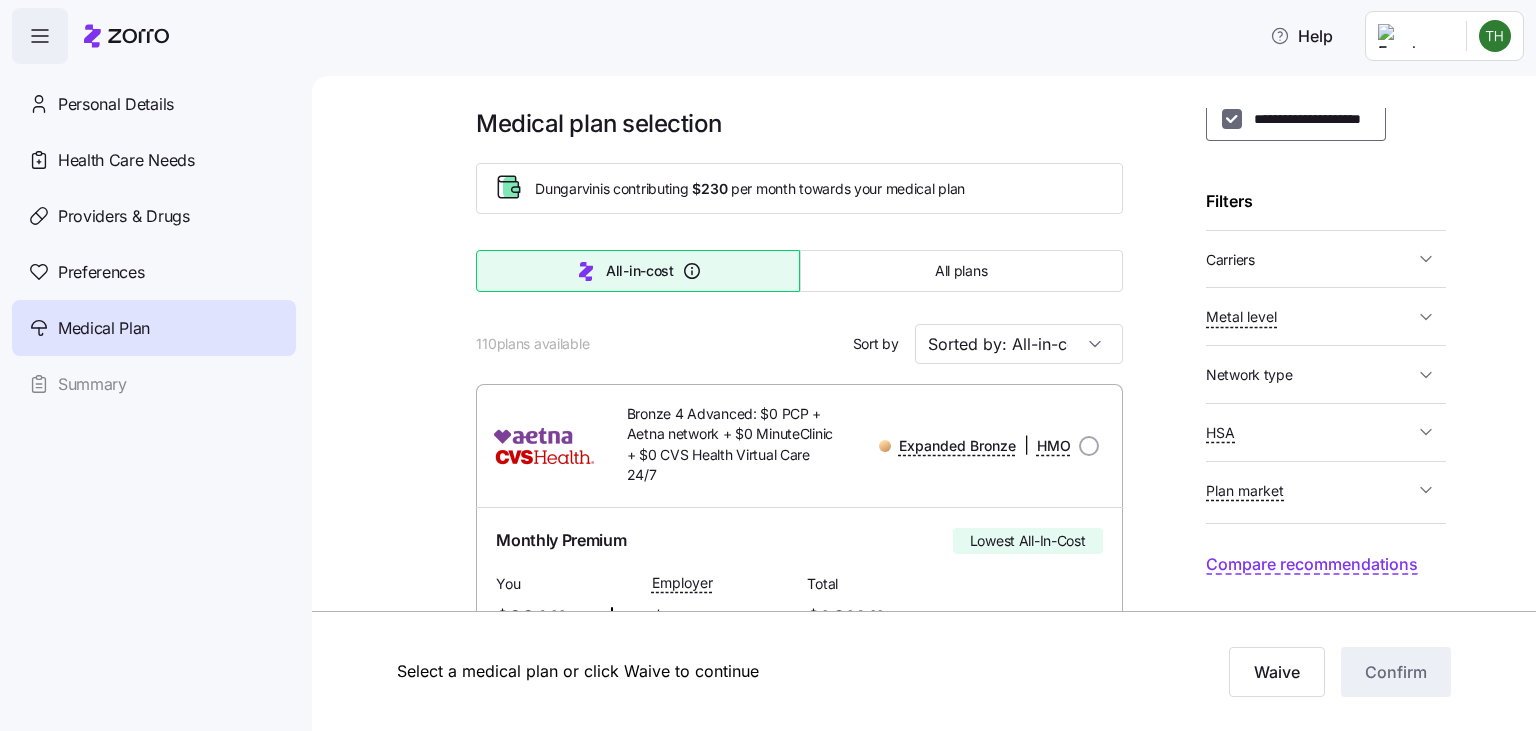 click on "**********" at bounding box center (1232, 119) 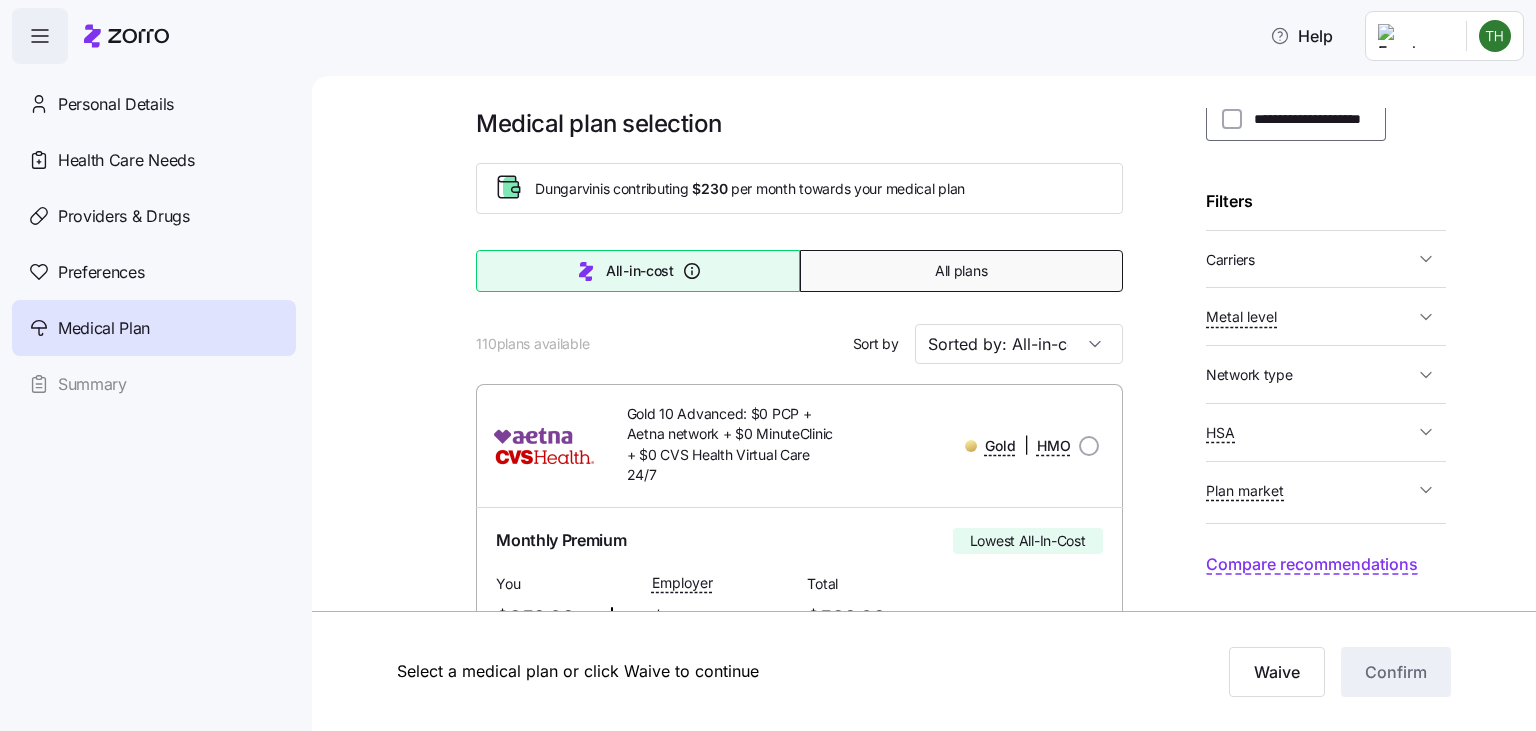 click on "All plans" at bounding box center [961, 271] 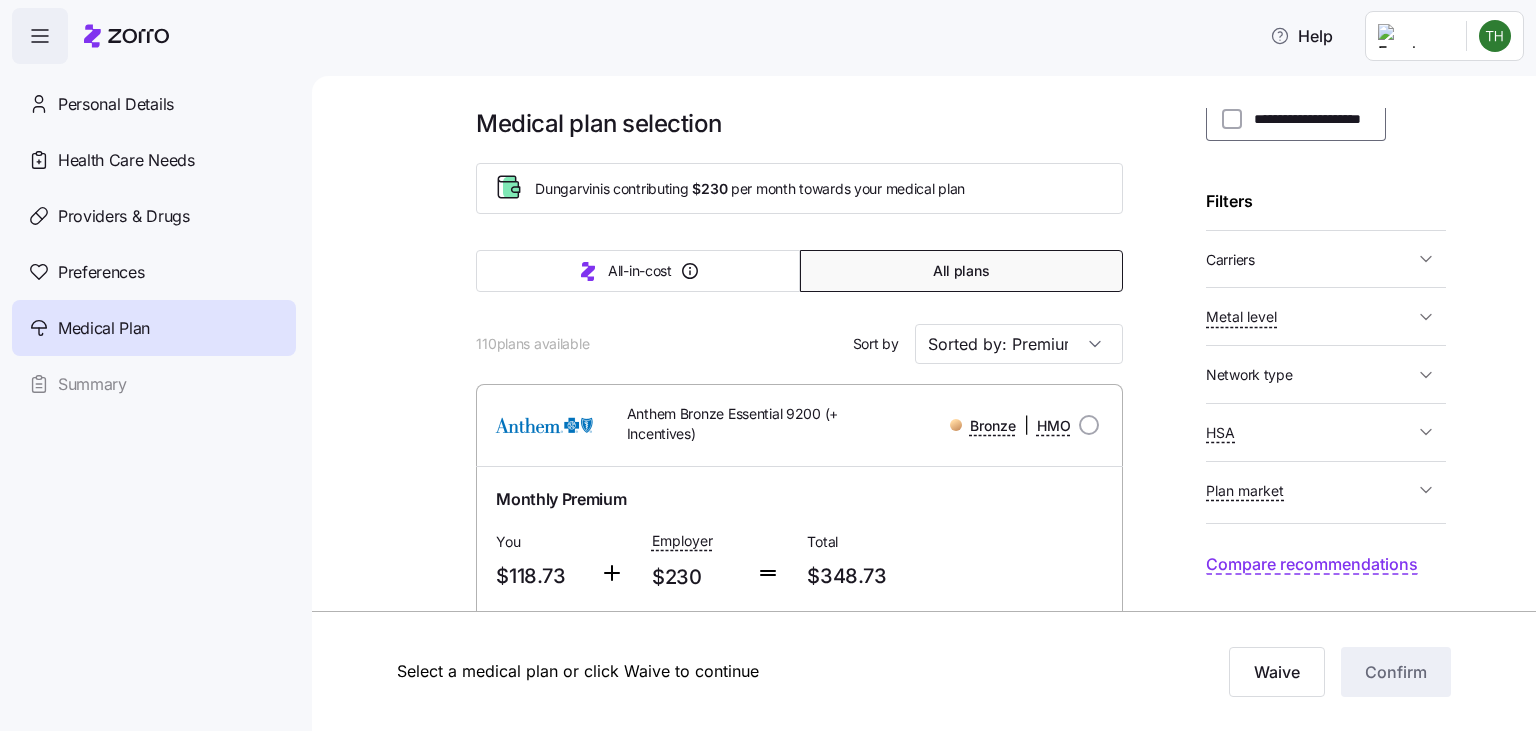click on "Select a medical plan or click Waive to continue Waive Confirm" at bounding box center [768, 671] 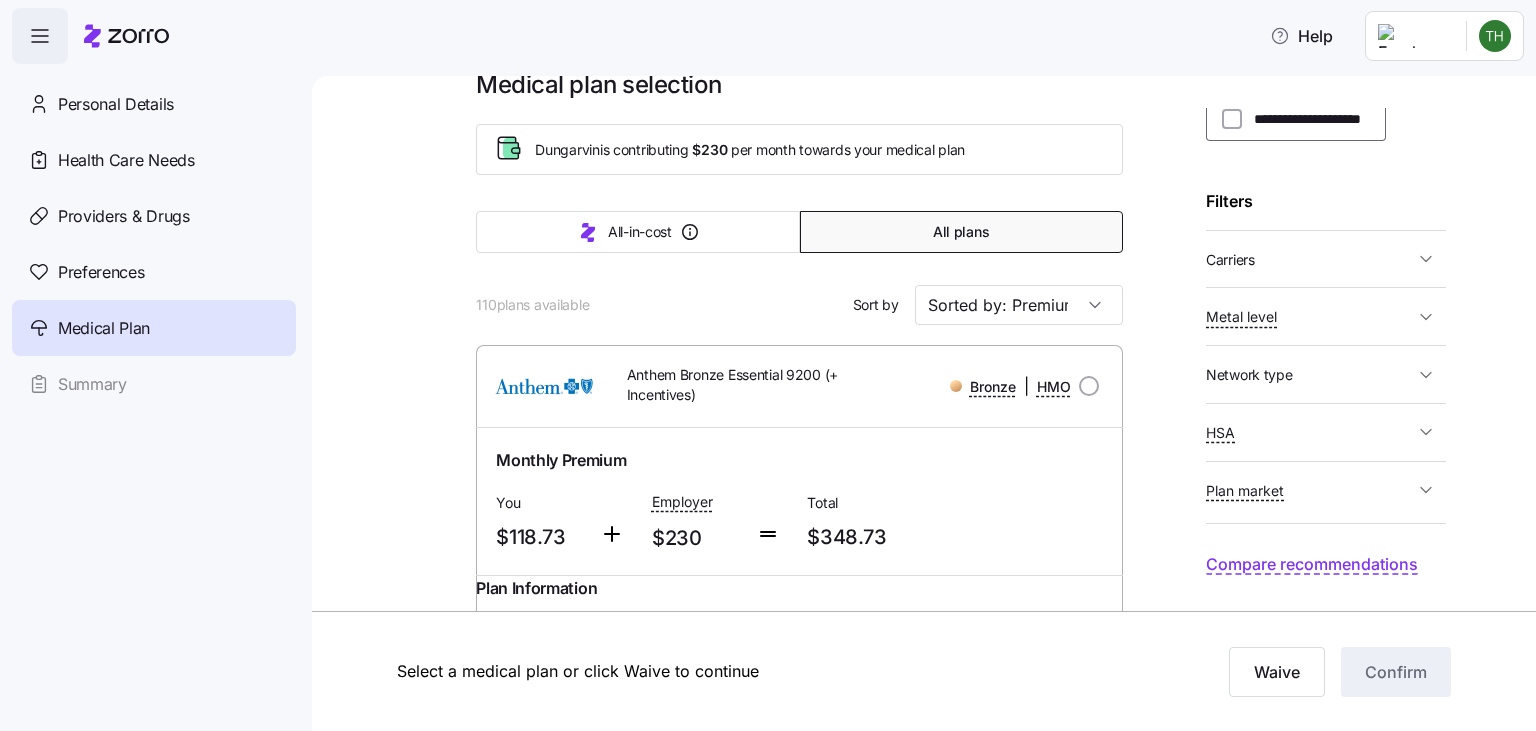 scroll, scrollTop: 0, scrollLeft: 0, axis: both 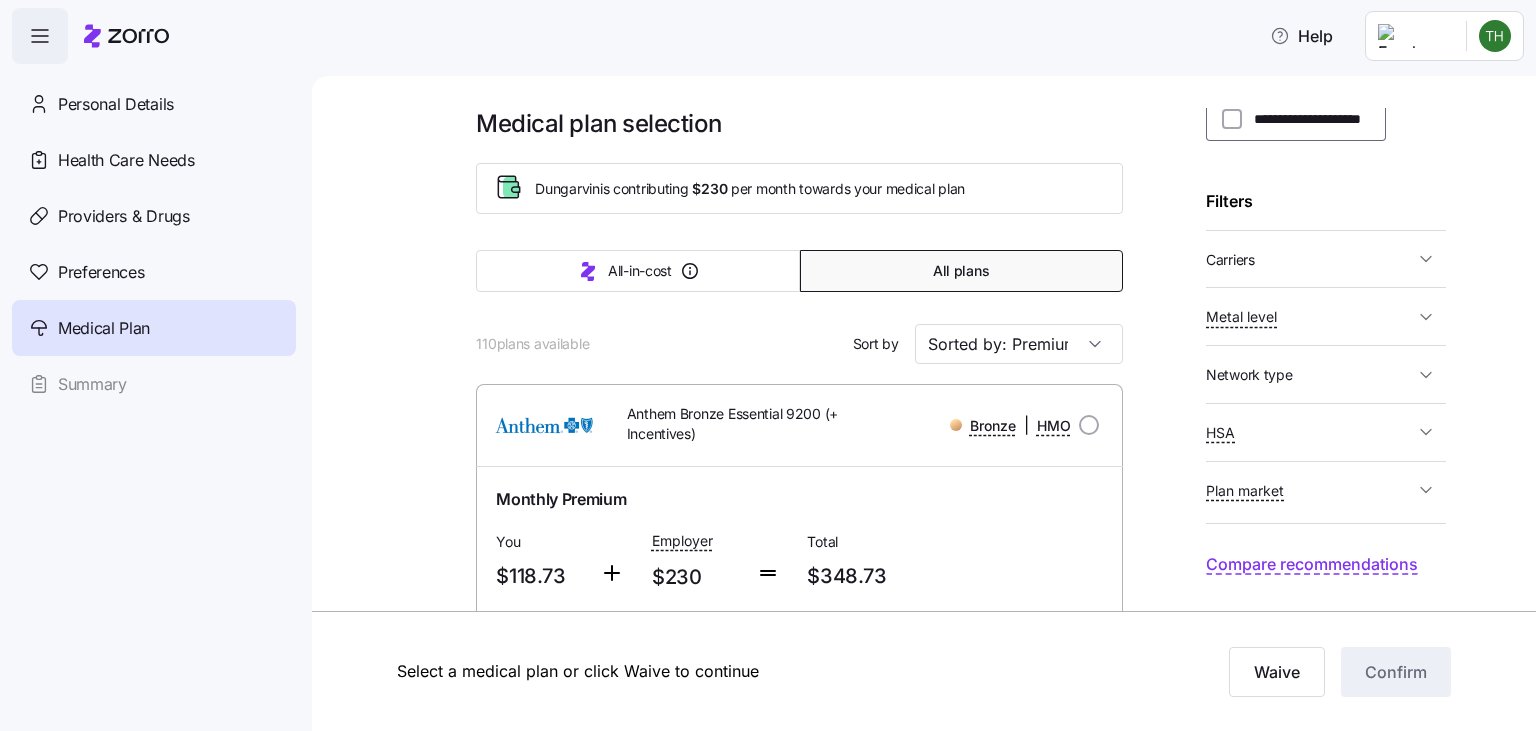 click on "Monthly Premium You $118.73 Employer $230 Total $348.73" at bounding box center [799, 540] 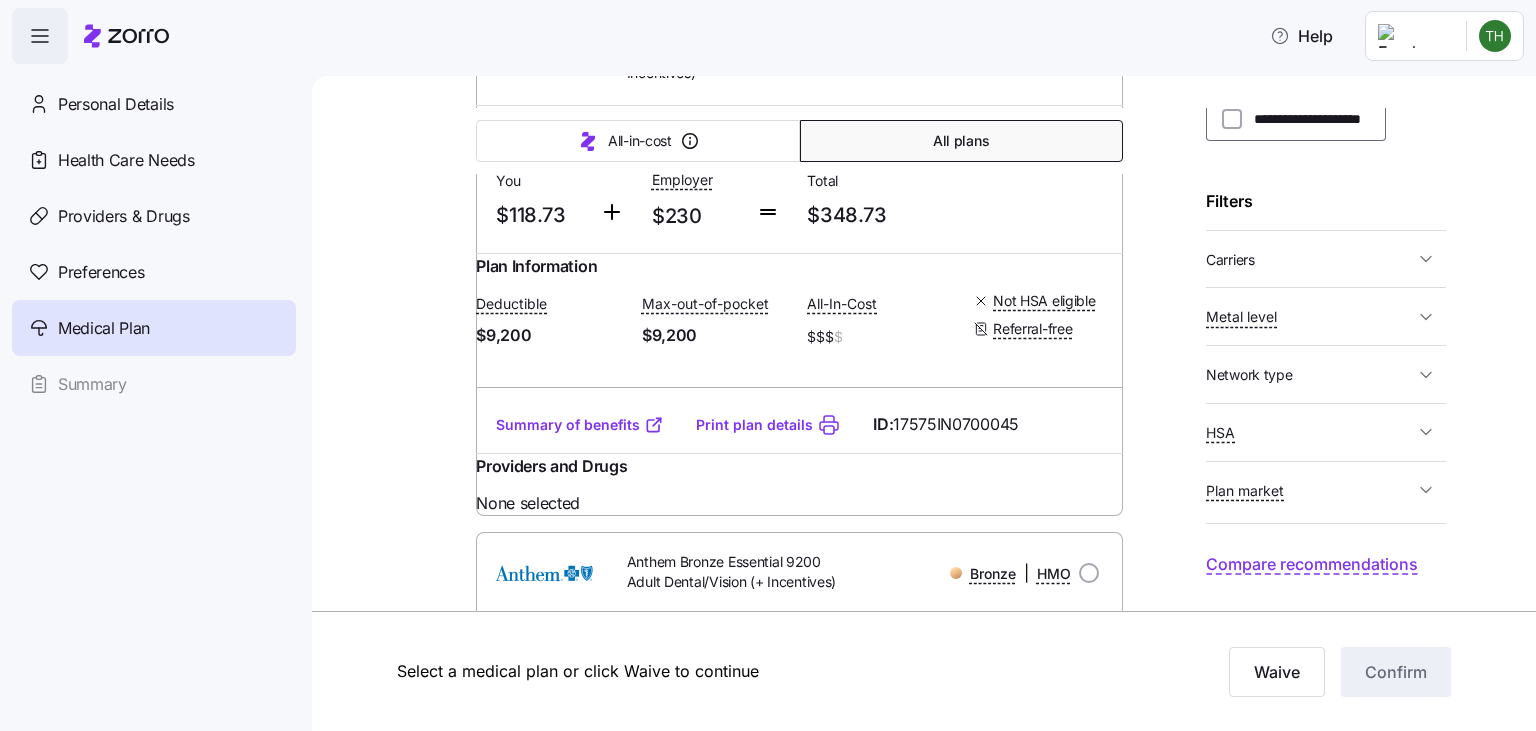 scroll, scrollTop: 403, scrollLeft: 0, axis: vertical 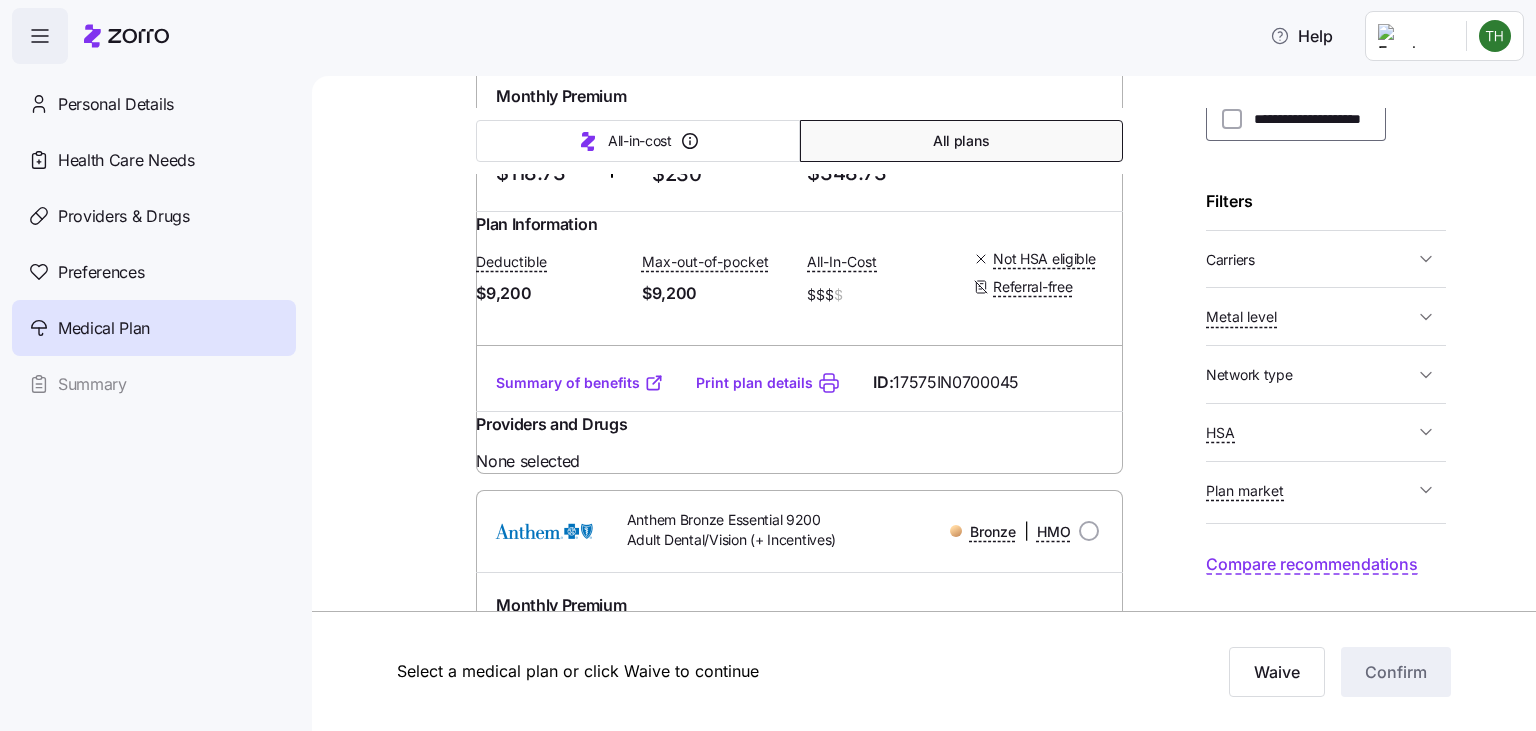 click on "$$$ $" at bounding box center [882, 295] 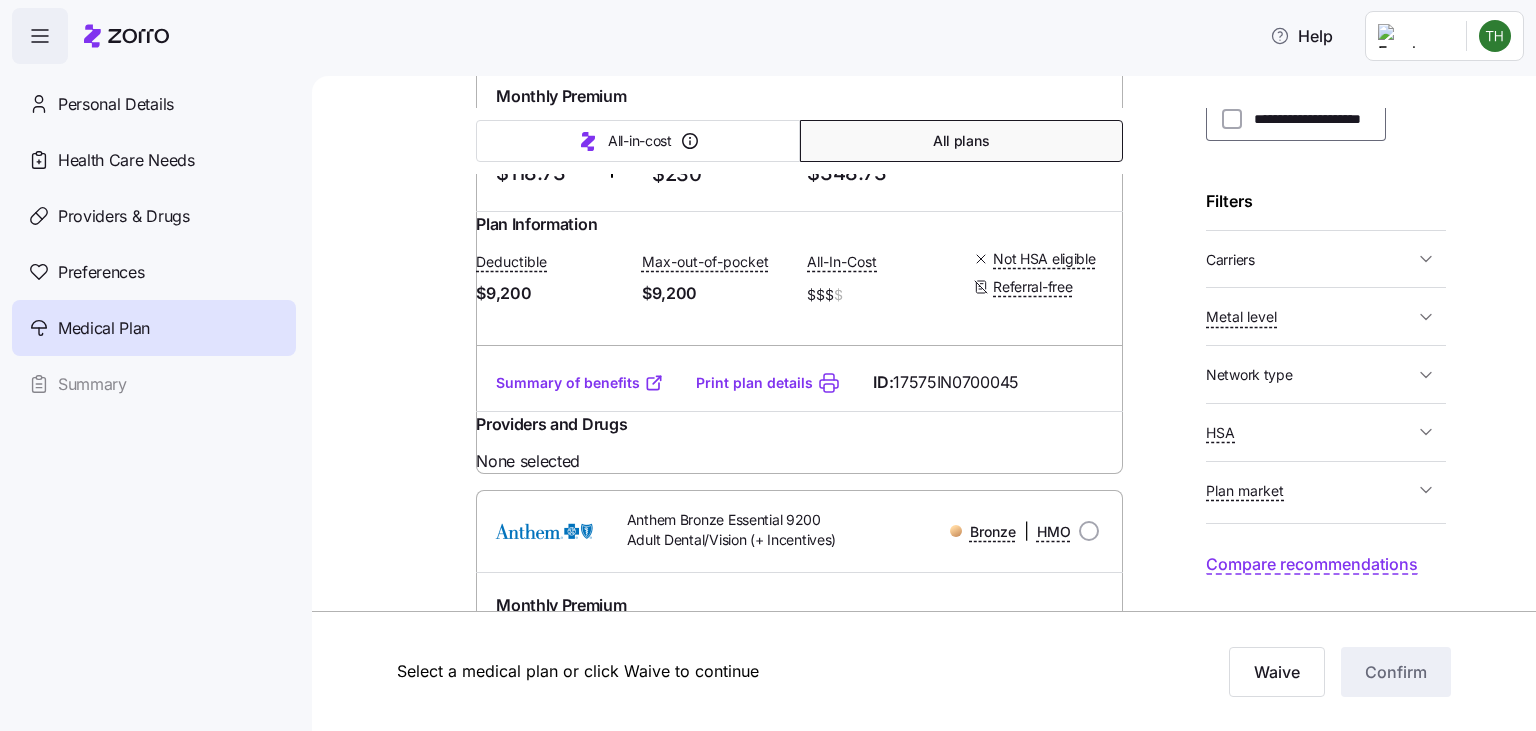 click on "Providers and Drugs" at bounding box center [799, 430] 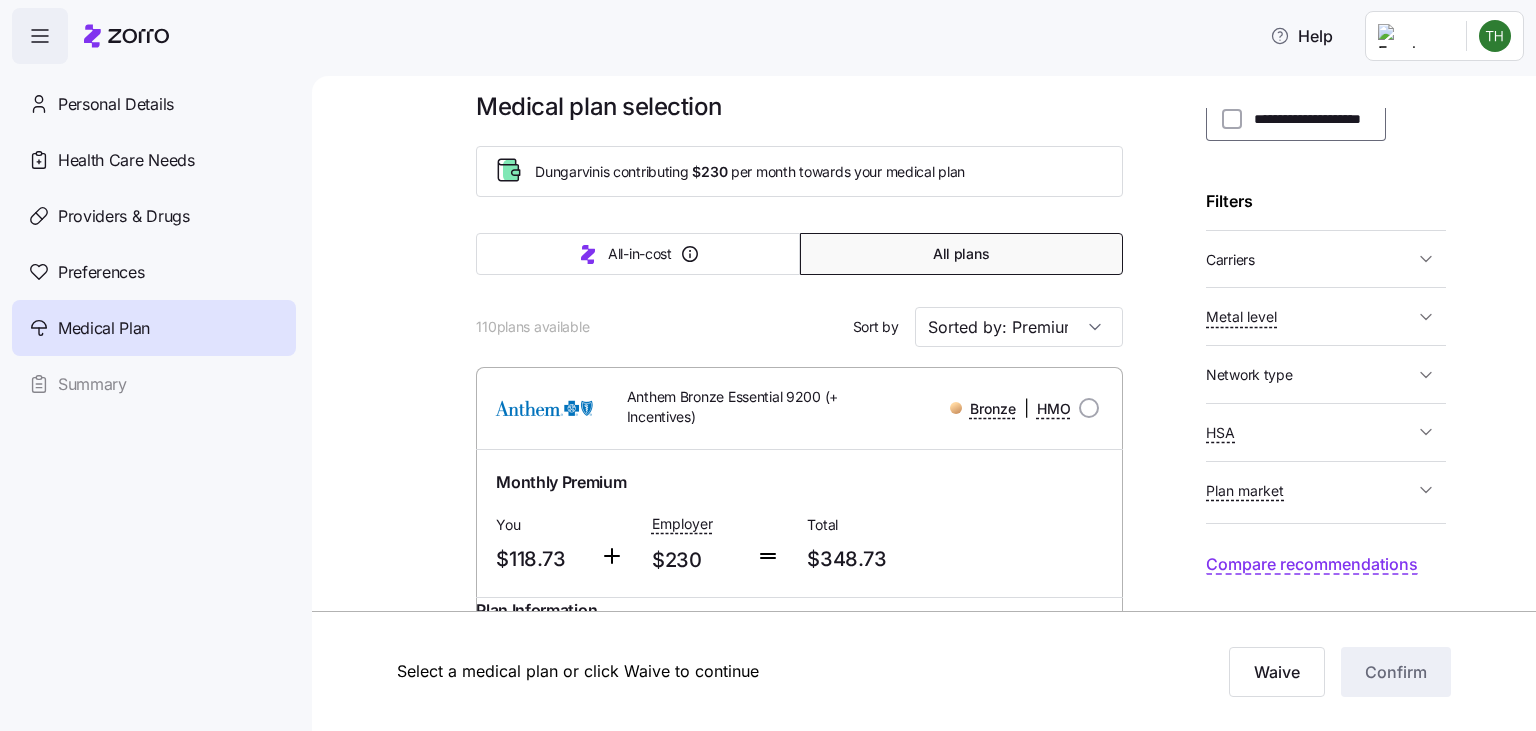scroll, scrollTop: 0, scrollLeft: 0, axis: both 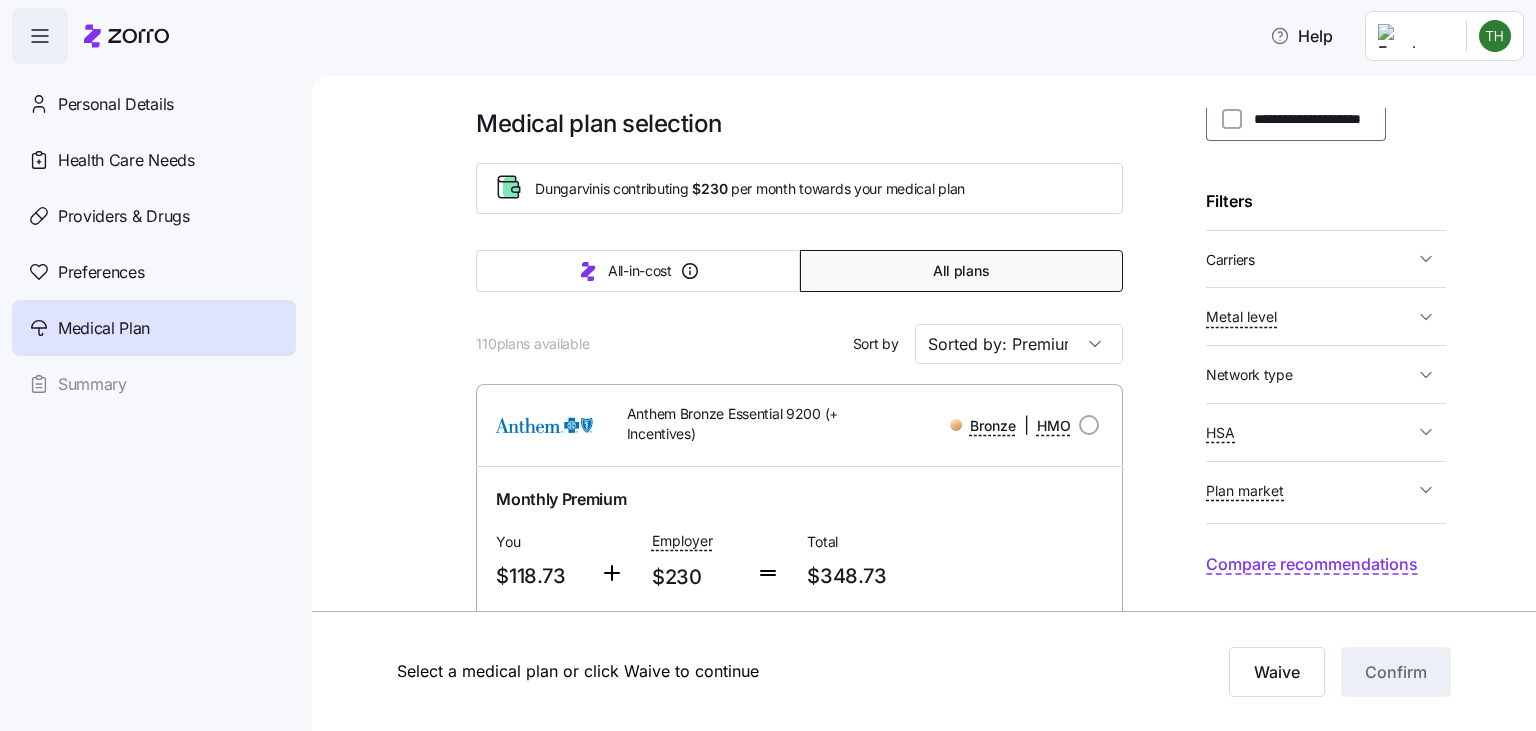 click on "Anthem Bronze Essential 9200 (+ Incentives)" at bounding box center [735, 424] 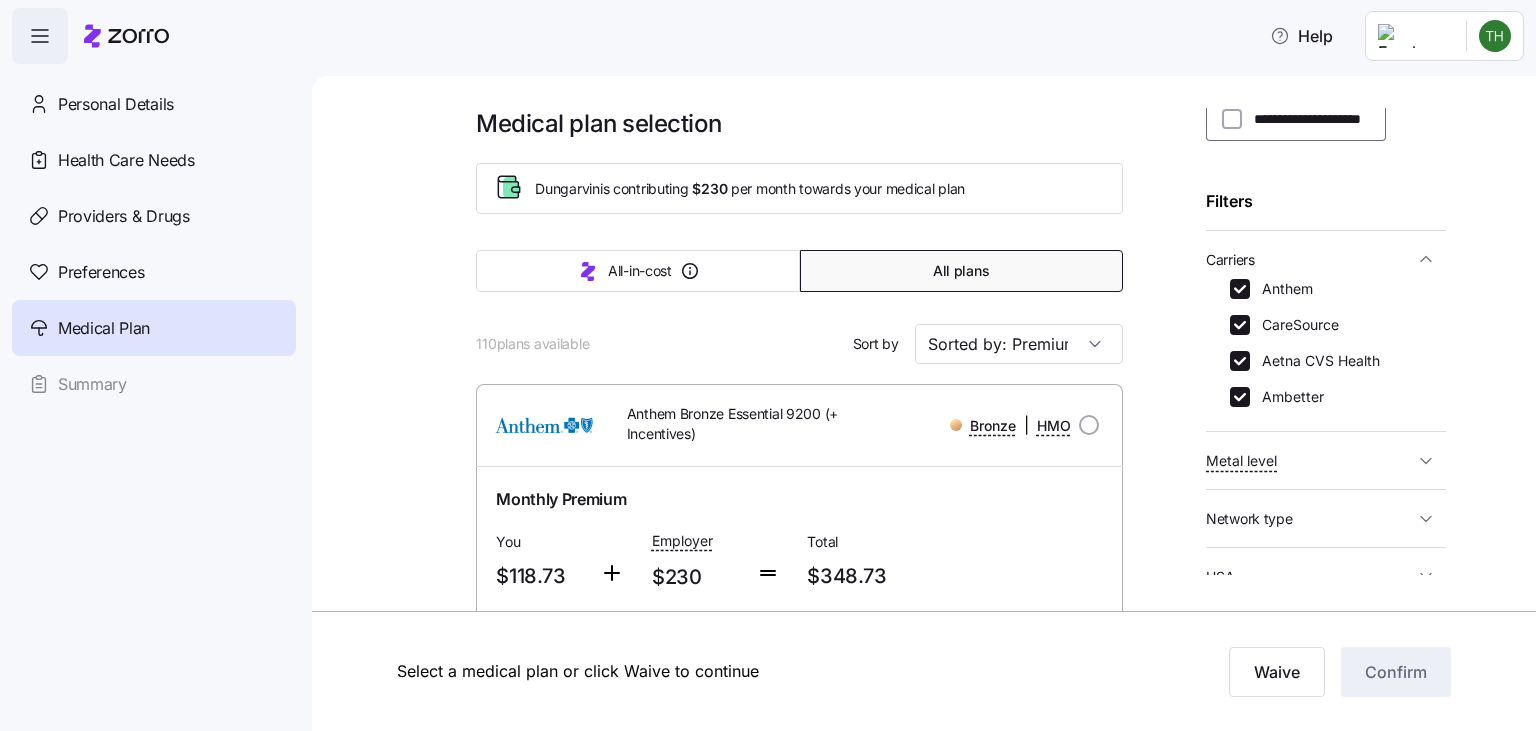 click 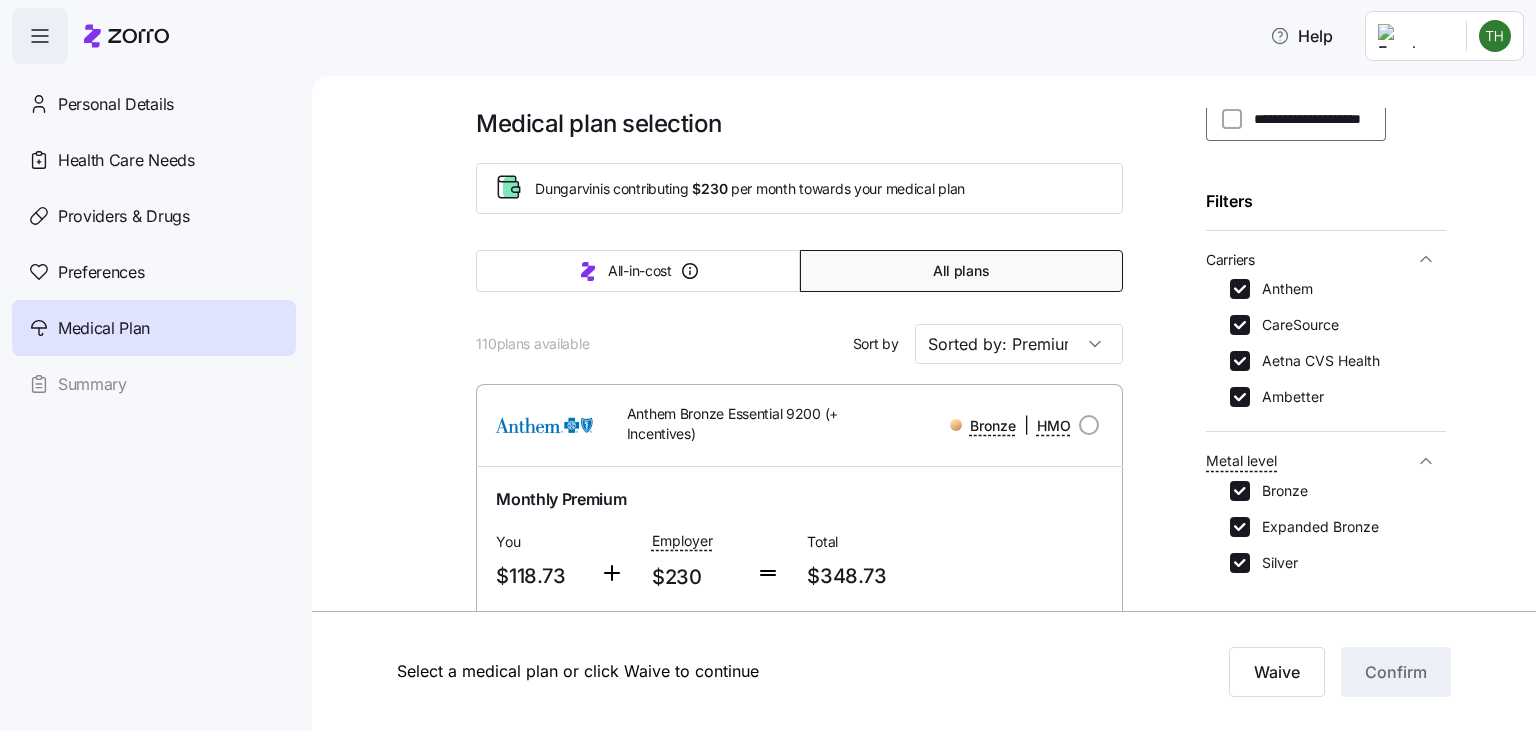 click on "Medical plan selection Dungarvin is contributing $230 per month towards your medical plan All-in-cost All plans 110 plans available Sort by Sorted by: Premium Anthem Bronze Essential 9200 (+ Incentives) Bronze | HMO Monthly Premium You $118.73 Employer $230 Total $348.73 Plan Information Deductible $9,200 Max-out-of-pocket $9,200 All-In-Cost $$$ $ Not HSA eligible Referral-free [NAME] , 02/23/1981 , [STREET_ADDRESS], [CITY], [STATE] [ZIP_CODE], USA ; Who is covered: Me ; Employer contribution: up to $230 Medical Plan Anthem Bronze Essential 9200 (+ Incentives) Bronze | HMO Summary of benefits Select Your current choice Premium Total Premium $348.73 After allowance $118.73 Deductible Individual: Medical $9,200 Individual: Drug 0 Family: Medical $18,400 Family: Drug 0 Max Out of Pocket Individual: Medical $9,200 Individual: Drug 0 Family: Medical $18,400 Family: Drug 0 HSA Eligible HSA Eligible No Doctor visits Primary Care Specialist Urgent Care & Visits Emergency room Ambulance |" at bounding box center [924, 403] 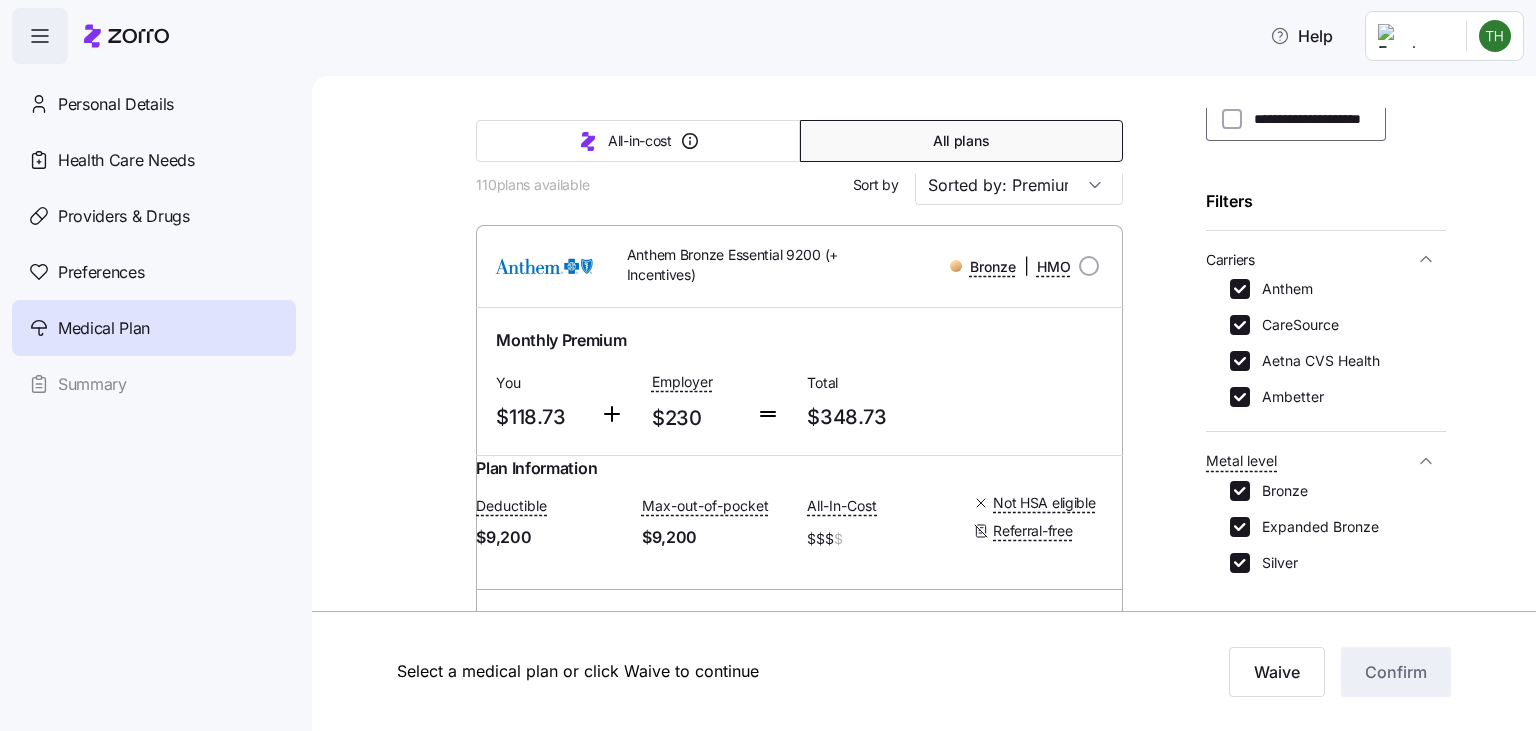 scroll, scrollTop: 173, scrollLeft: 0, axis: vertical 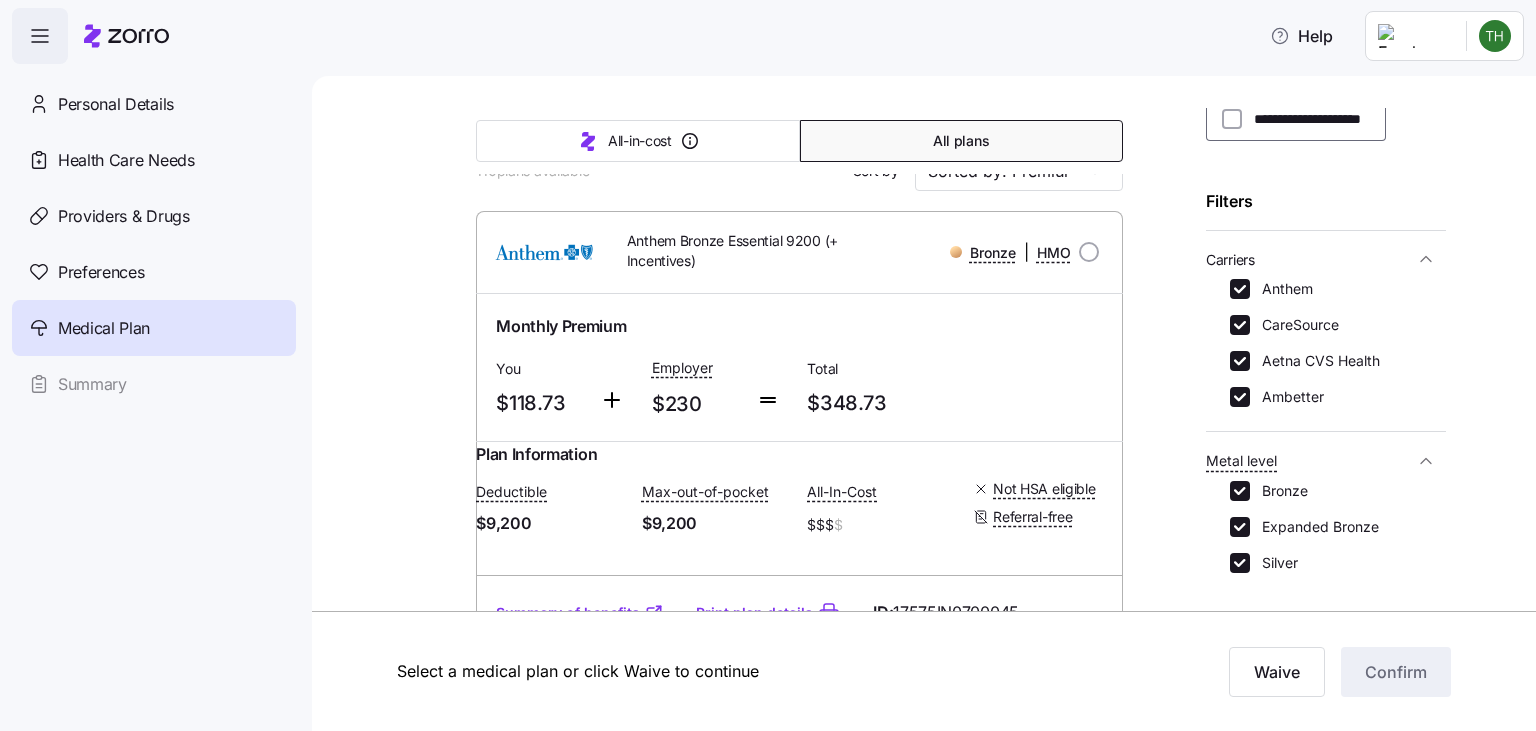 click on "Anthem Bronze Essential 9200 (+ Incentives)   Bronze | HMO" at bounding box center [799, 252] 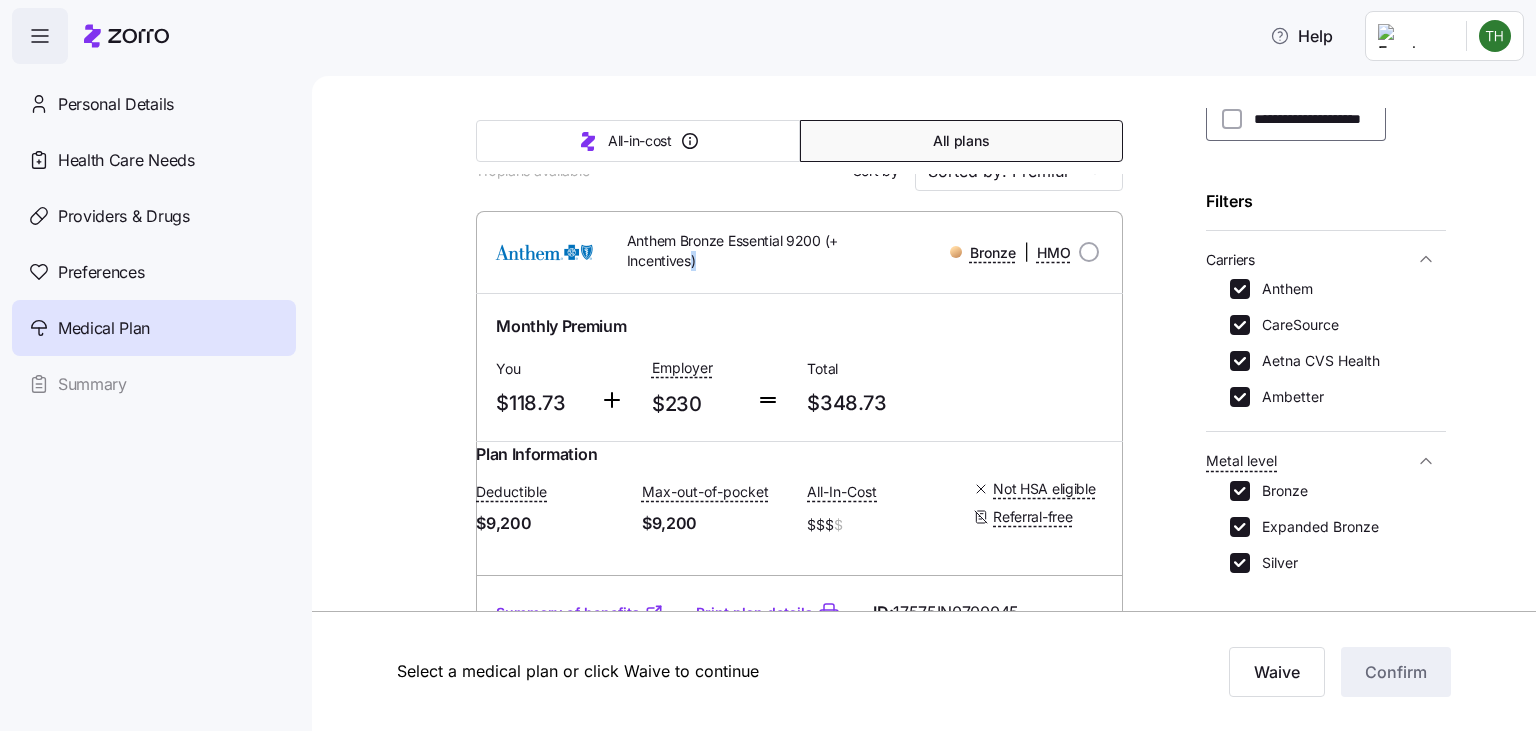 click on "Anthem Bronze Essential 9200 (+ Incentives)   Bronze | HMO" at bounding box center [799, 252] 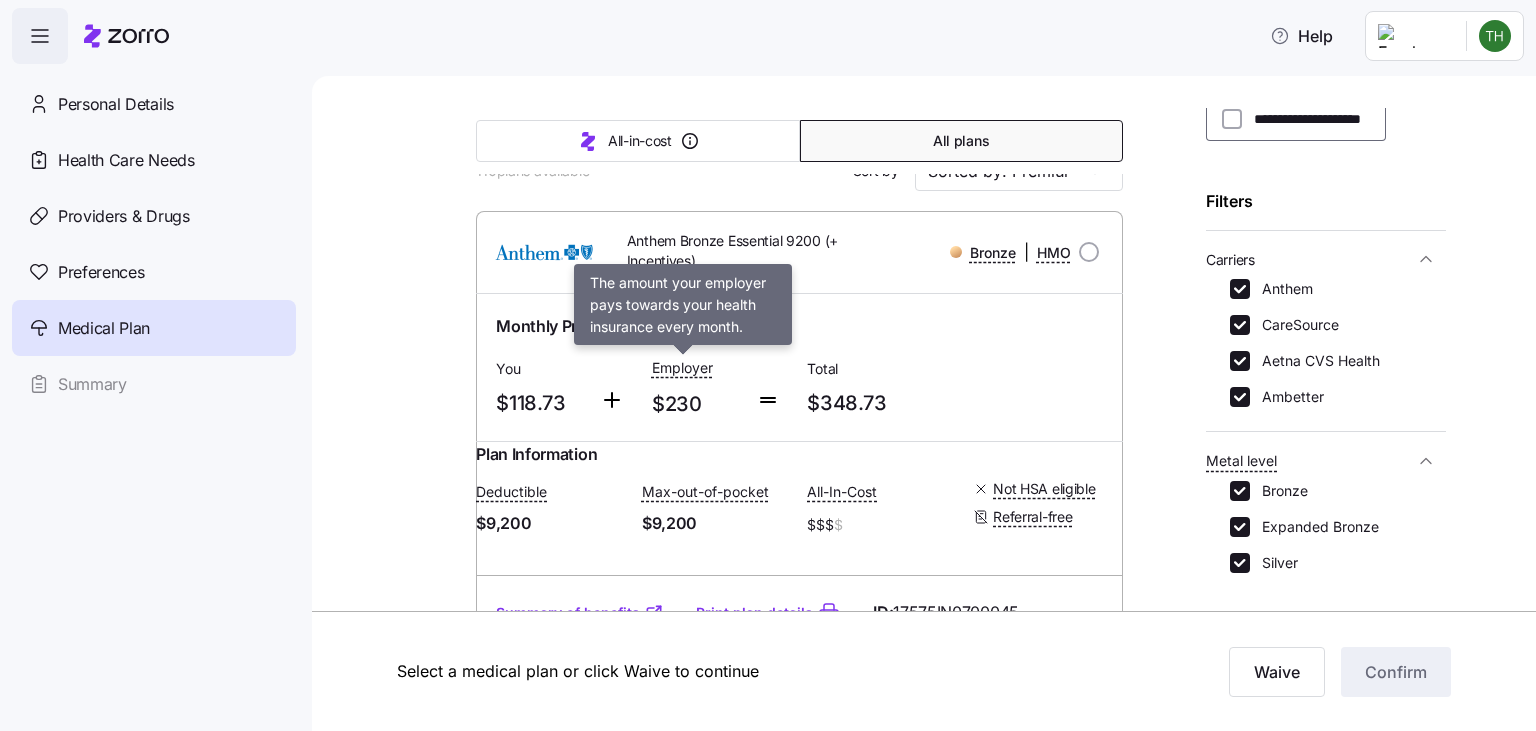click on "Employer" at bounding box center [682, 368] 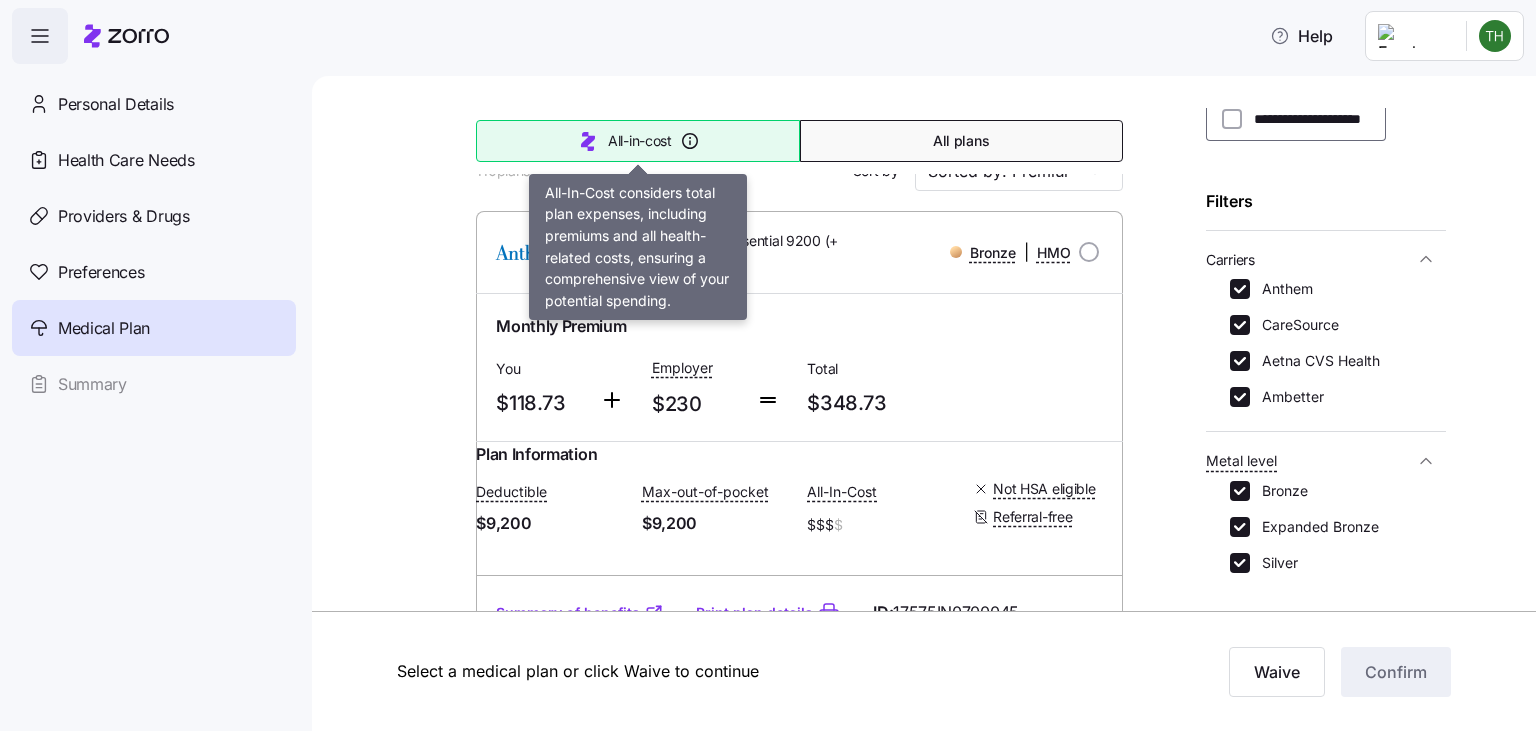 click on "All-in-cost" at bounding box center (637, 141) 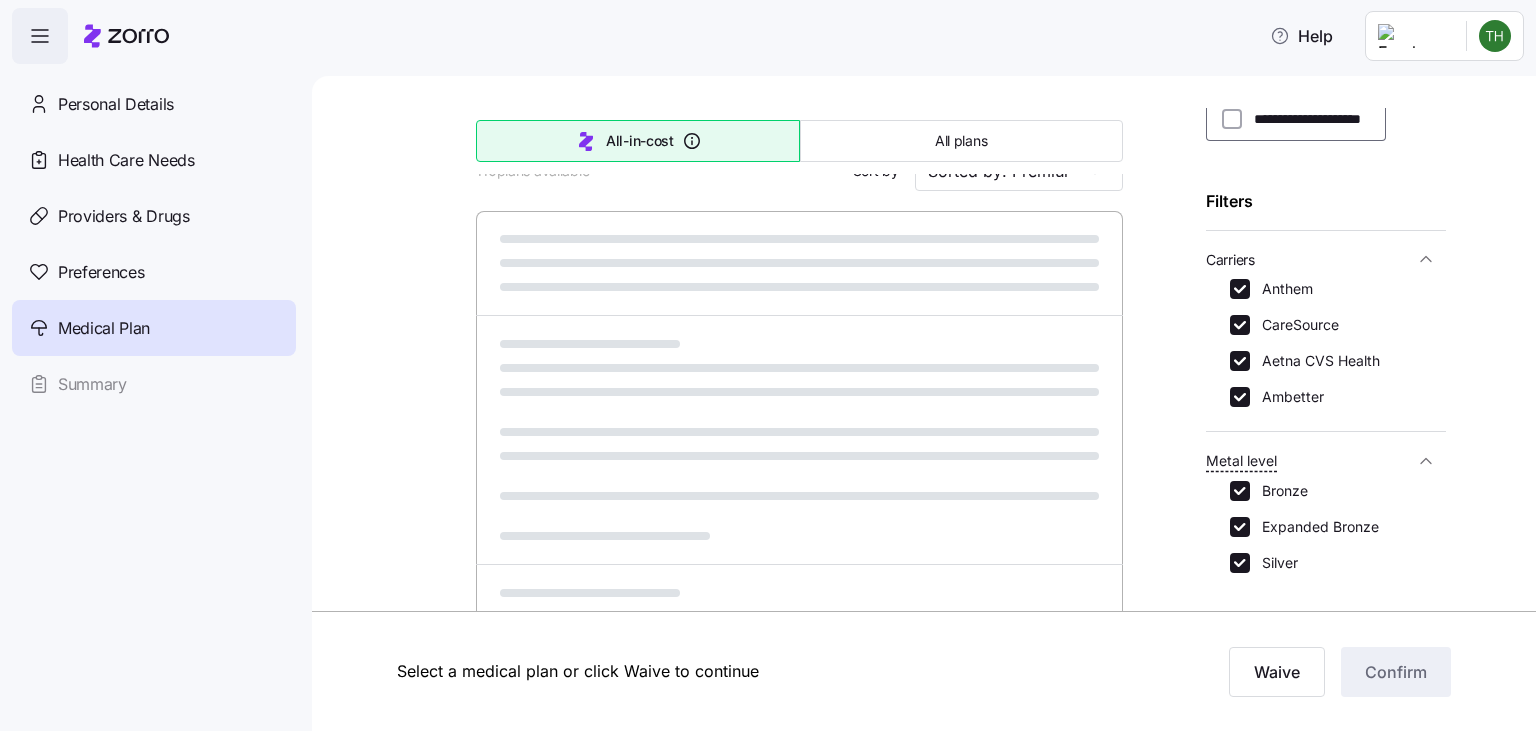type on "Sorted by: All-in-cost" 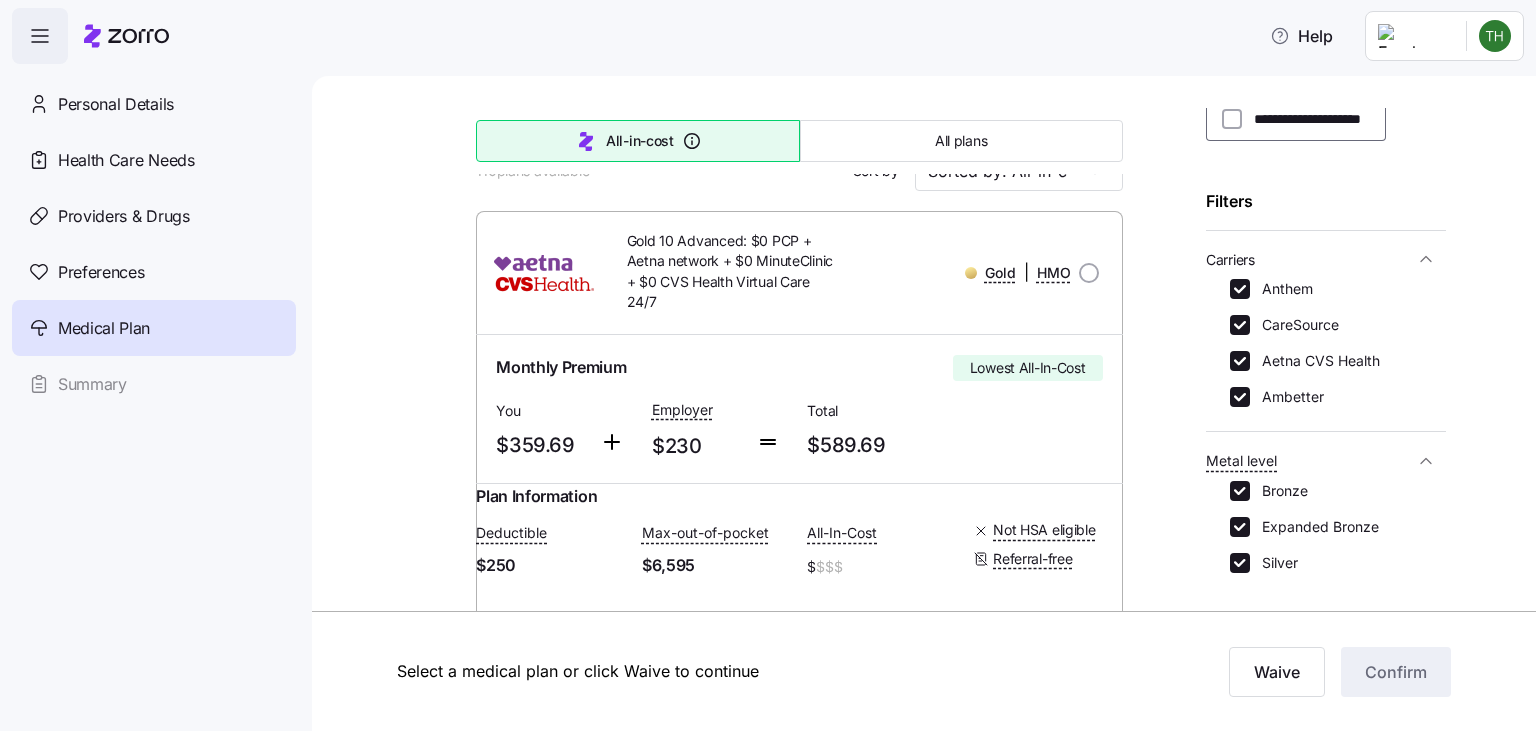 click at bounding box center (430, 1432) 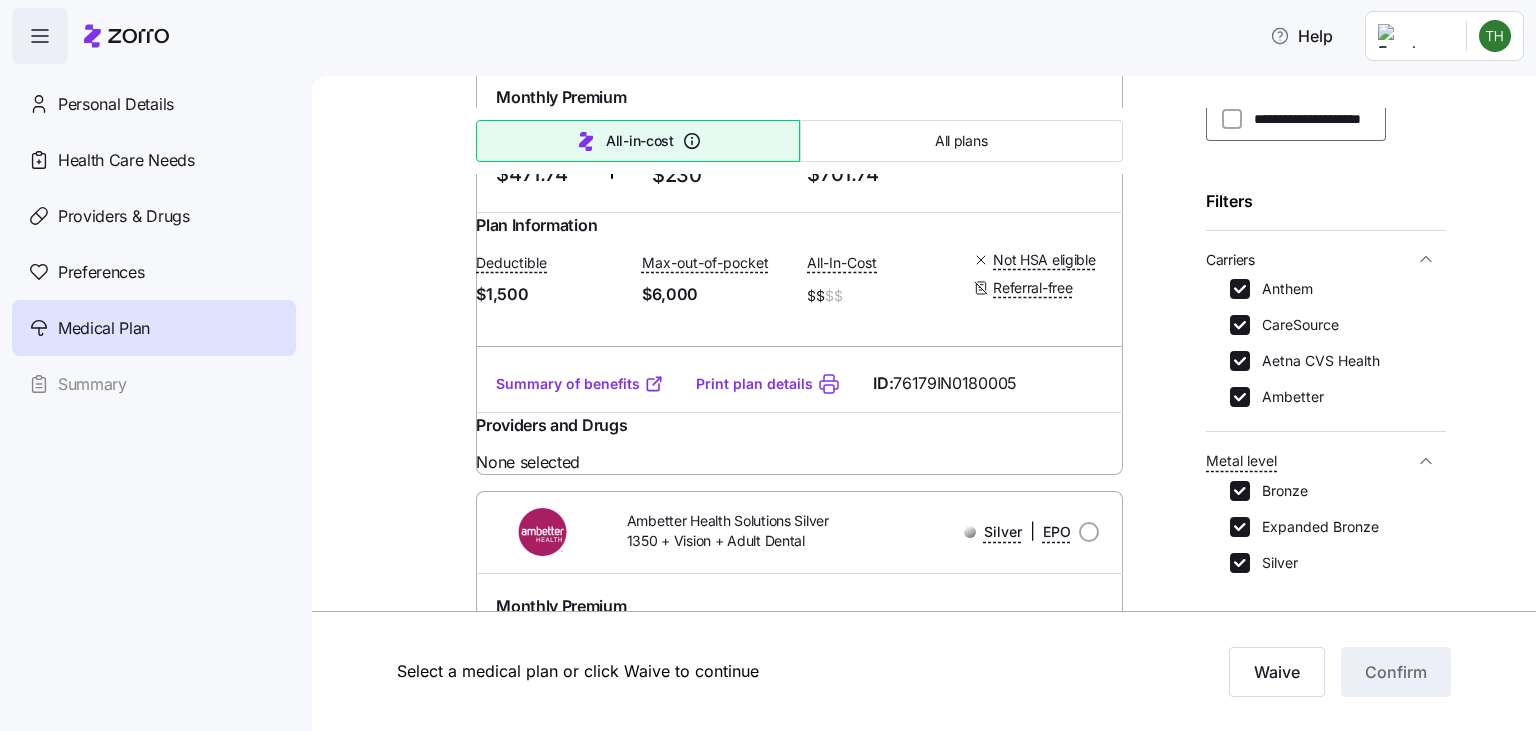 scroll, scrollTop: 11405, scrollLeft: 0, axis: vertical 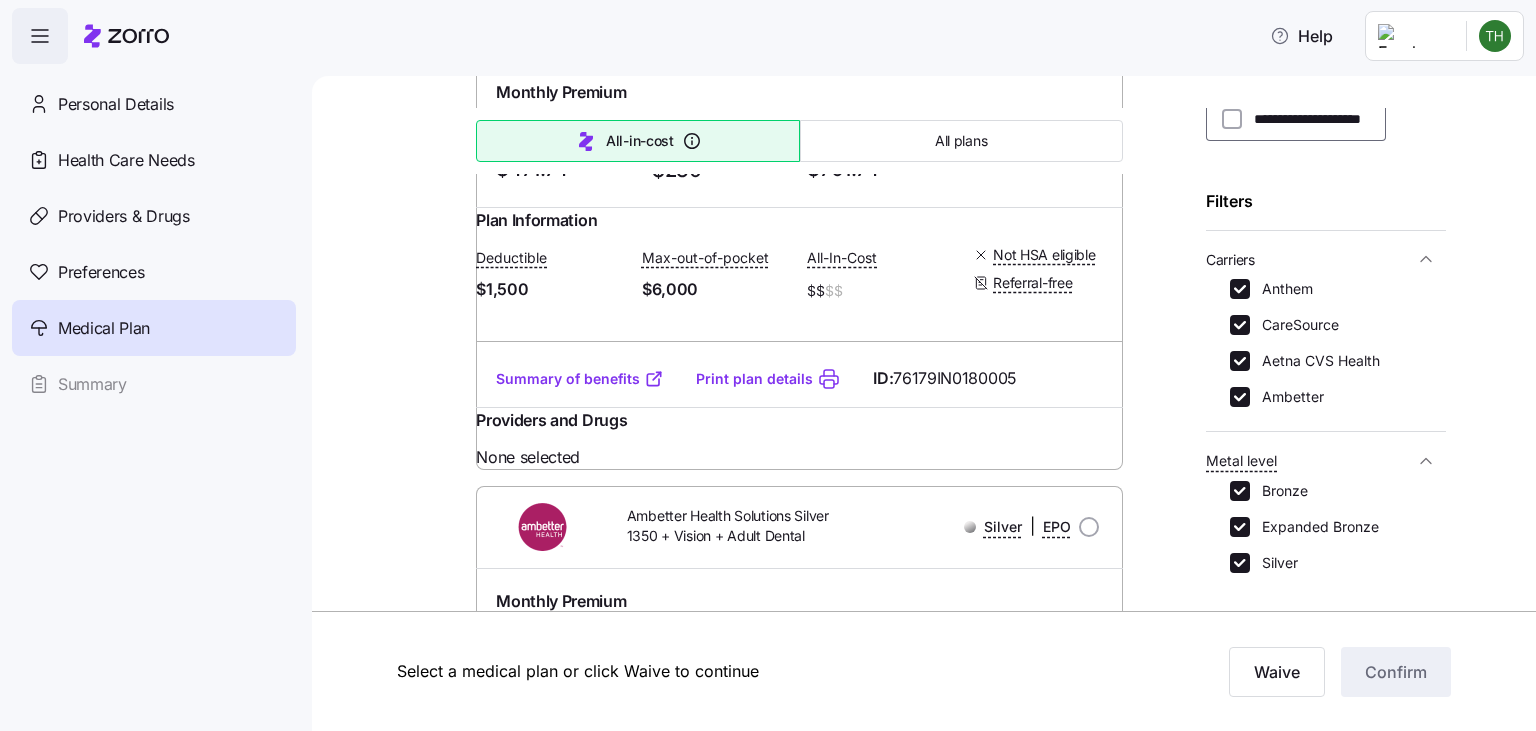 click at bounding box center [430, -4627] 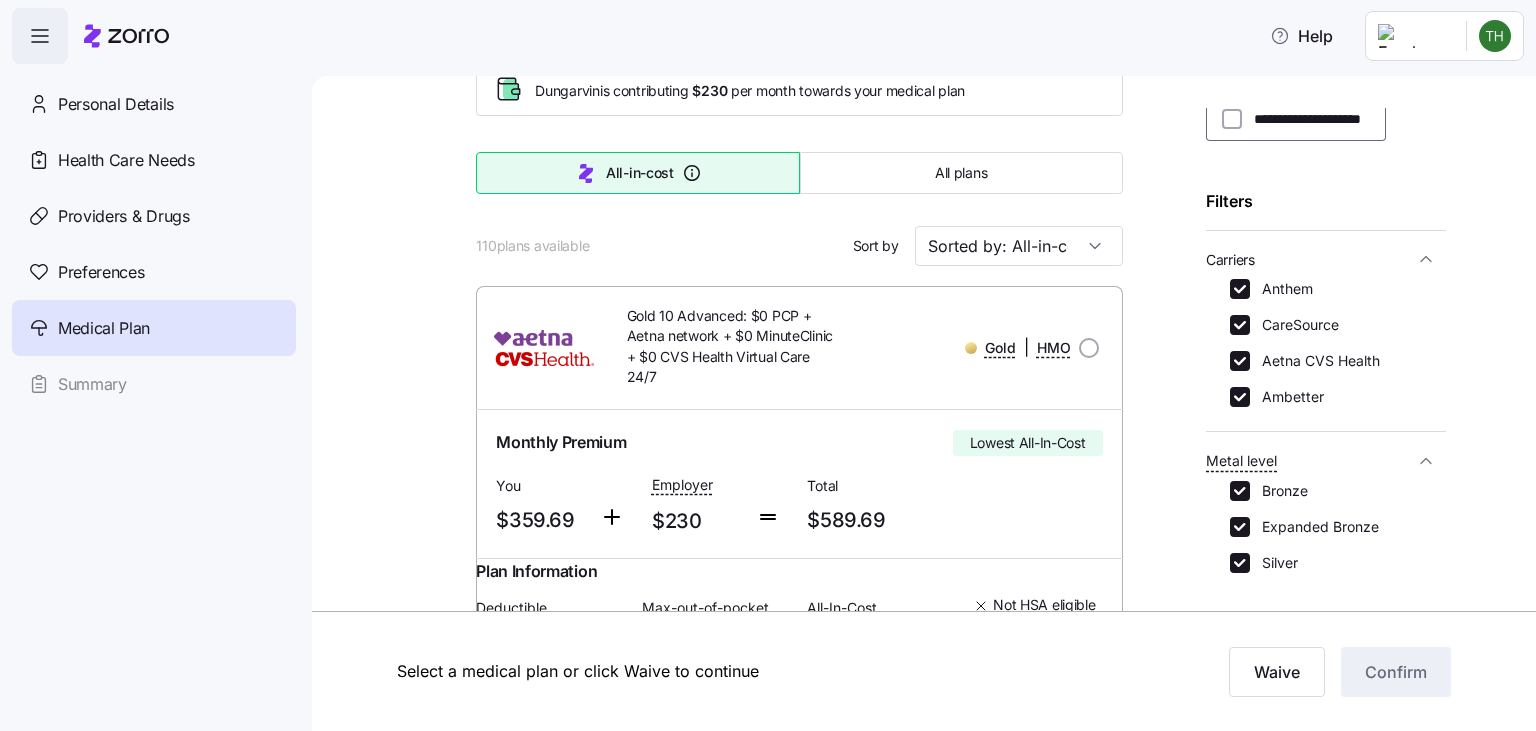 scroll, scrollTop: 0, scrollLeft: 0, axis: both 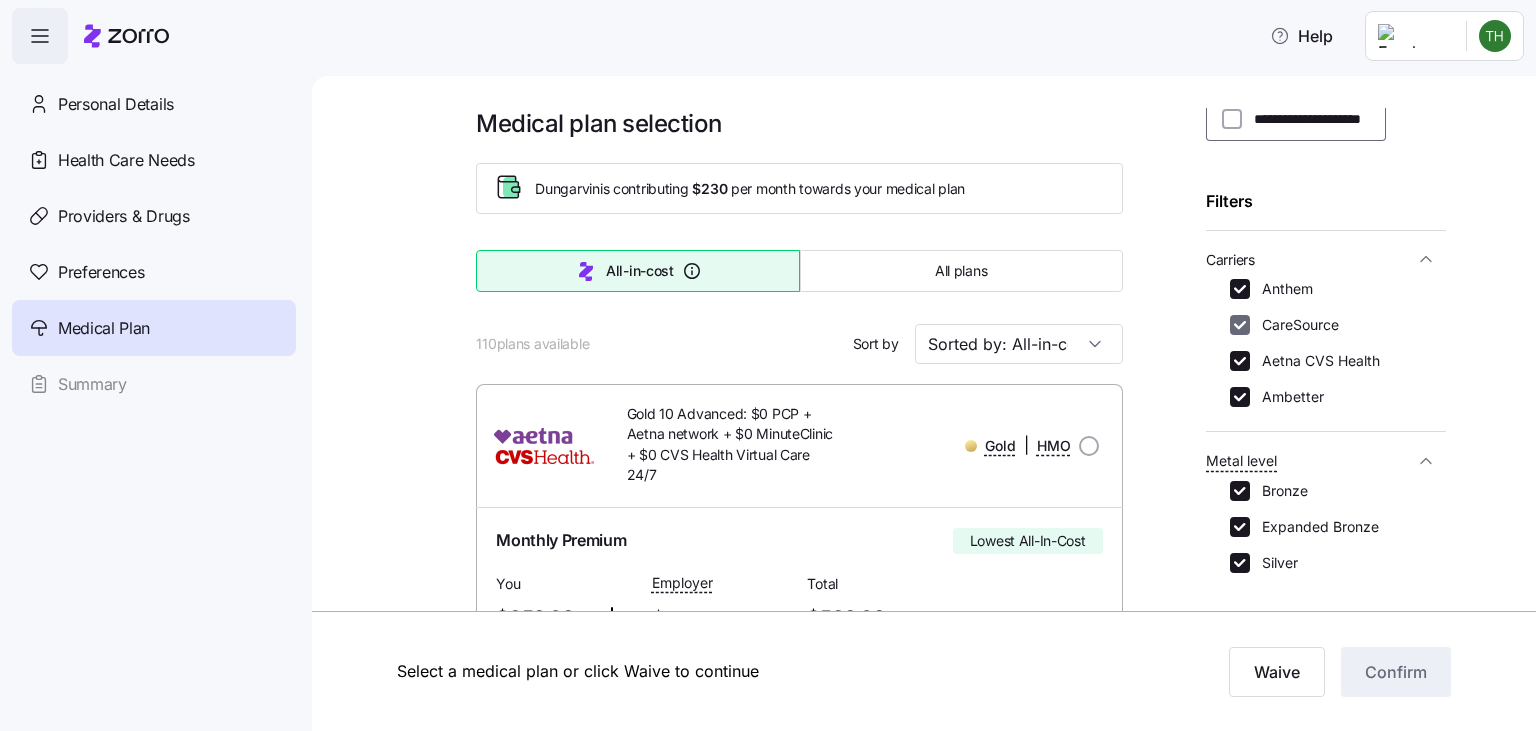 click on "CareSource" at bounding box center (1240, 325) 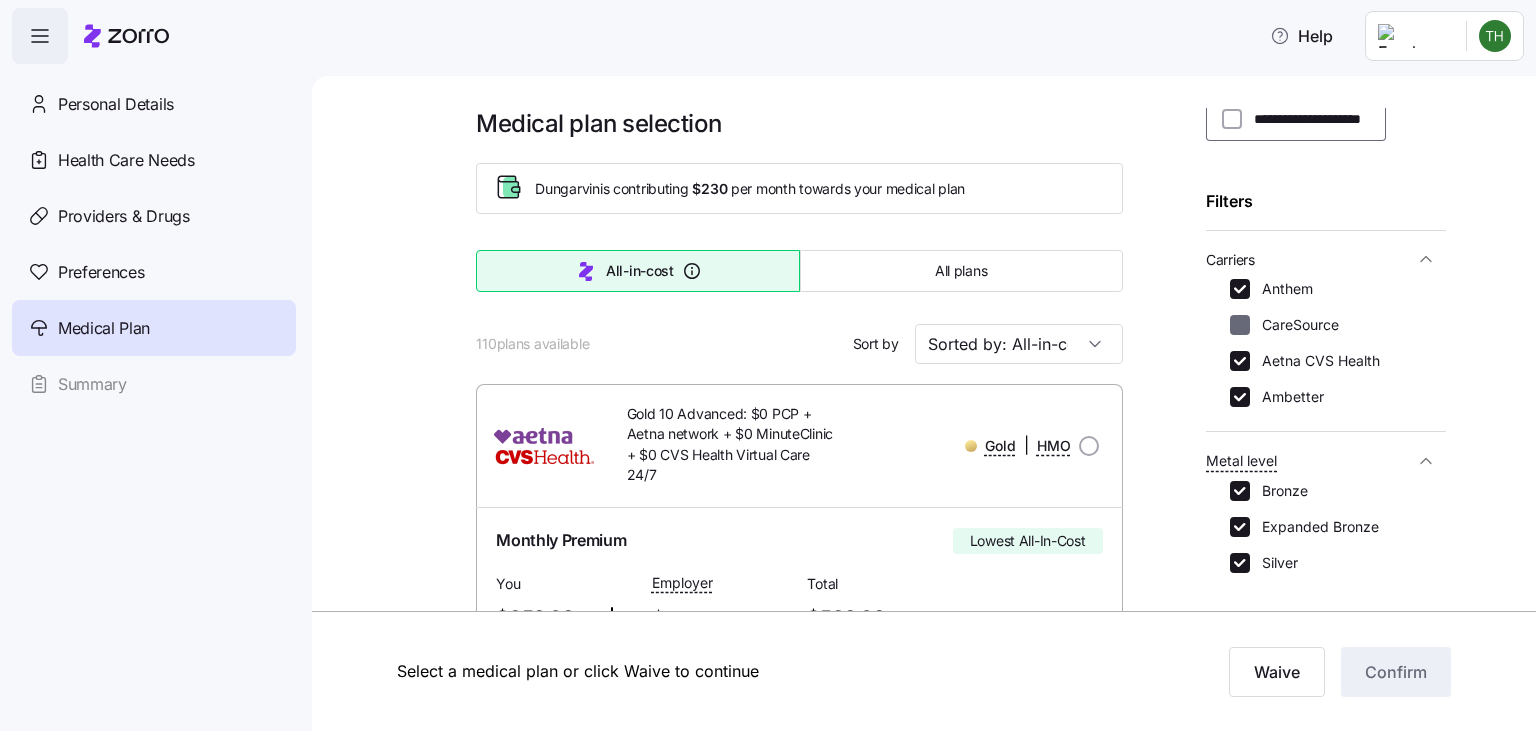 checkbox on "false" 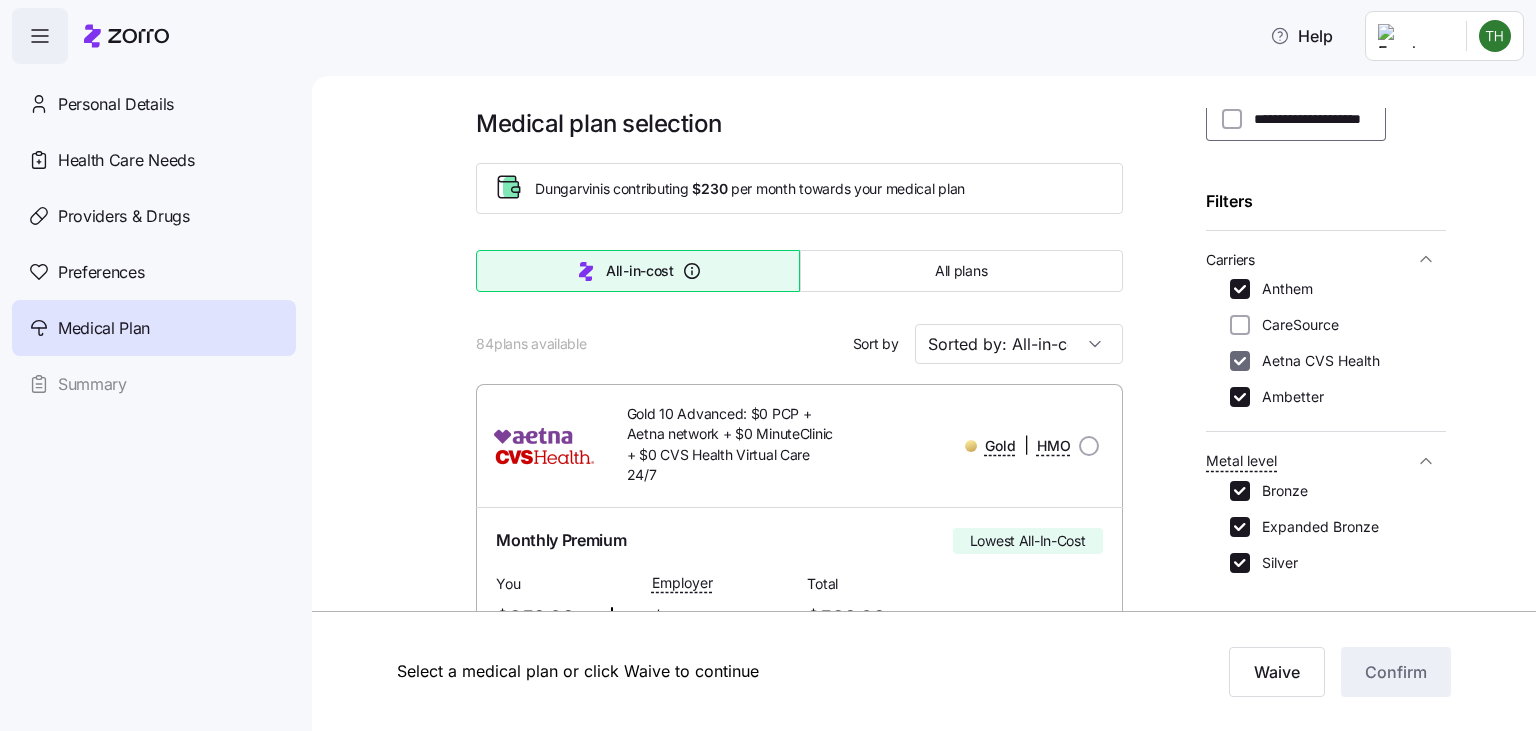 click on "Aetna CVS Health" at bounding box center (1240, 361) 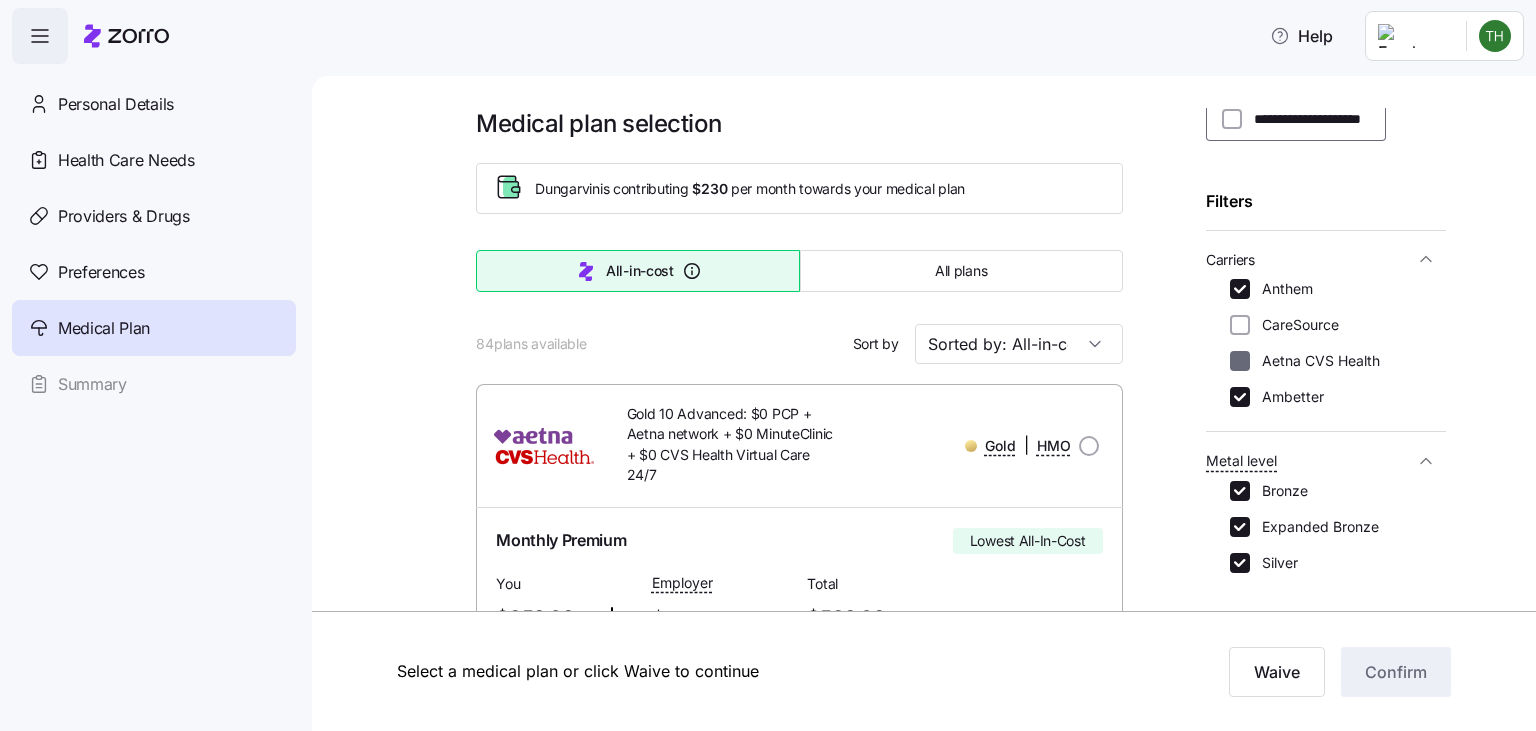 checkbox on "false" 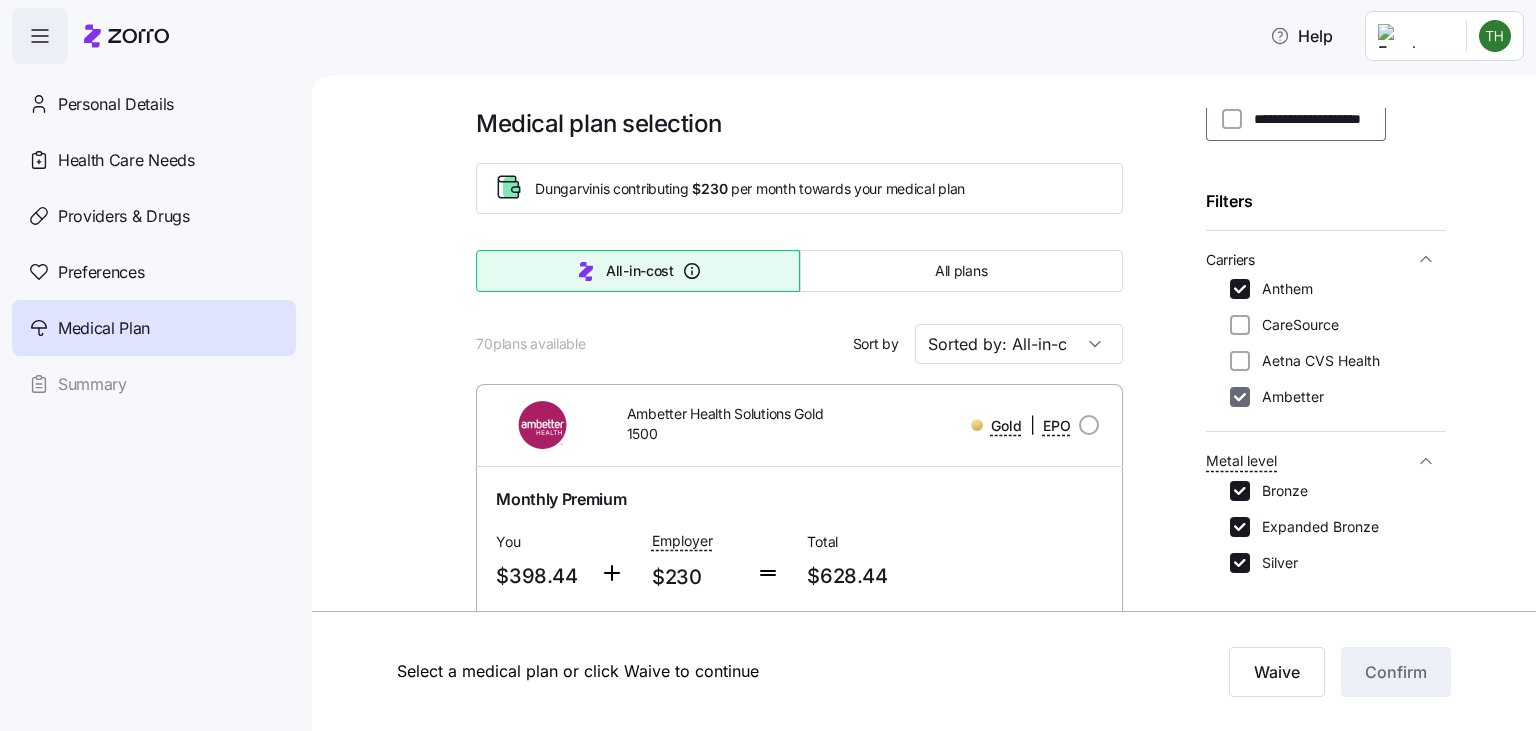 click on "Ambetter" at bounding box center (1240, 397) 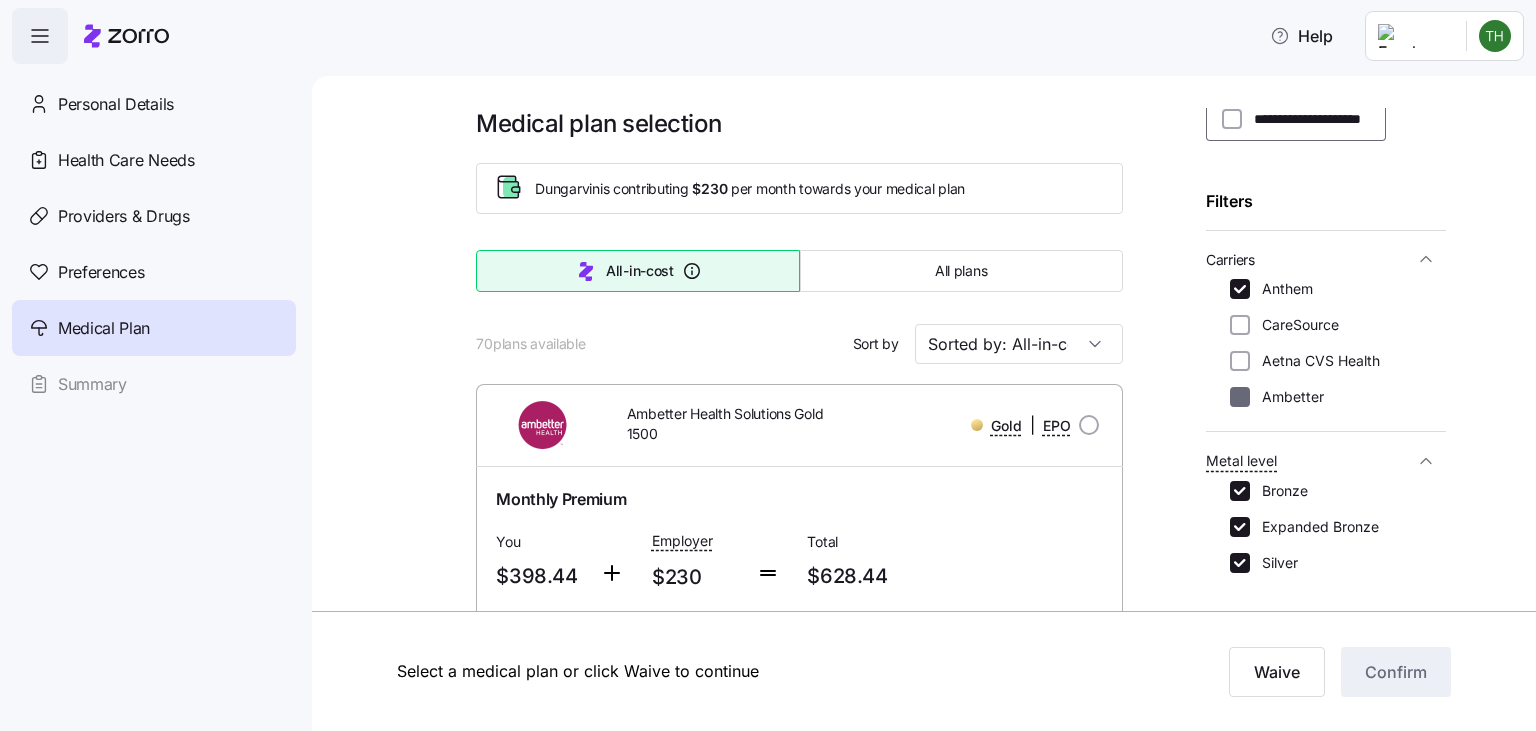 checkbox on "false" 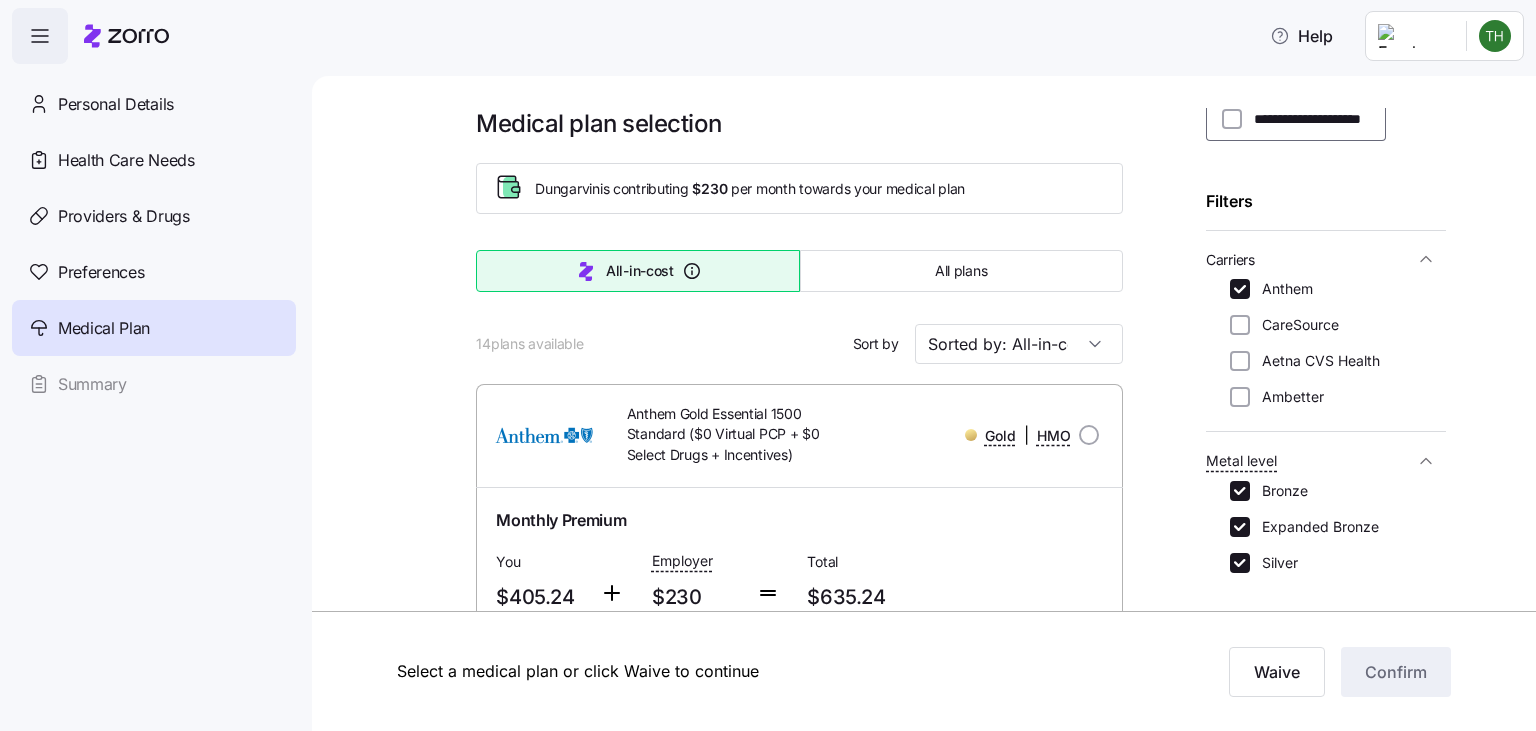 click on "Medical plan selection Dungarvin is contributing $230 per month towards your medical plan All-in-cost All plans 14 plans available Sort by Sorted by: All-in-cost Anthem Gold Essential 1500 Standard ($0 Virtual PCP + $0 Select Drugs + Incentives) Gold | HMO Monthly Premium You $405.24 Employer $230 Total $635.24 Plan Information Deductible $1,500 Max-out-of-pocket $7,800 All-In-Cost $ $$$ Not HSA eligible Referral-free [NAME] , 02/23/1981 , [STREET_ADDRESS], [CITY], [STATE] [ZIP_CODE], USA ; Who is covered: Me ; Employer contribution: up to $230 Medical Plan Anthem Gold Essential 1500 Standard ($0 Virtual PCP + $0 Select Drugs + Incentives) Gold | HMO Summary of benefits Select Your current choice Premium Total Premium $635.24 After allowance $405.24 Deductible Individual: Medical $1,500 Individual: Drug $0 Family: Medical $3,000 Family: Drug $0 Max Out of Pocket Individual: Medical $7,800 Individual: Drug 0 Family: Medical $15,600 Family: Drug 0 HSA Eligible HSA Eligible No Doctor visits Primary Care Specialist Urgent Care & Visits Emergency room Ambulance |" at bounding box center (924, 403) 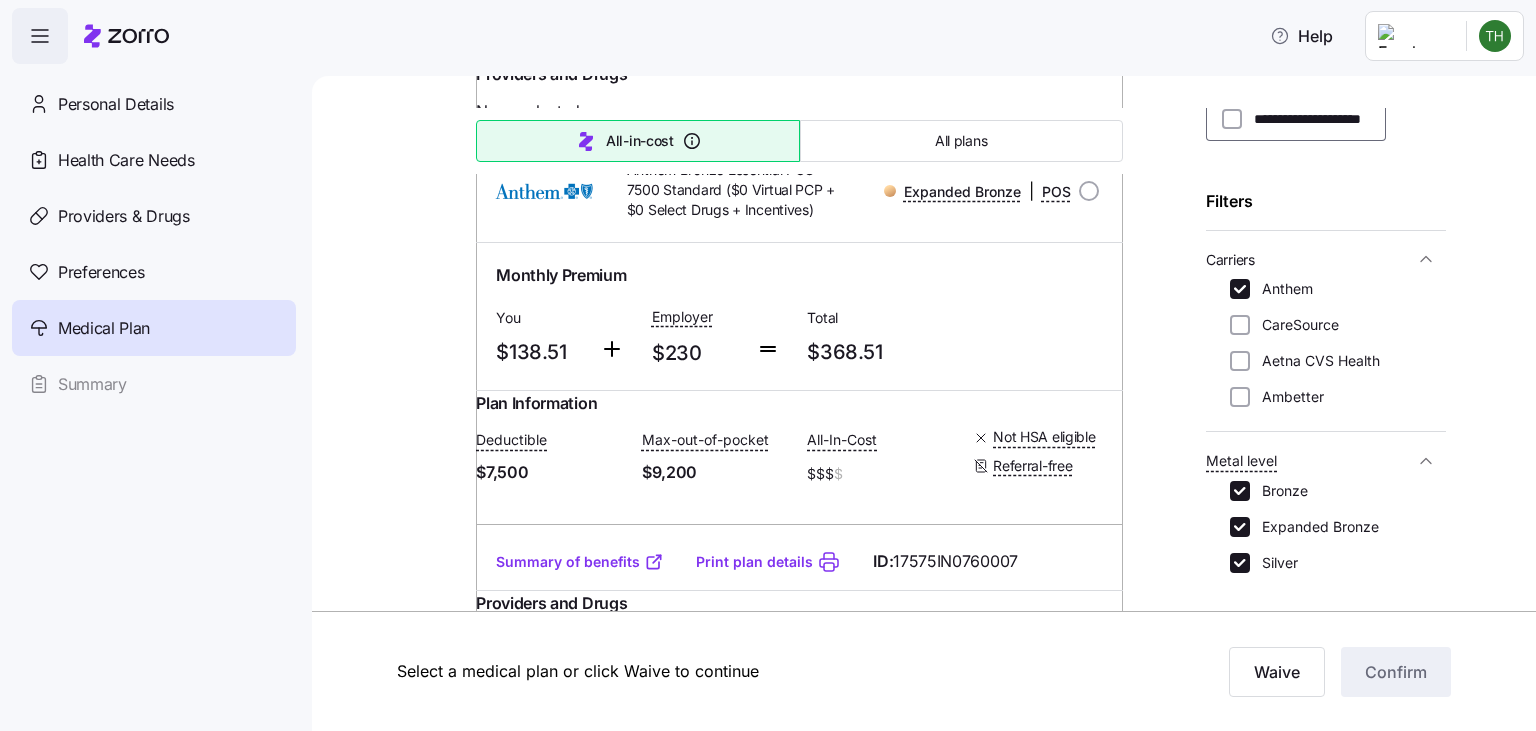 scroll, scrollTop: 3456, scrollLeft: 0, axis: vertical 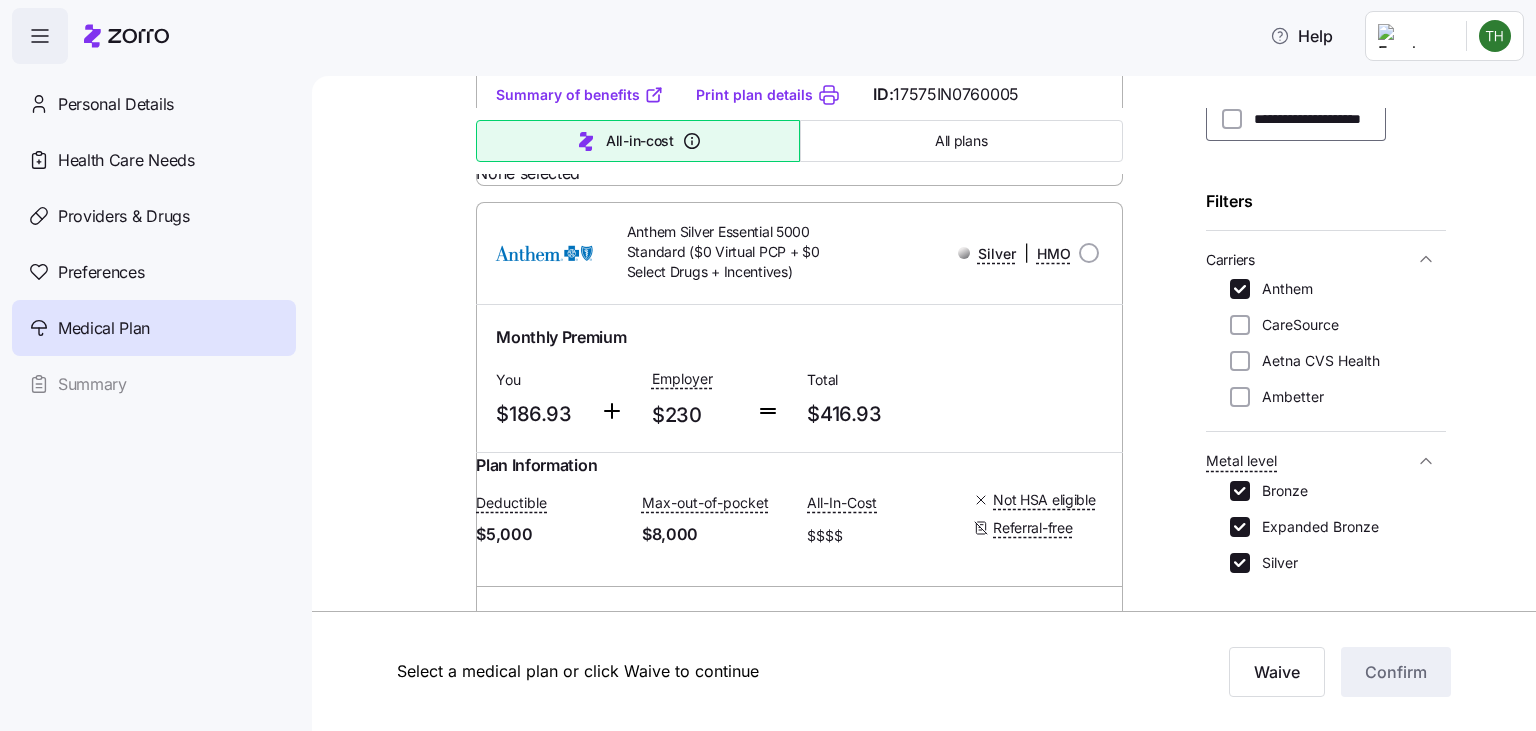 click on "Anthem Bronze Essential POS 5500 ($0 Virtual PCP + $0 Select Drugs + Incentives)   Expanded Bronze | POS" at bounding box center (799, -276) 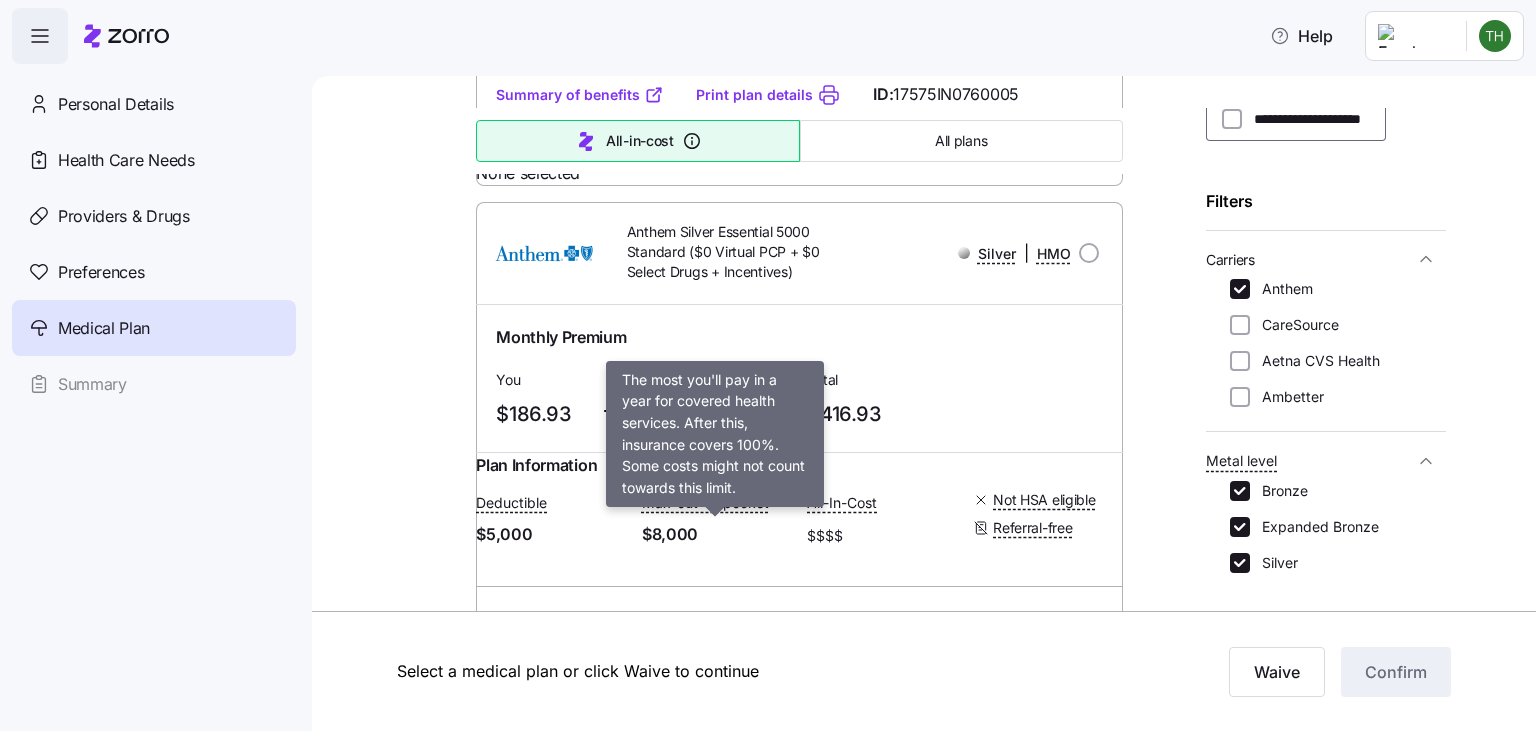 click on "Max-out-of-pocket" at bounding box center (705, -26) 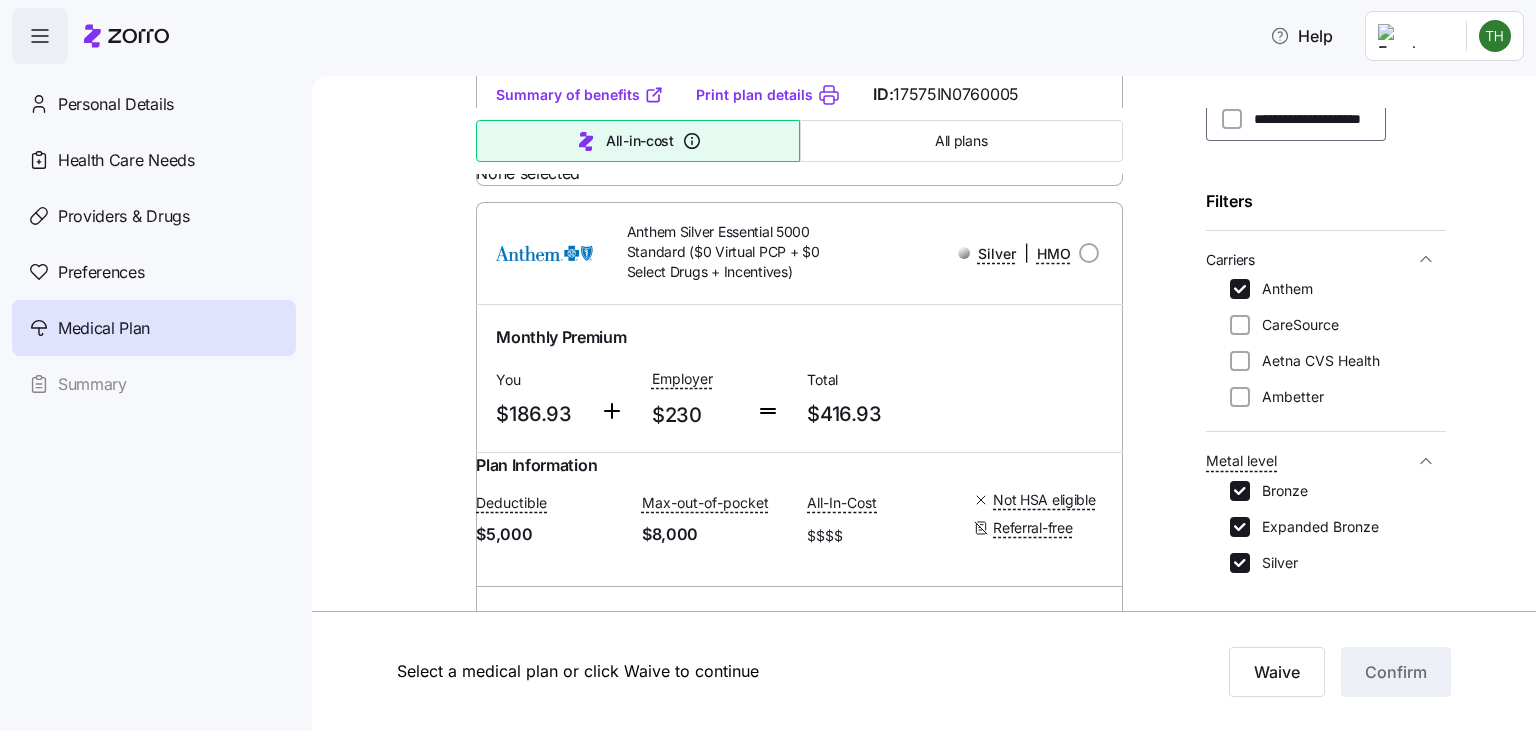 click on "$5,500" at bounding box center (551, 5) 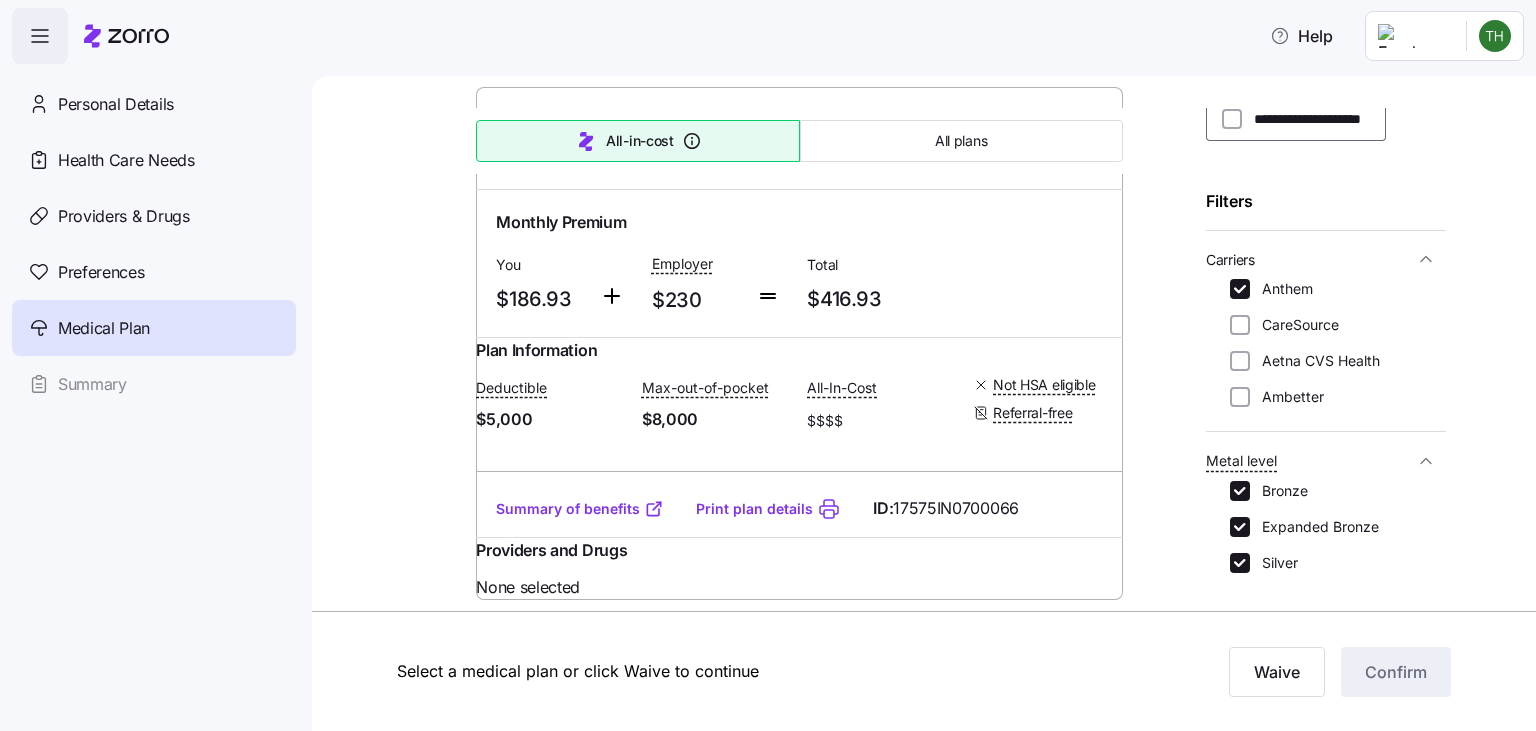 scroll, scrollTop: 5645, scrollLeft: 0, axis: vertical 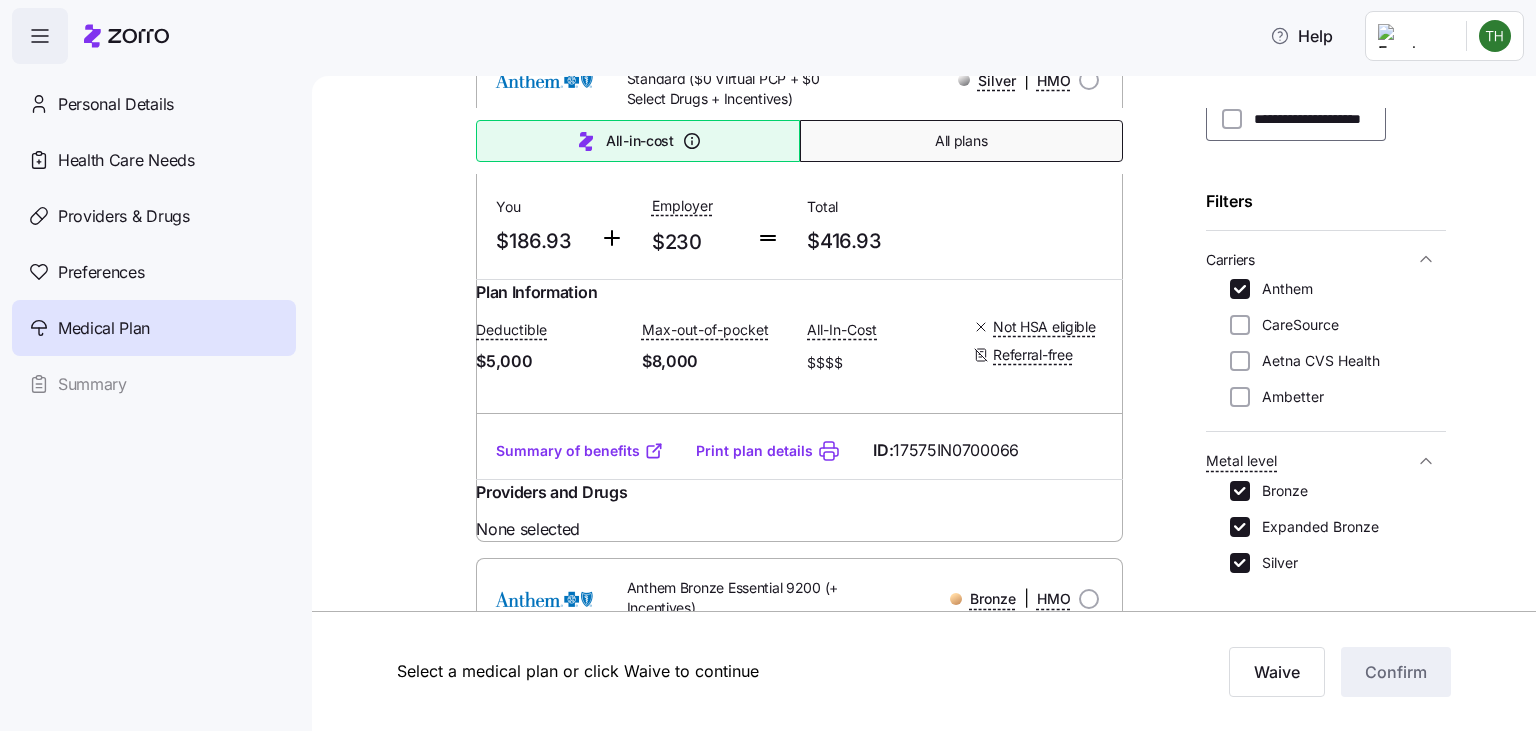 click on "All plans" at bounding box center (961, 141) 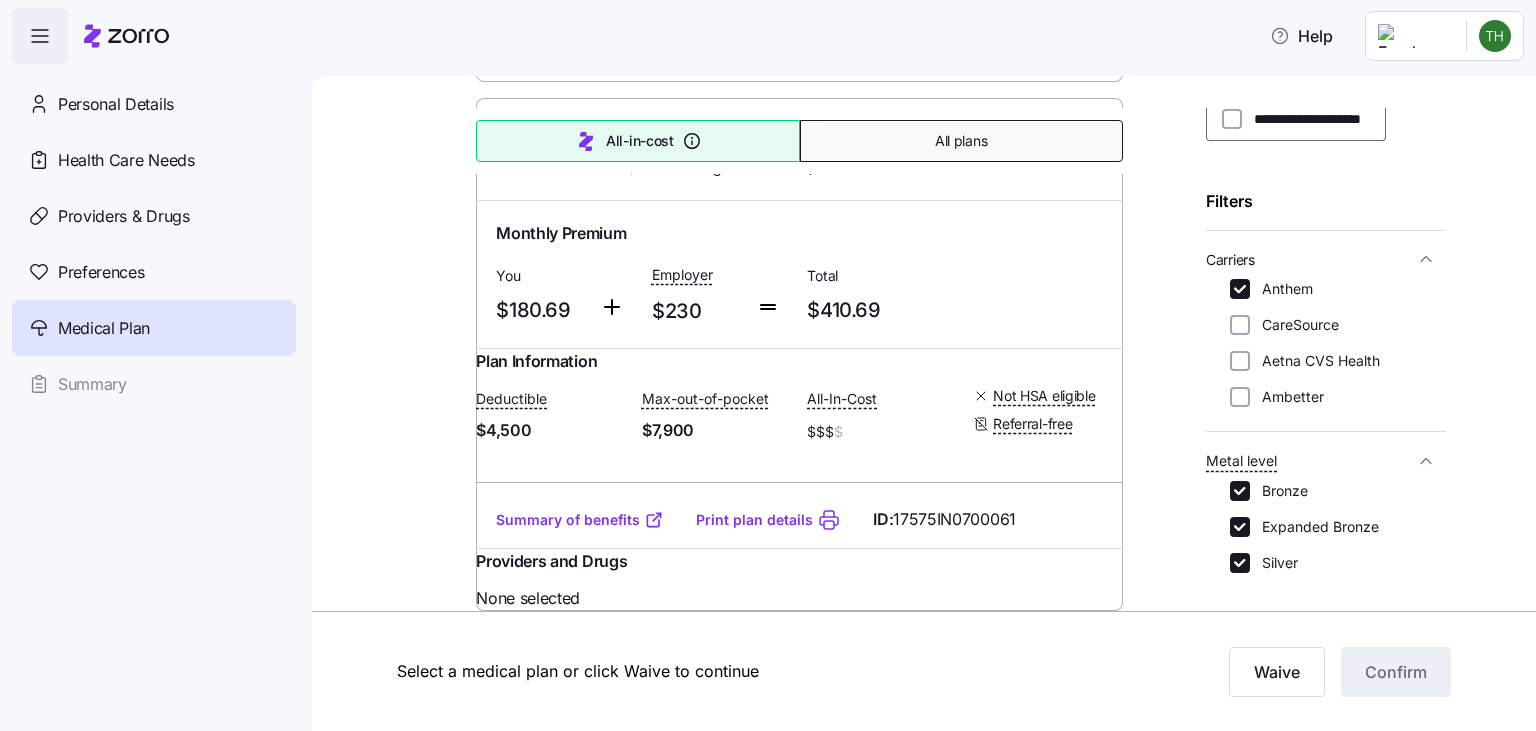 scroll, scrollTop: 1049, scrollLeft: 0, axis: vertical 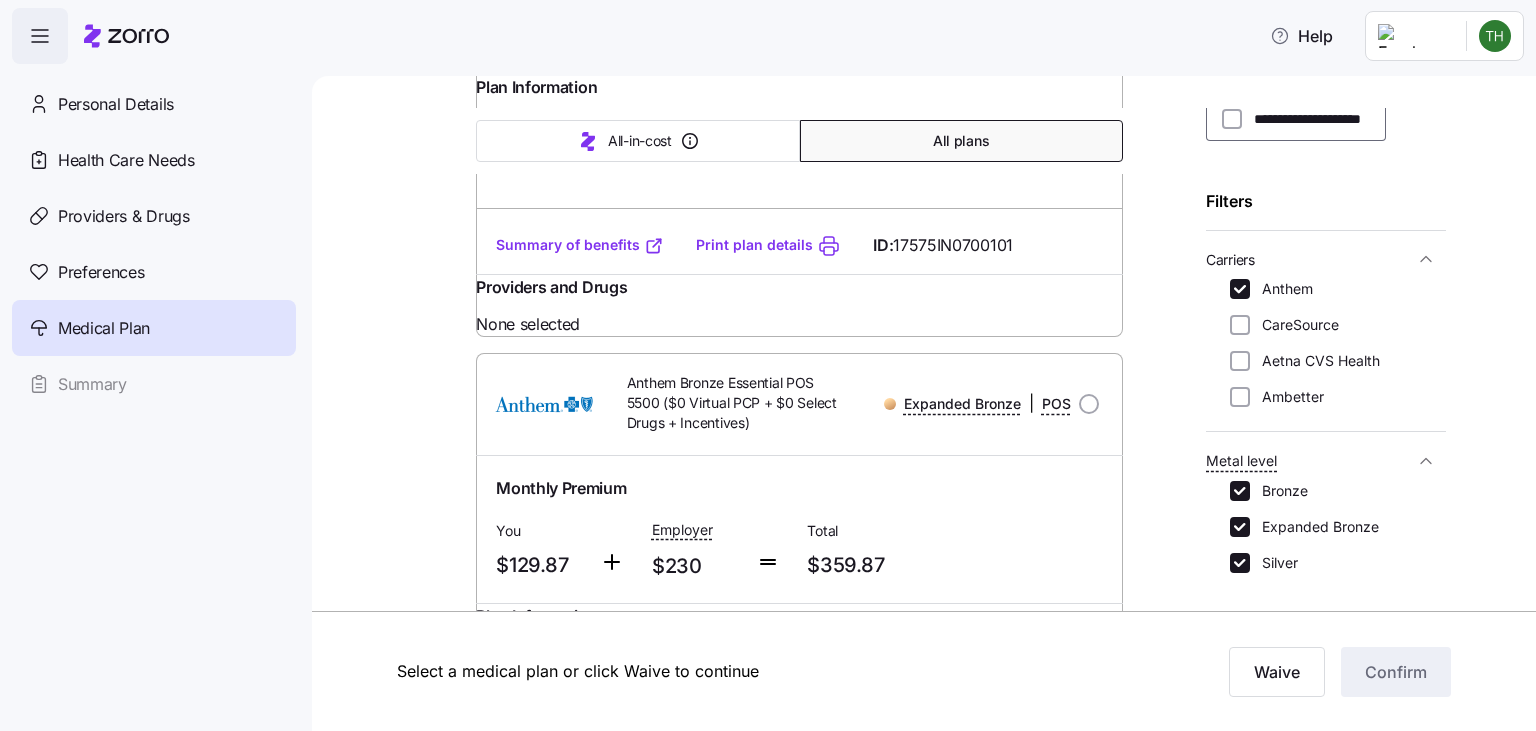 type on "Sorted by: Premium" 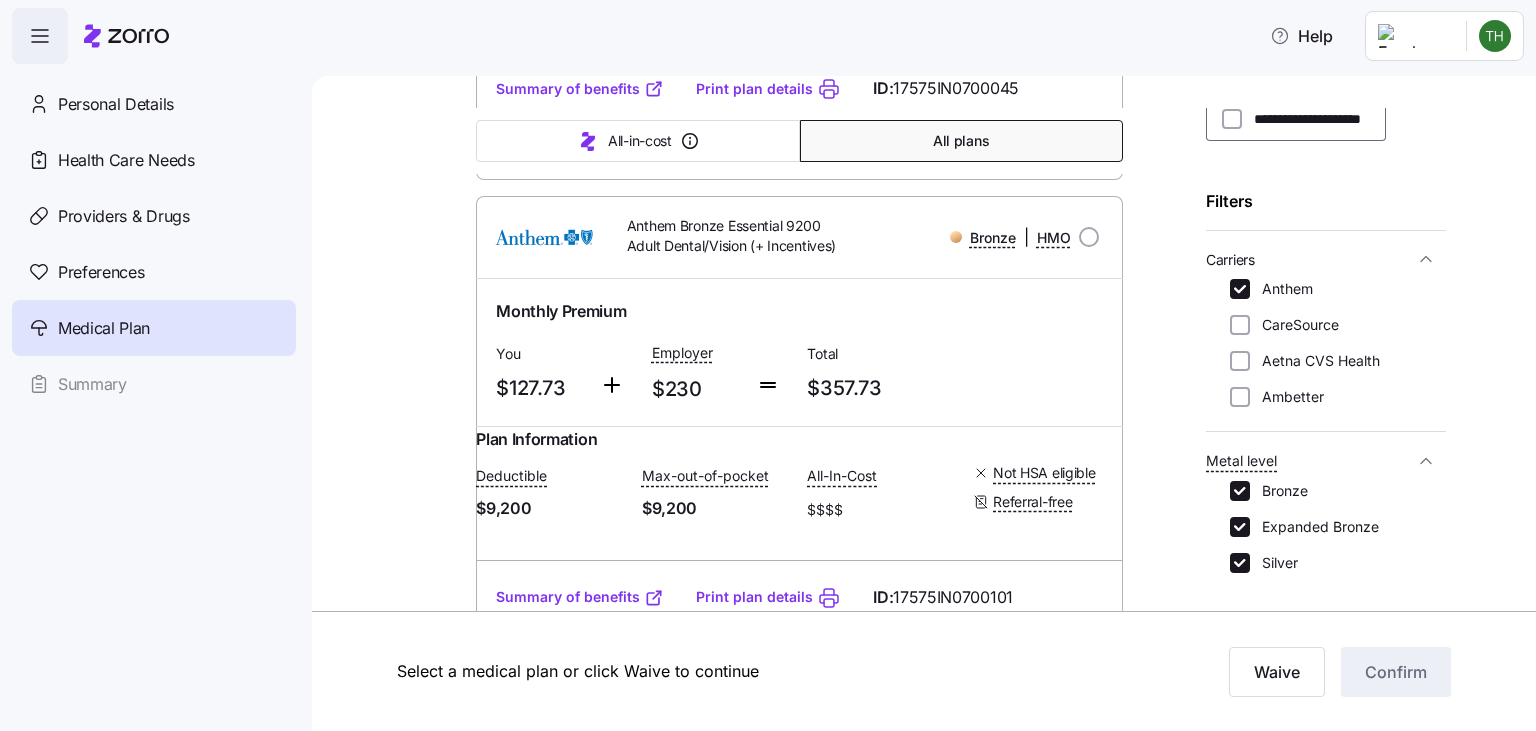 scroll, scrollTop: 646, scrollLeft: 0, axis: vertical 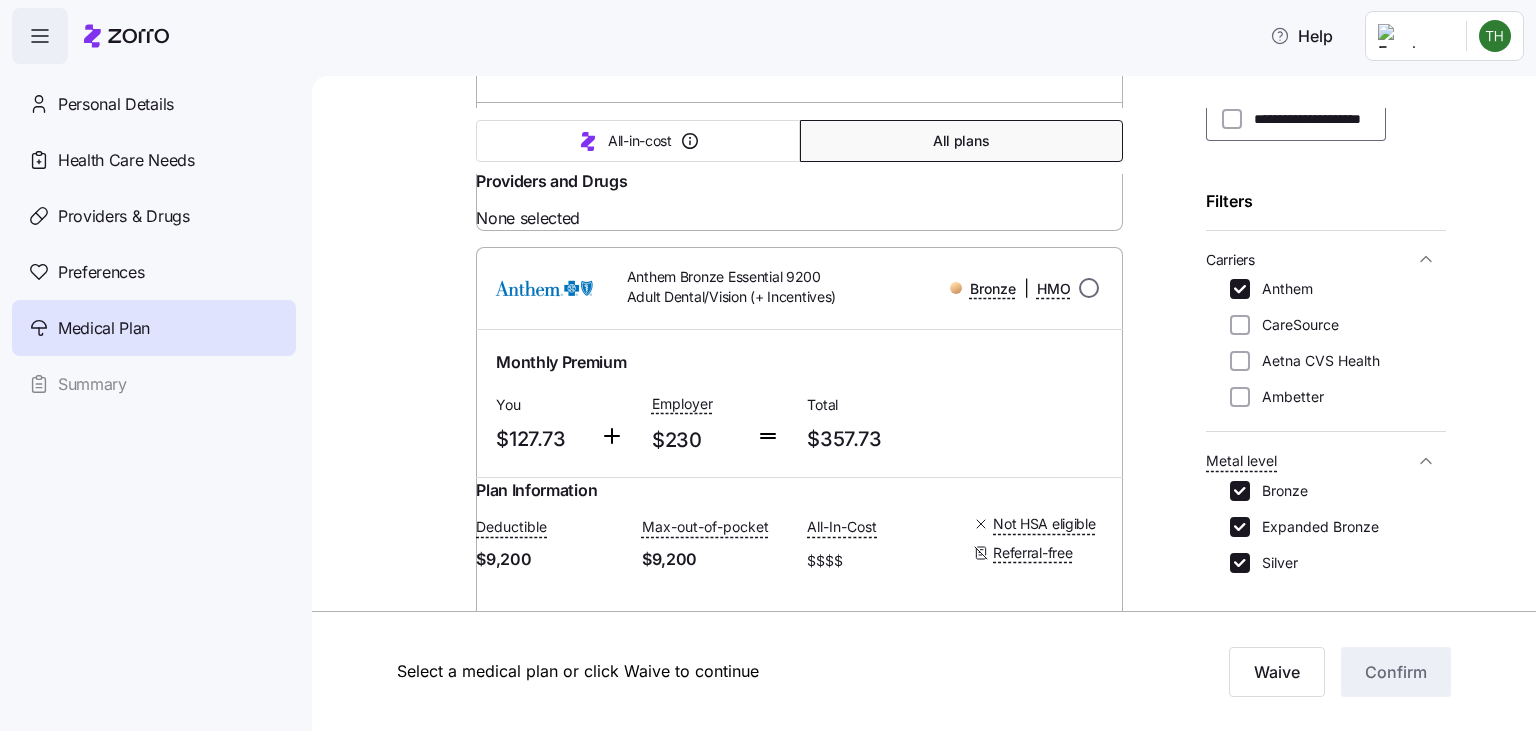 click at bounding box center [1089, 288] 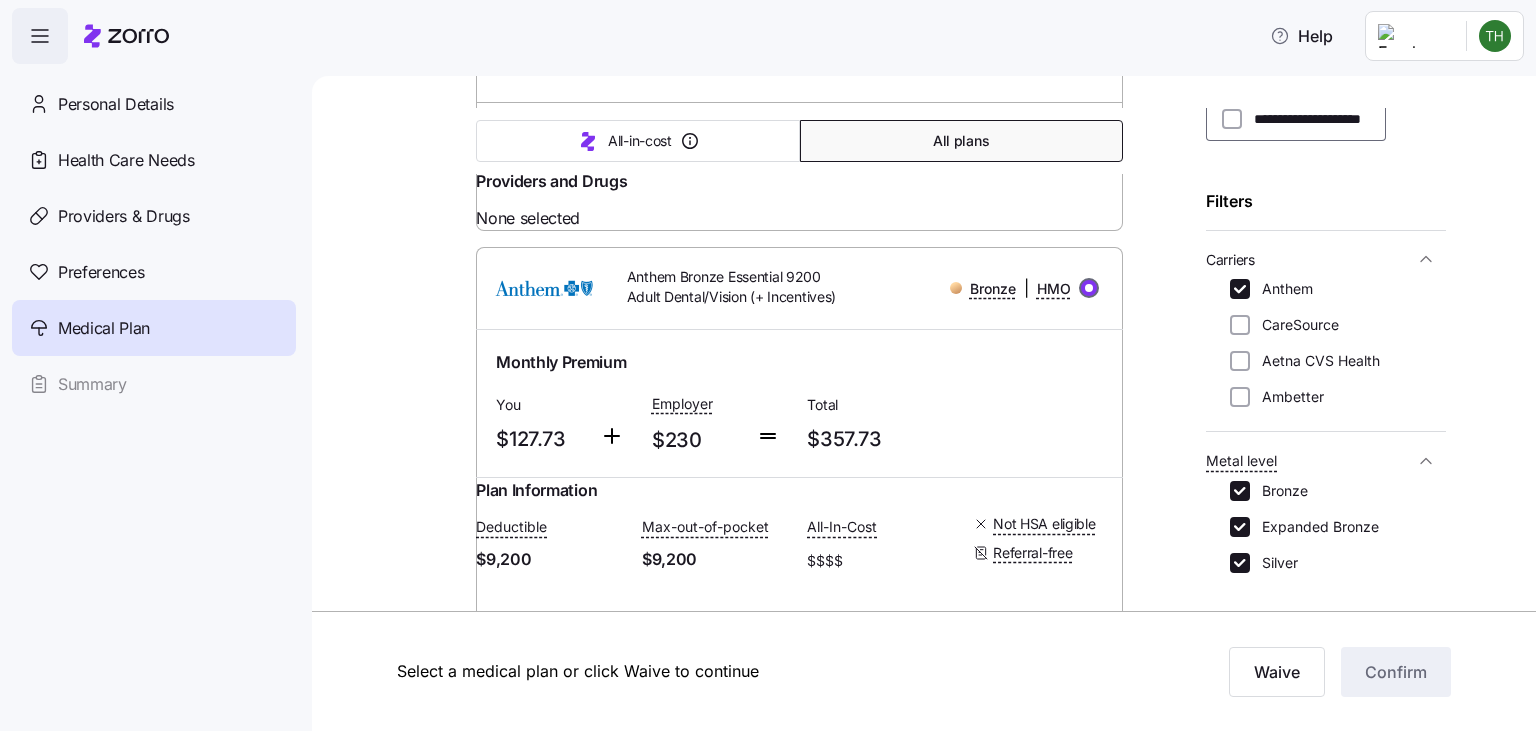 radio on "true" 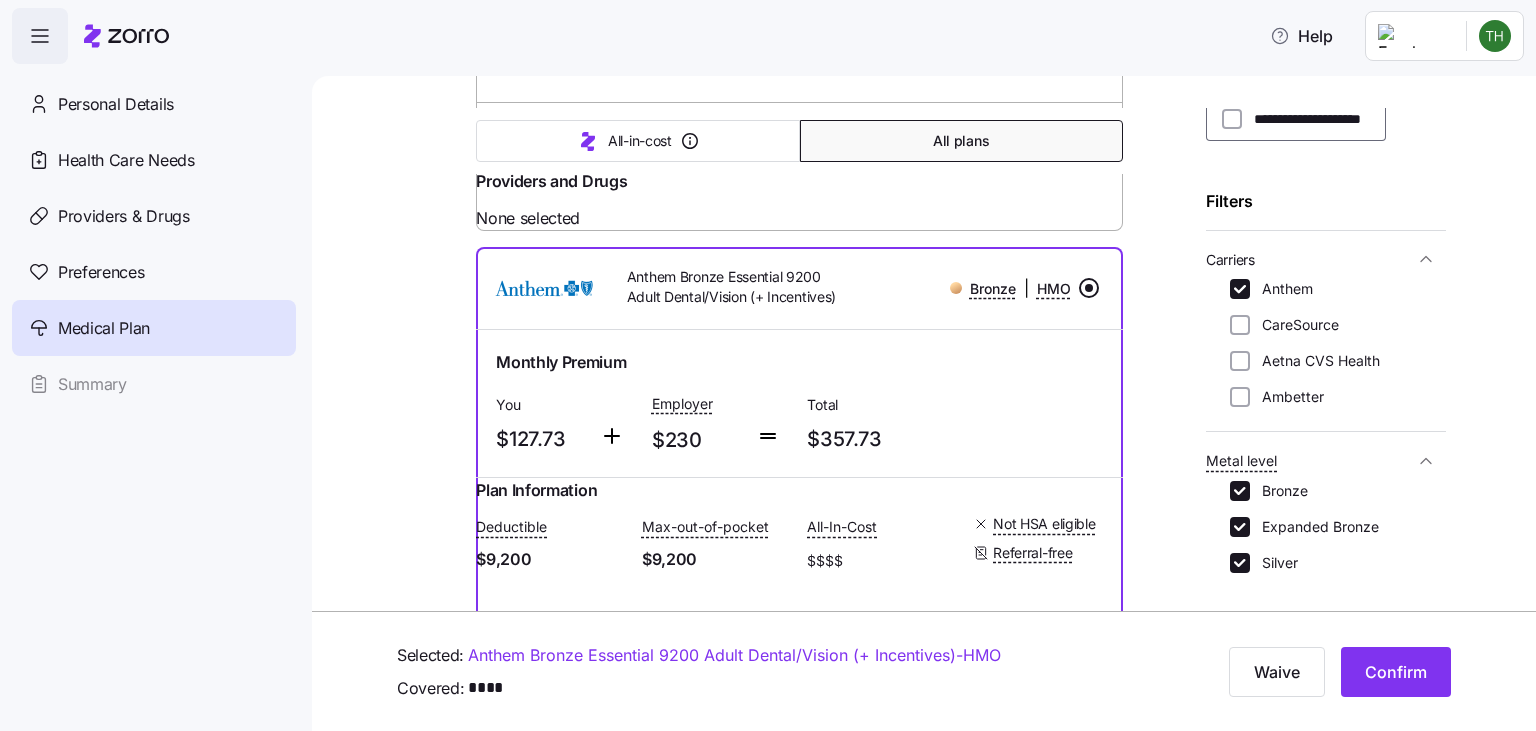click on "Anthem Bronze Essential 9200 Adult Dental/Vision (+ Incentives)" at bounding box center (735, 287) 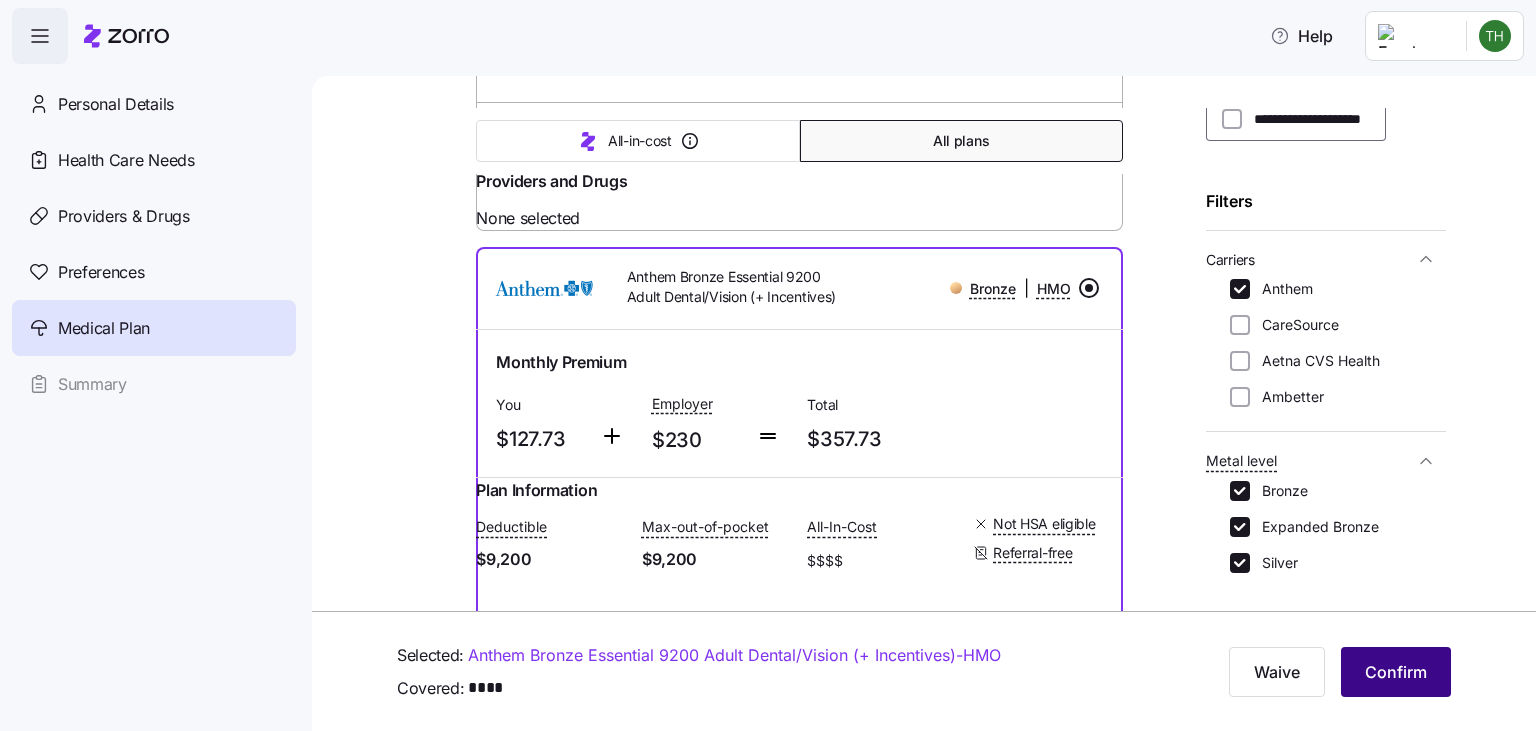 click on "Confirm" at bounding box center [1396, 672] 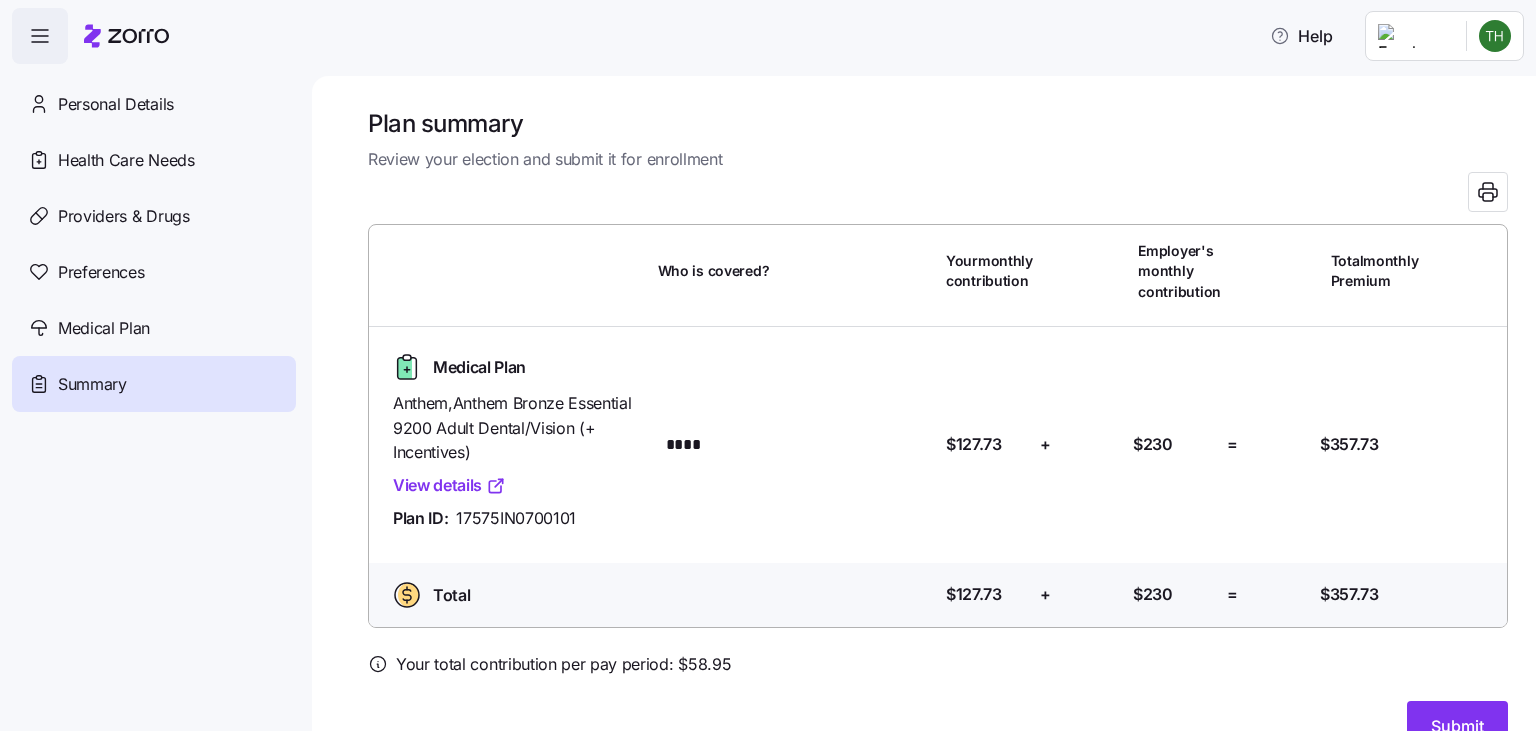 click on "View details" at bounding box center (449, 485) 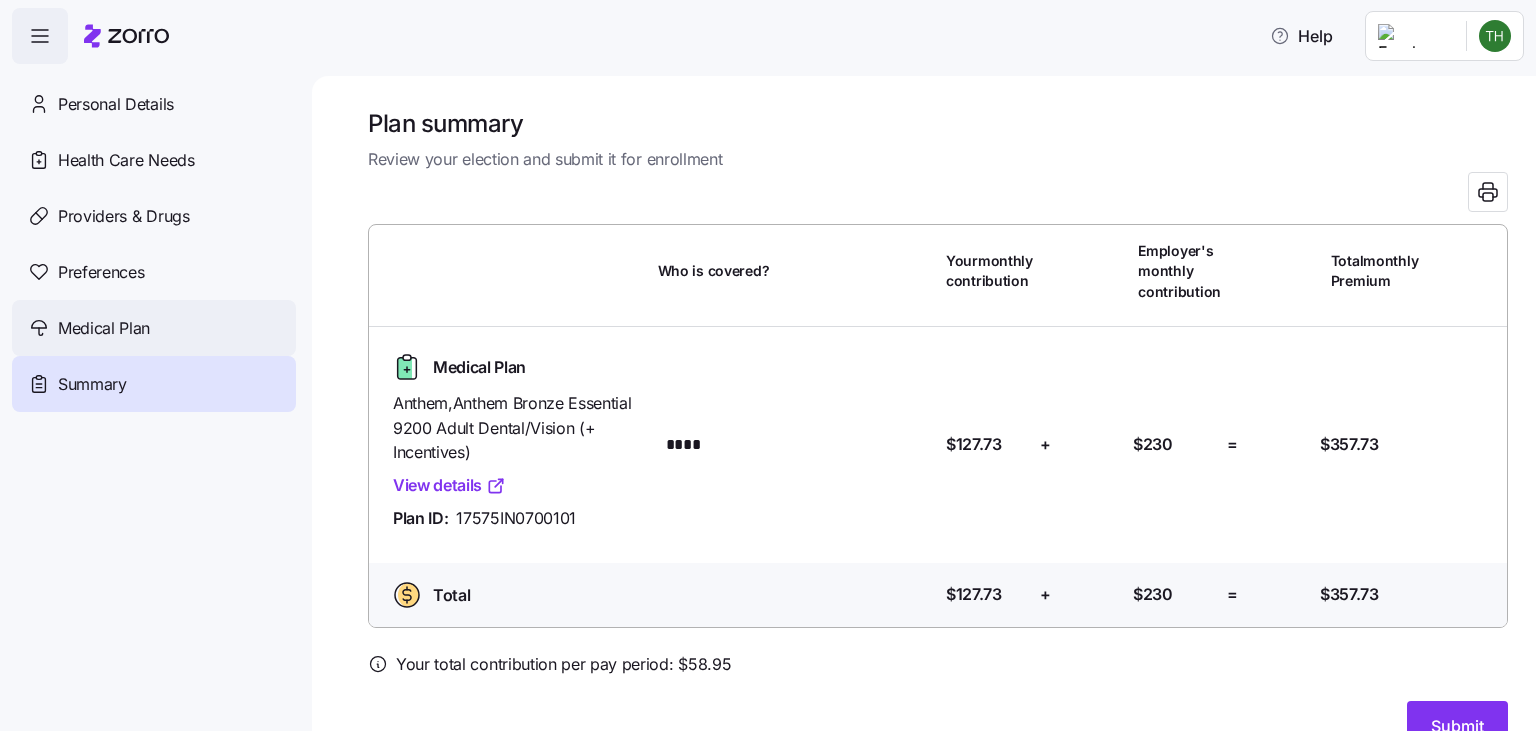 click on "Medical Plan" at bounding box center (104, 328) 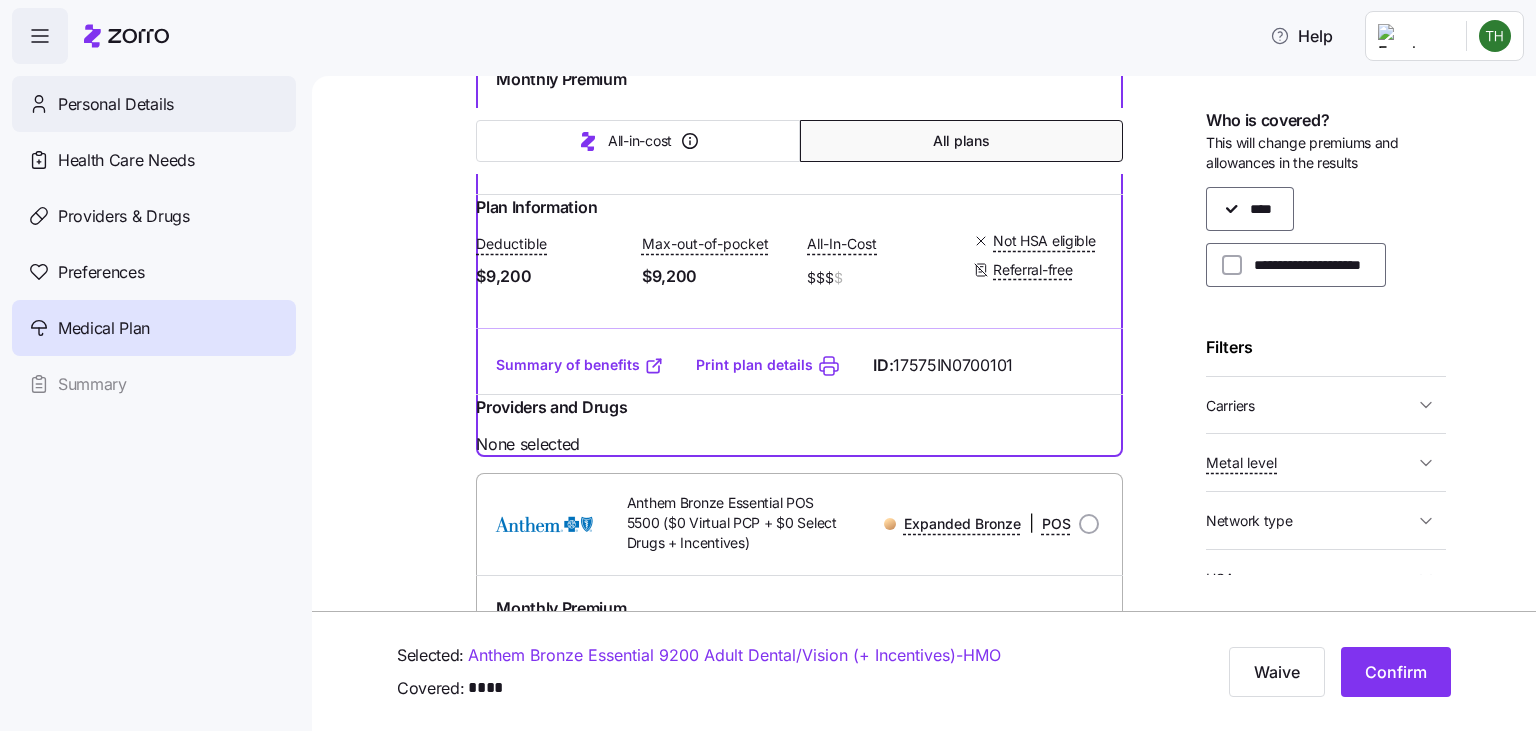 scroll, scrollTop: 939, scrollLeft: 0, axis: vertical 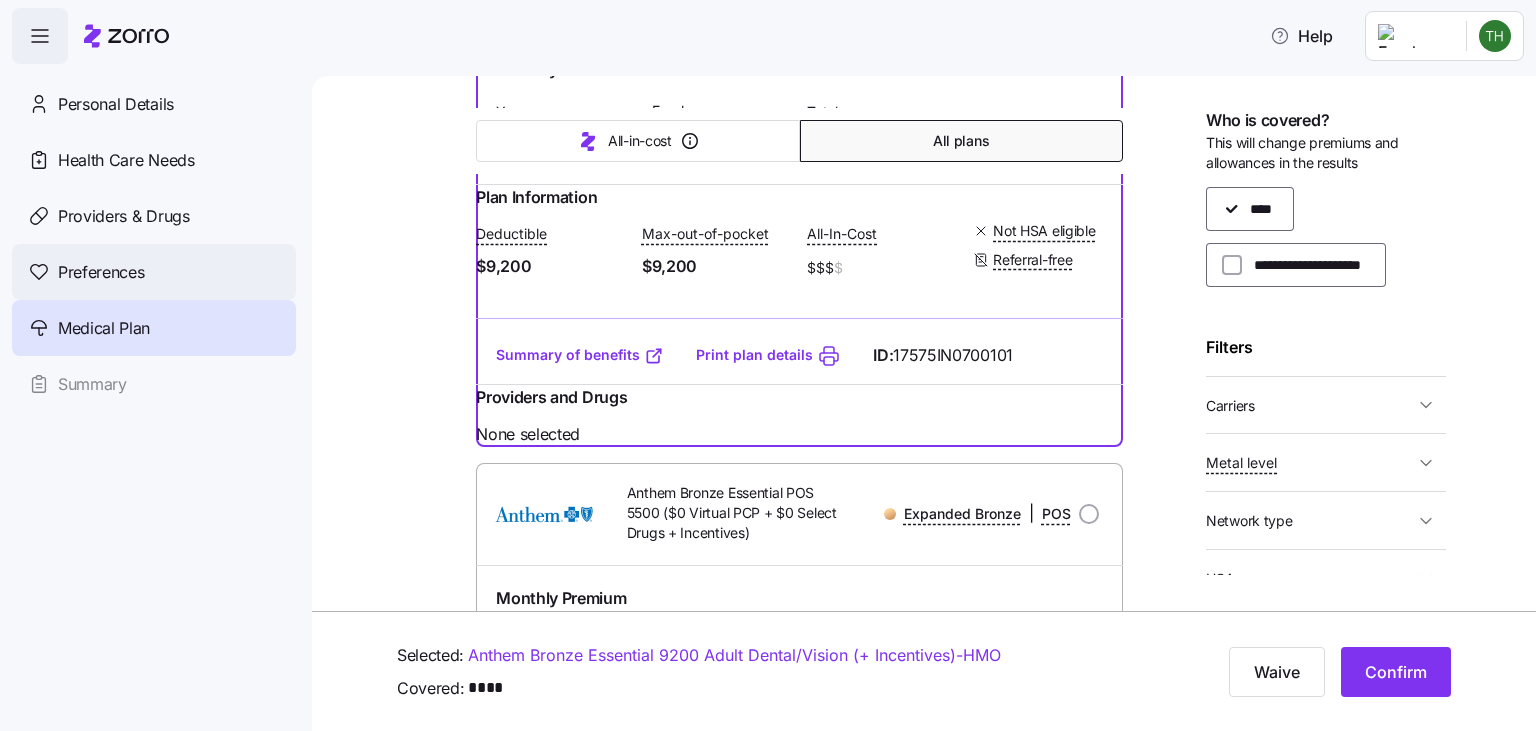 click on "Preferences" at bounding box center (154, 272) 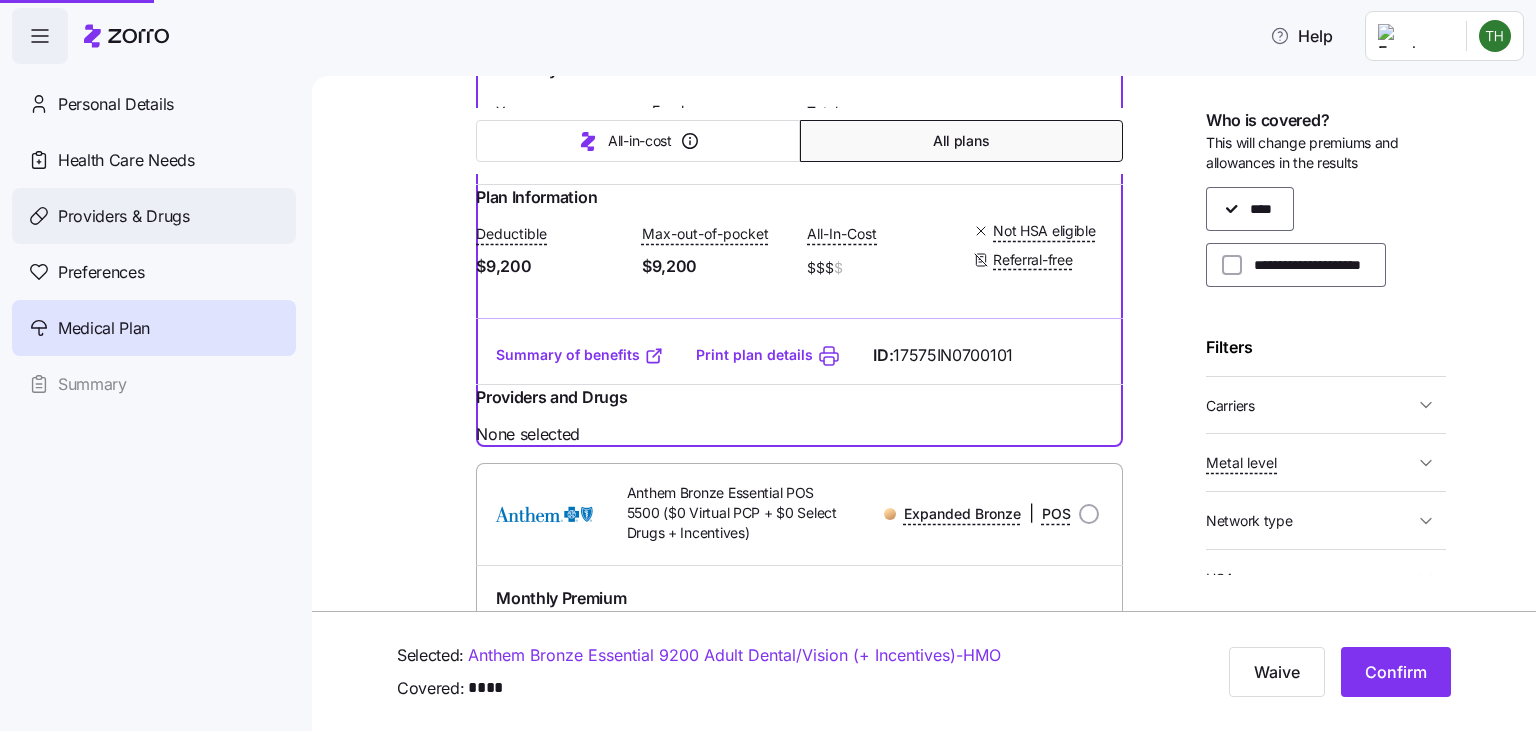 click on "Providers & Drugs" at bounding box center (124, 216) 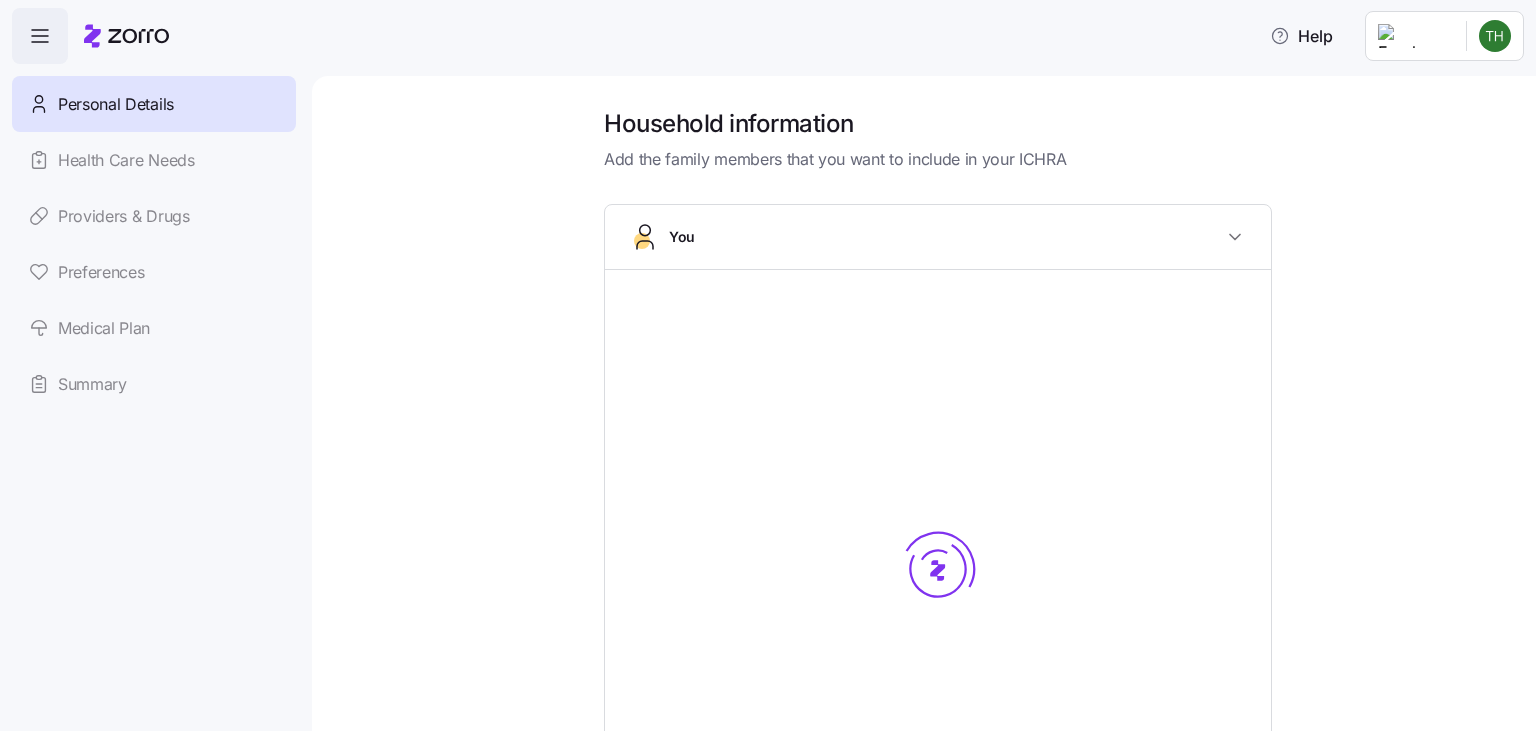 click on "Personal Details" at bounding box center [116, 104] 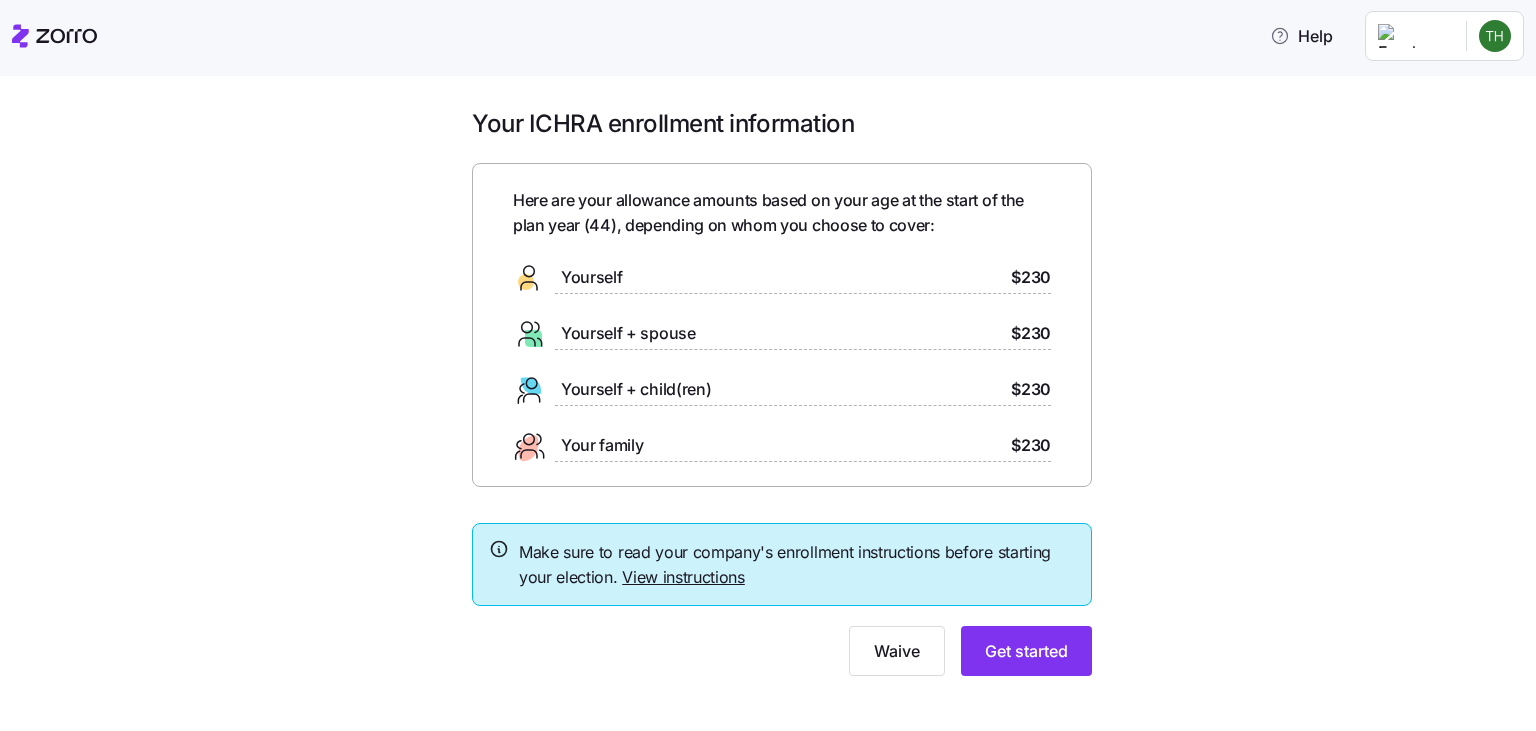 click on "Get started" at bounding box center [1026, 651] 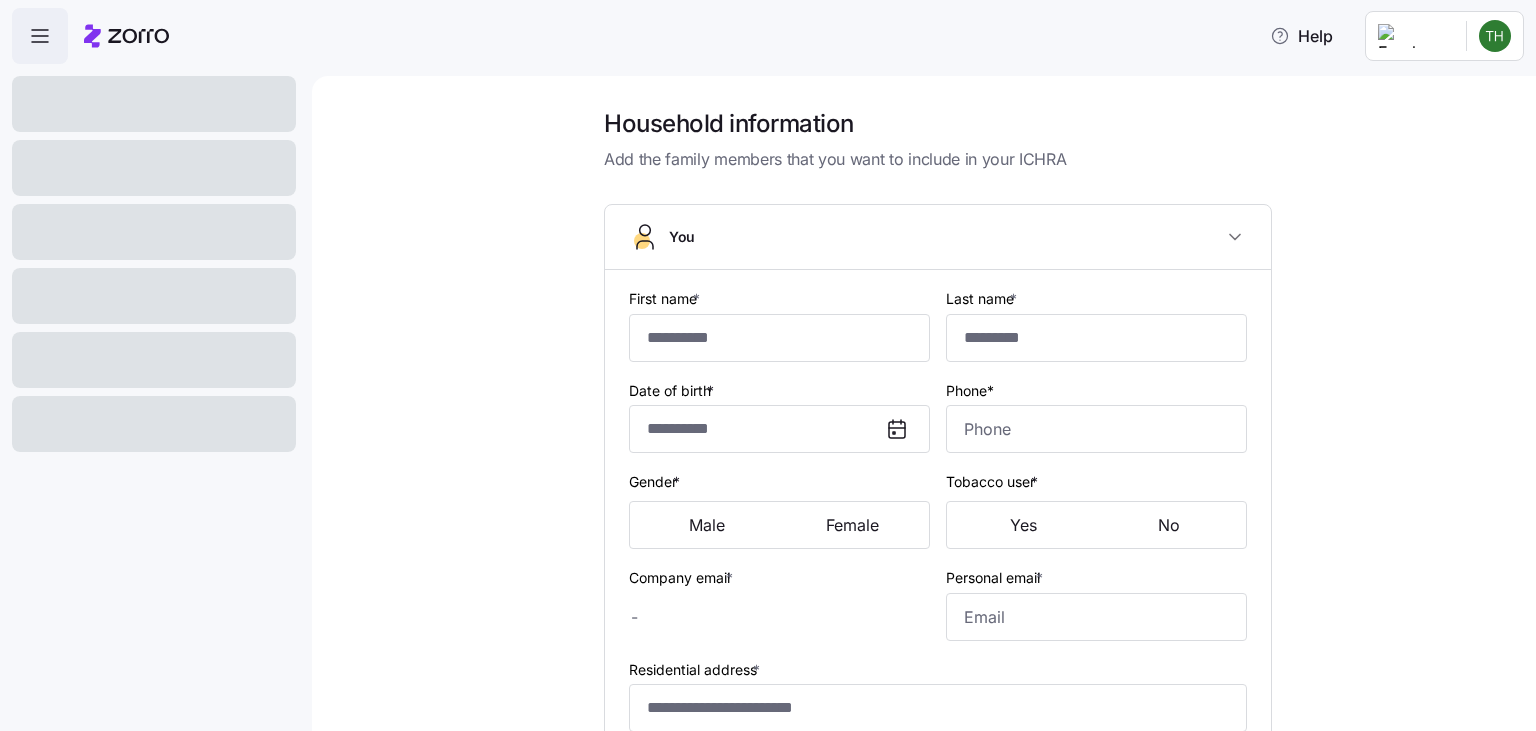 type on "****" 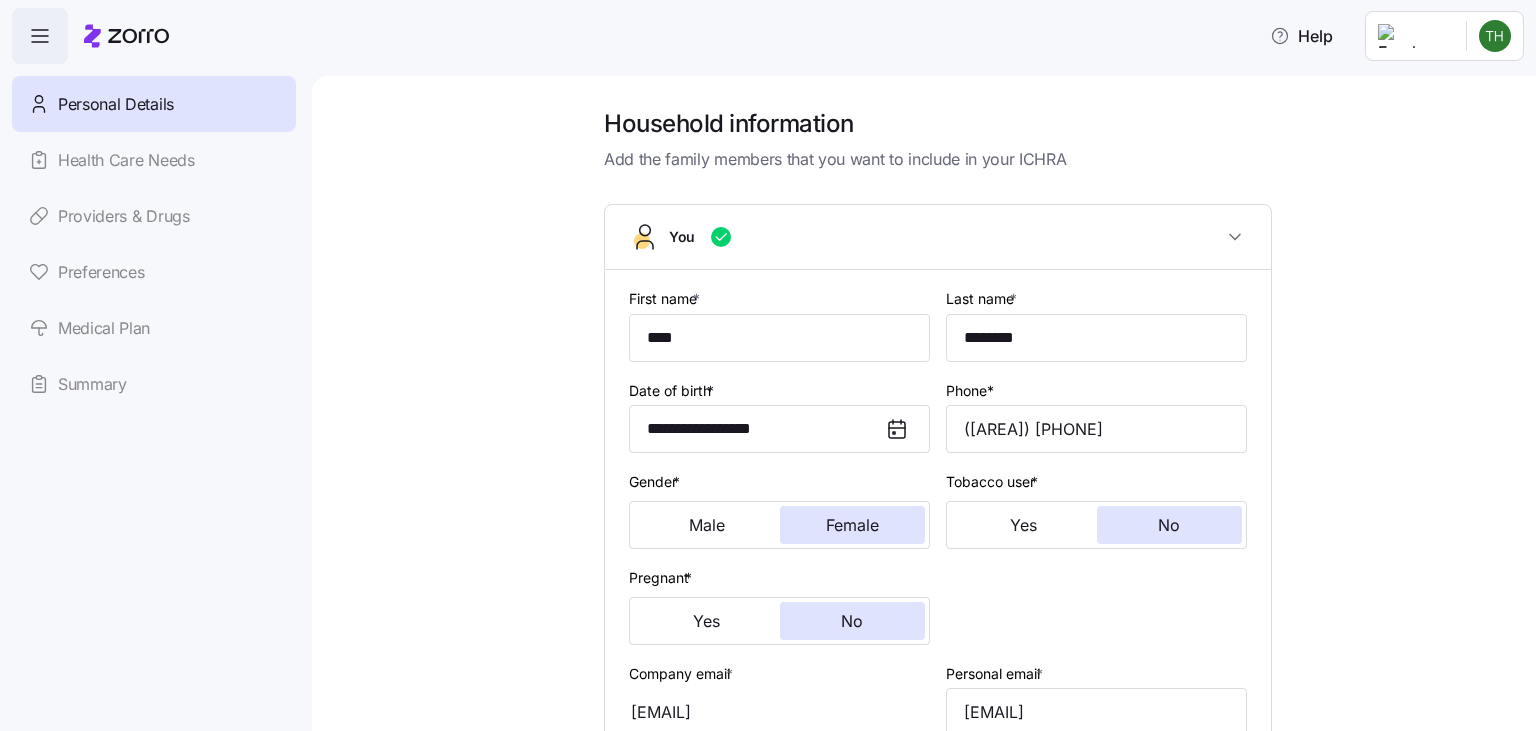 type on "**********" 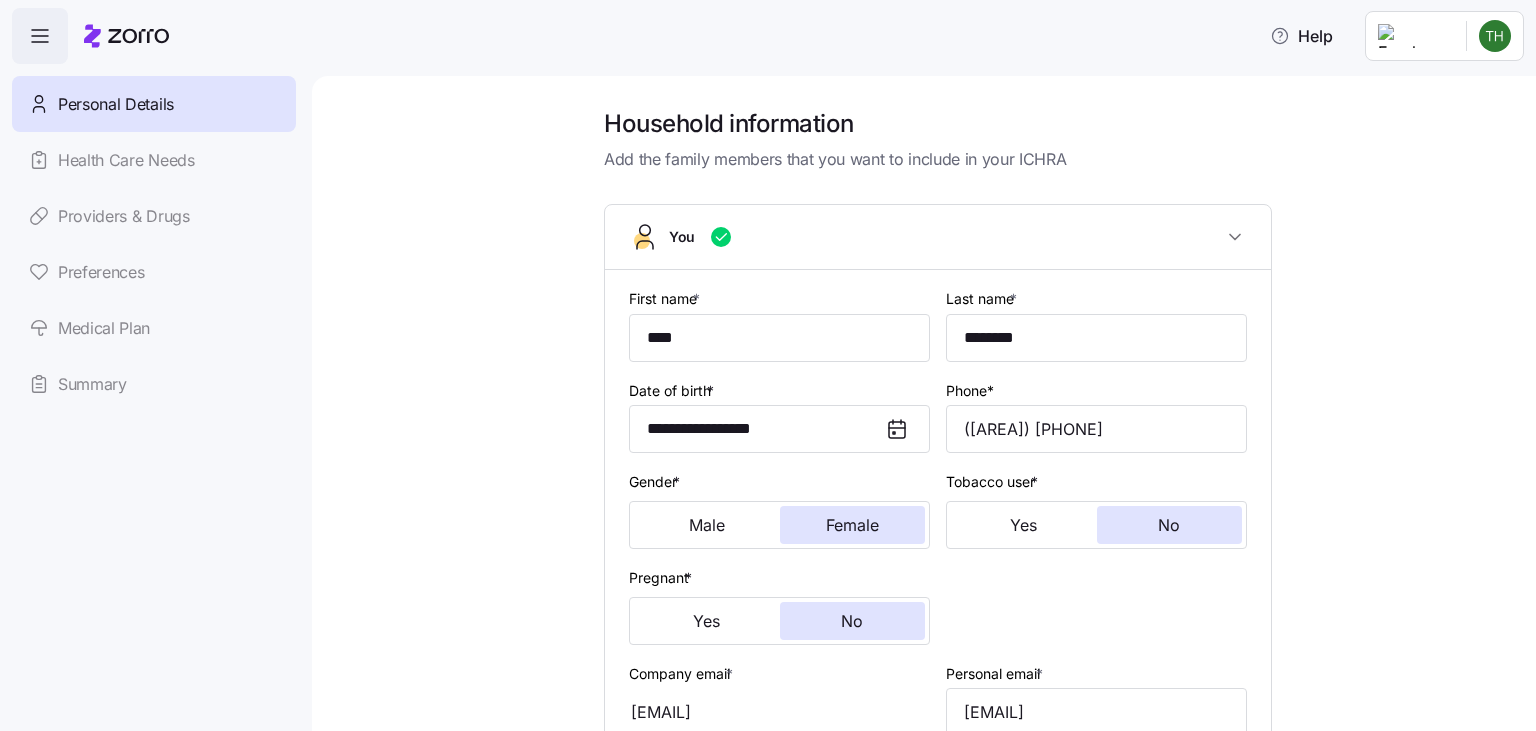 click on "**********" at bounding box center [768, 359] 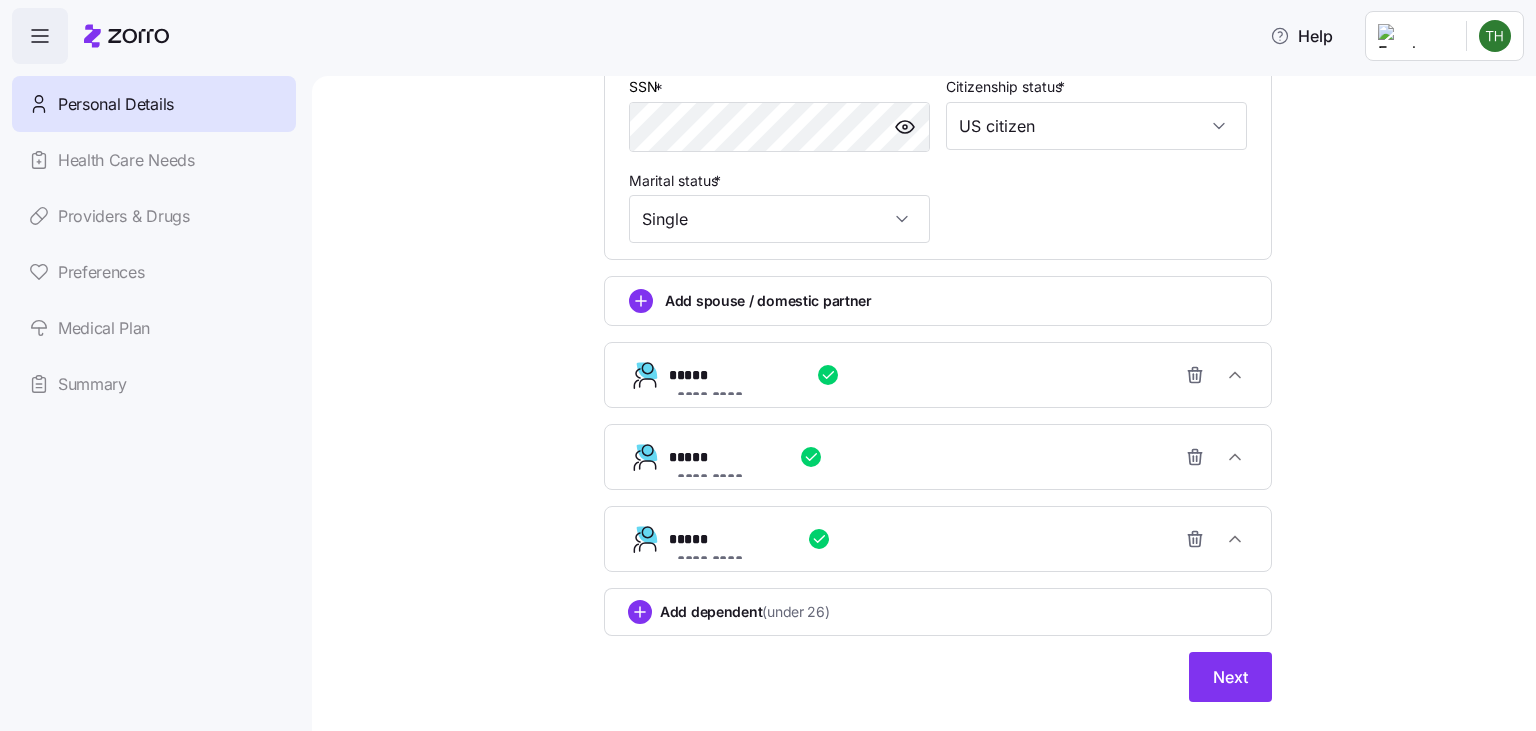 scroll, scrollTop: 847, scrollLeft: 0, axis: vertical 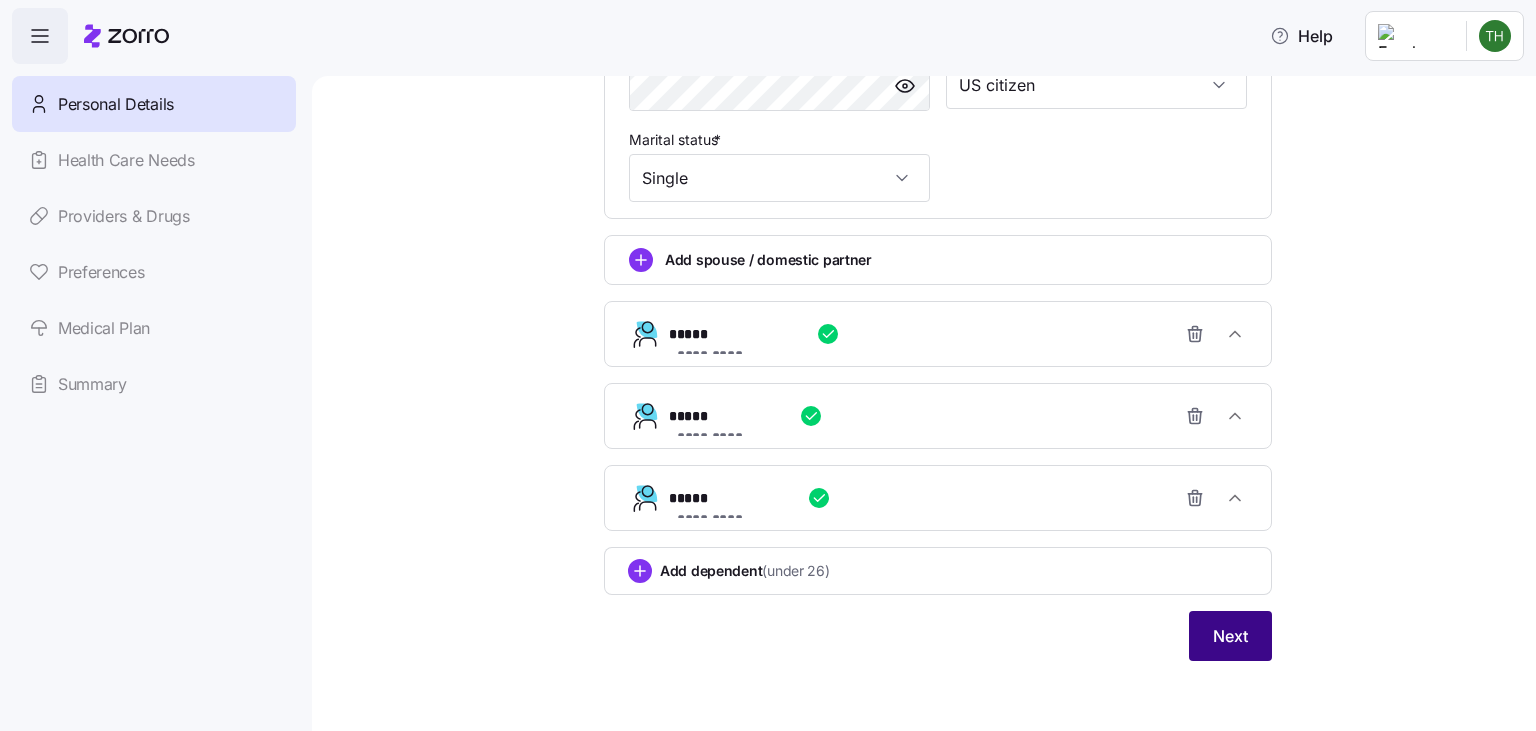 click on "Next" at bounding box center [1230, 636] 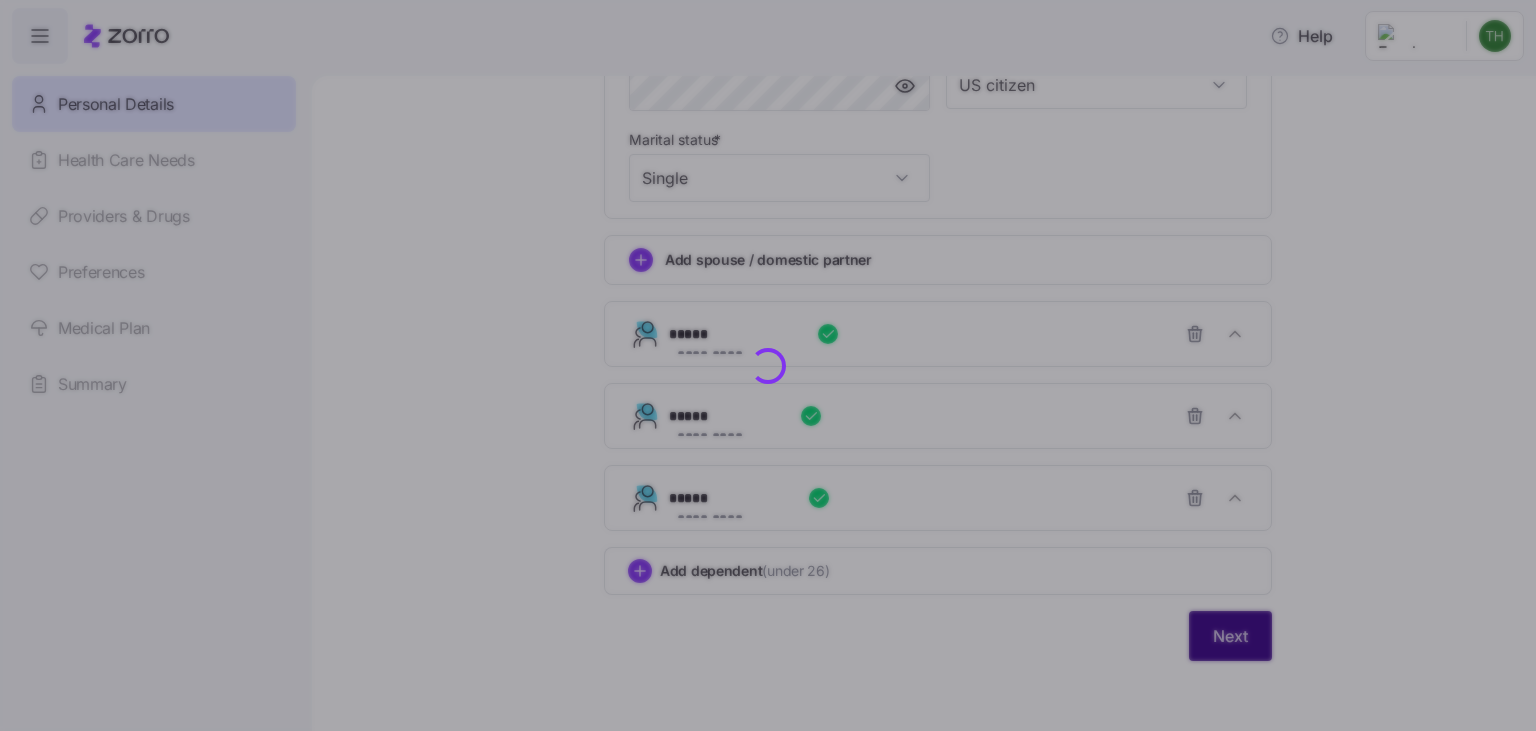 scroll, scrollTop: 847, scrollLeft: 0, axis: vertical 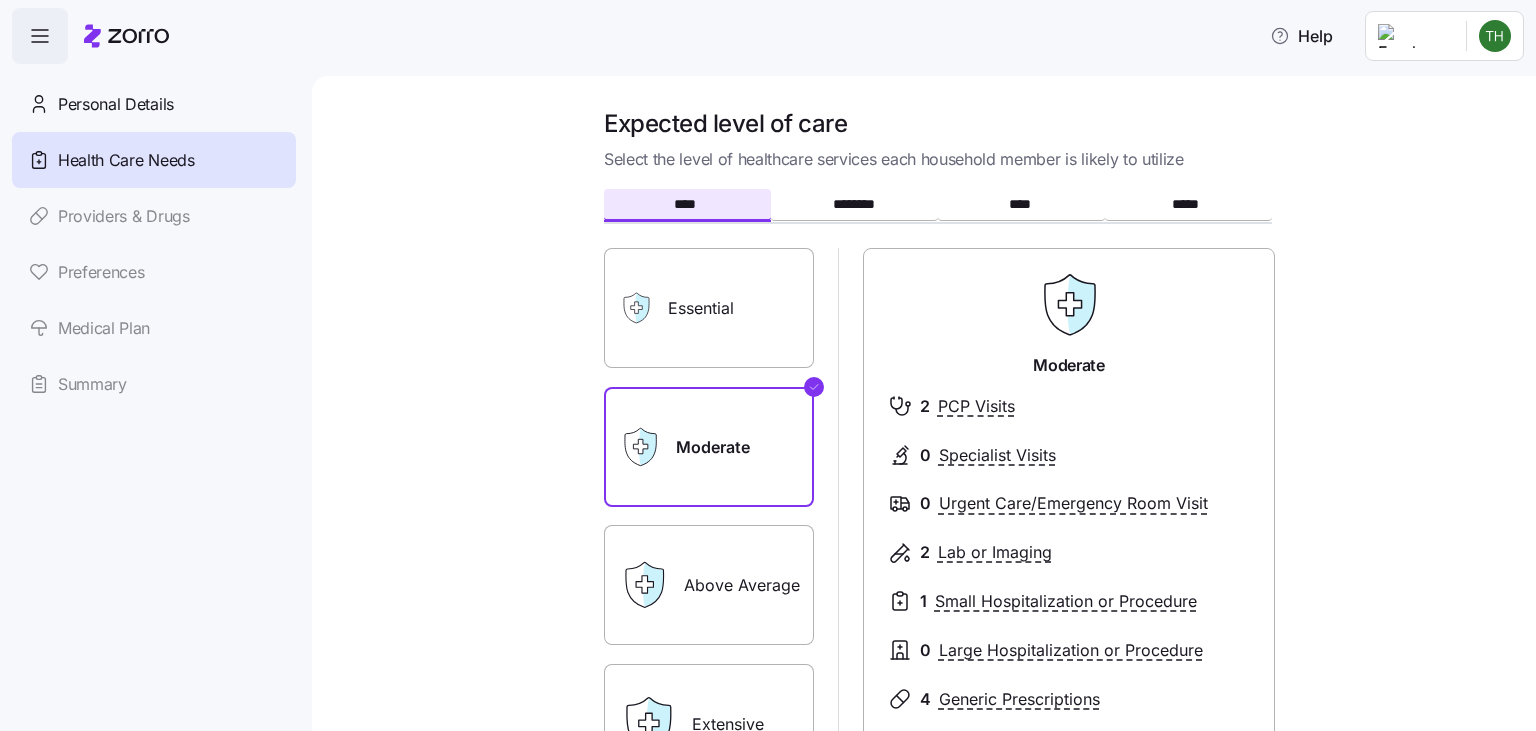 click on "0 Large Hospitalization or Procedure" at bounding box center [1069, 650] 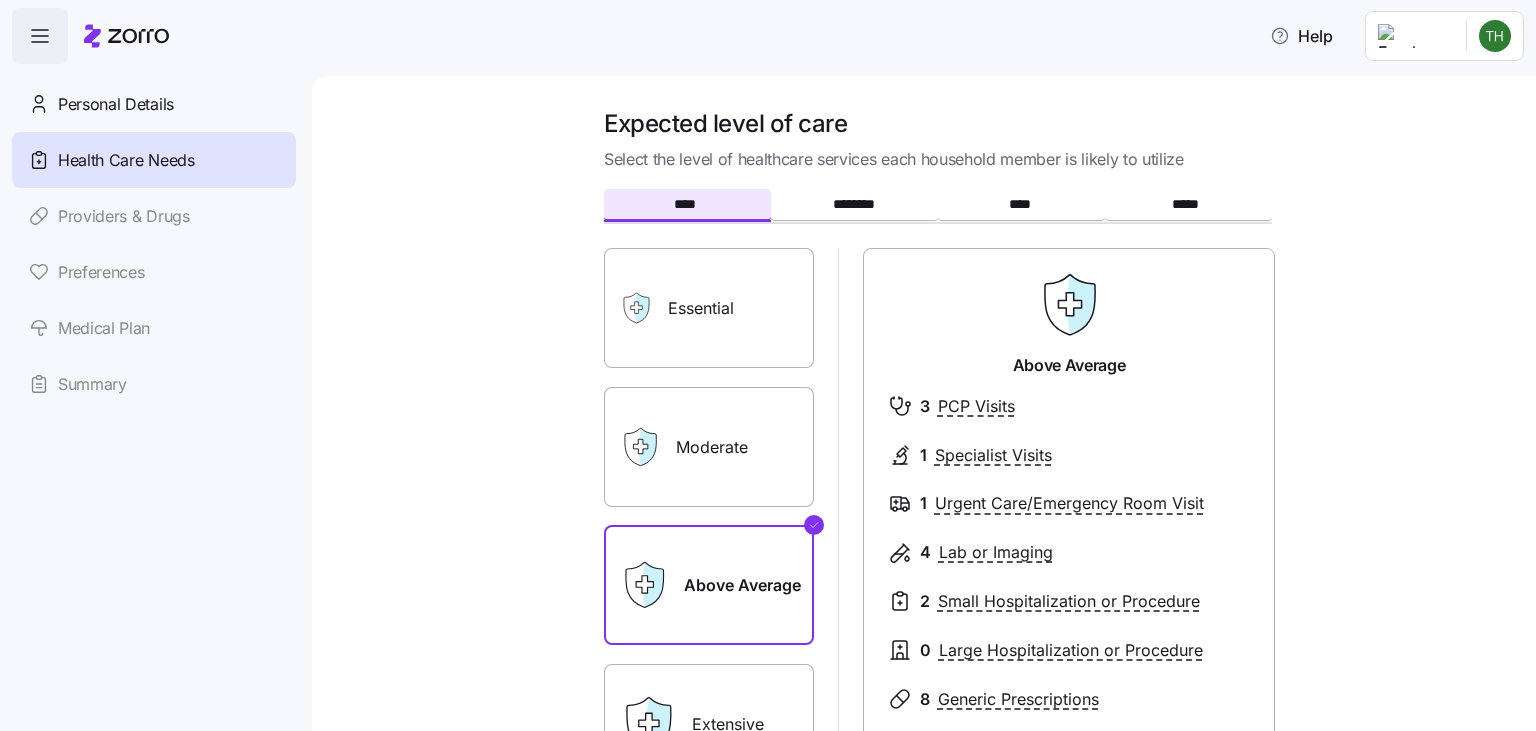 click on "Extensive" at bounding box center [709, 724] 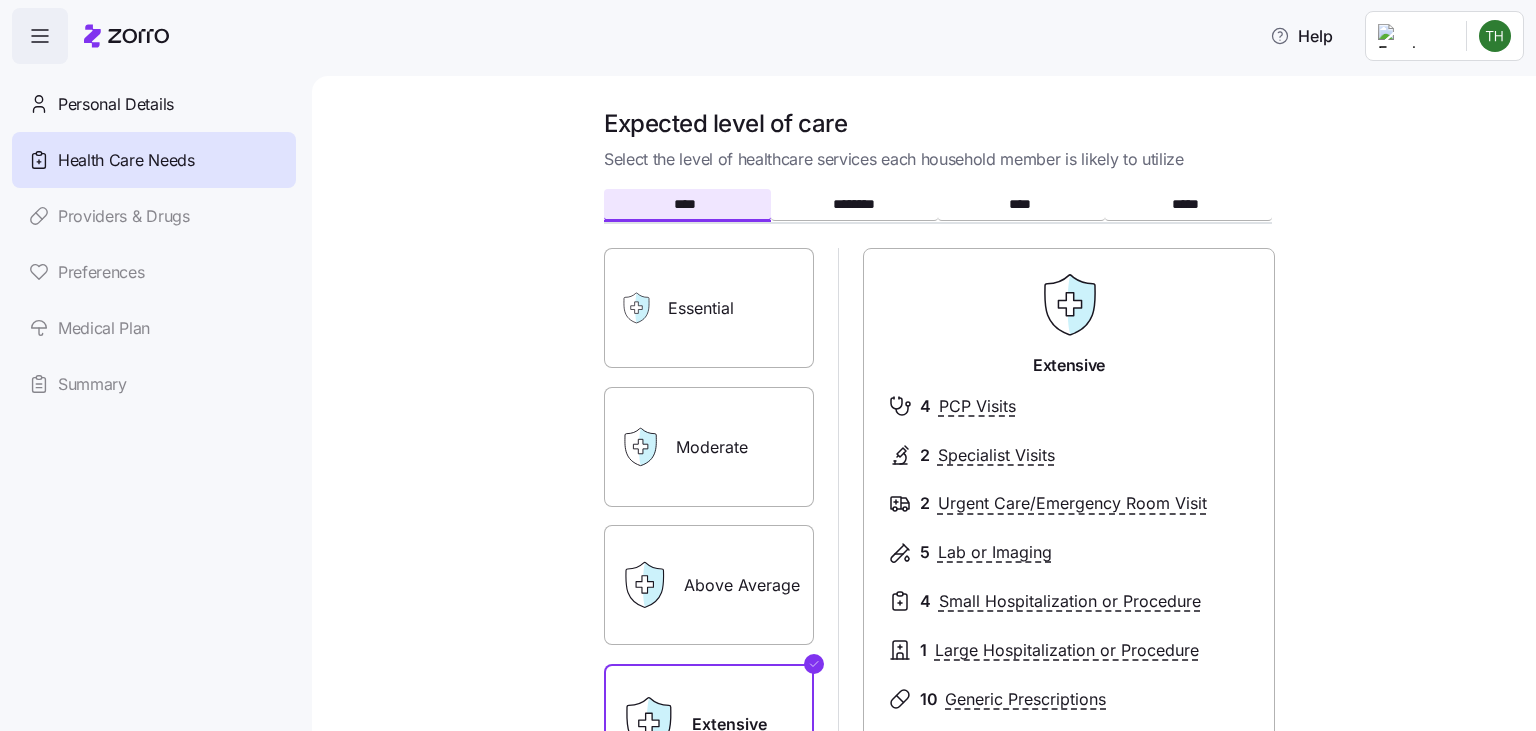 click on "Essential" at bounding box center (709, 308) 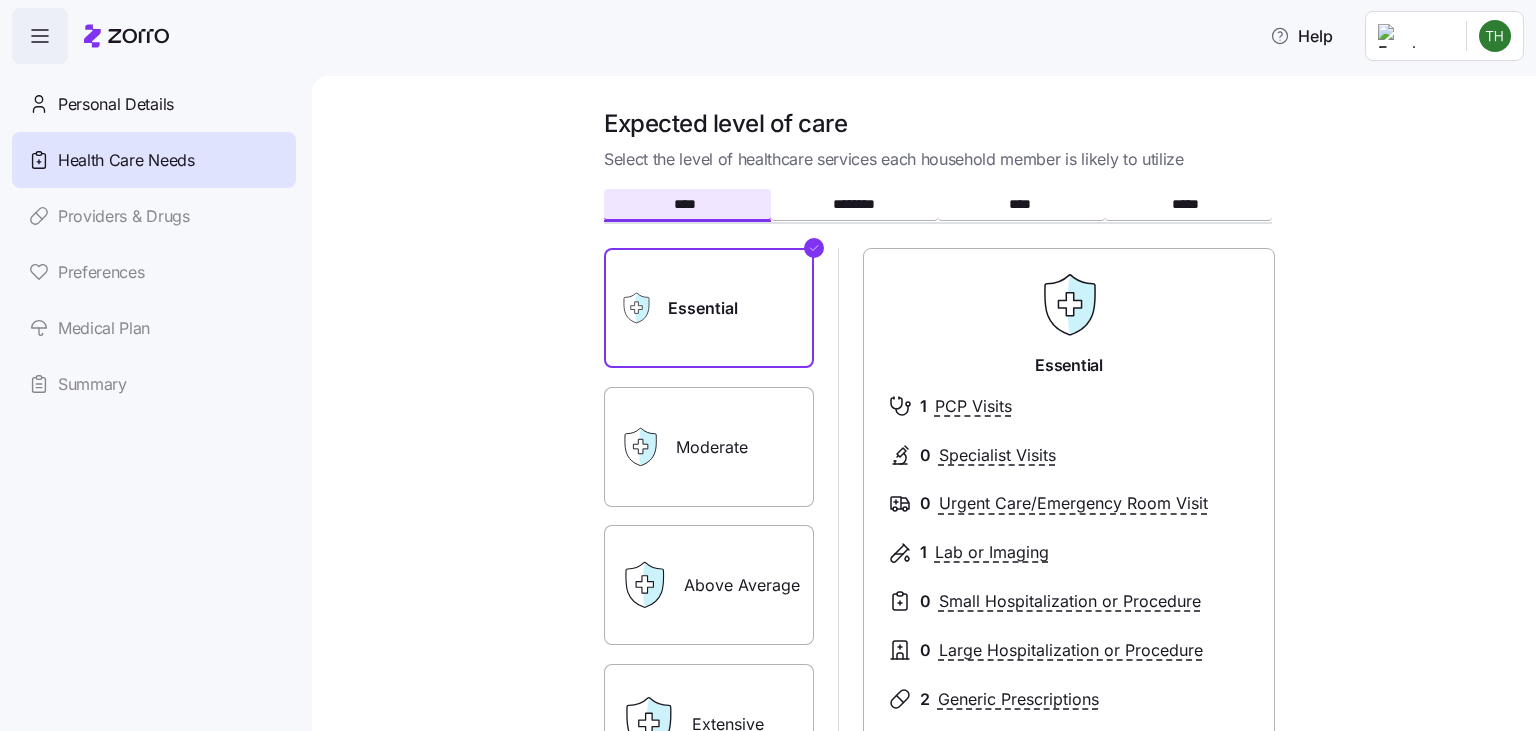 click on "Expected level of care Select the level of healthcare services each household member is likely to utilize **** ******** **** ***** Essential Moderate Above Average Extensive Essential 1 PCP Visits 0 Specialist Visits 0 Urgent Care/Emergency Room Visit 1 Lab or Imaging 0 Small Hospitalization or Procedure 0 Large Hospitalization or Procedure 2 Generic Prescriptions 0 Branded/Speciality Prescriptions Essential Moderate Above Average Extensive Moderate 2 PCP Visits 0 Specialist Visits 0 Urgent Care/Emergency Room Visit 2 Lab or Imaging 1 Small Hospitalization or Procedure 0 Large Hospitalization or Procedure 4 Generic Prescriptions 0 Branded/Speciality Prescriptions Essential Moderate Above Average Extensive Moderate 2 PCP Visits 0 Specialist Visits 0 Urgent Care/Emergency Room Visit 2 Lab or Imaging 1 Small Hospitalization or Procedure 0 Large Hospitalization or Procedure 4 Generic Prescriptions 0 Branded/Speciality Prescriptions Essential Moderate Above Average Extensive Moderate 2 PCP Visits 0 0 2 1 0 4 0" at bounding box center [938, 564] 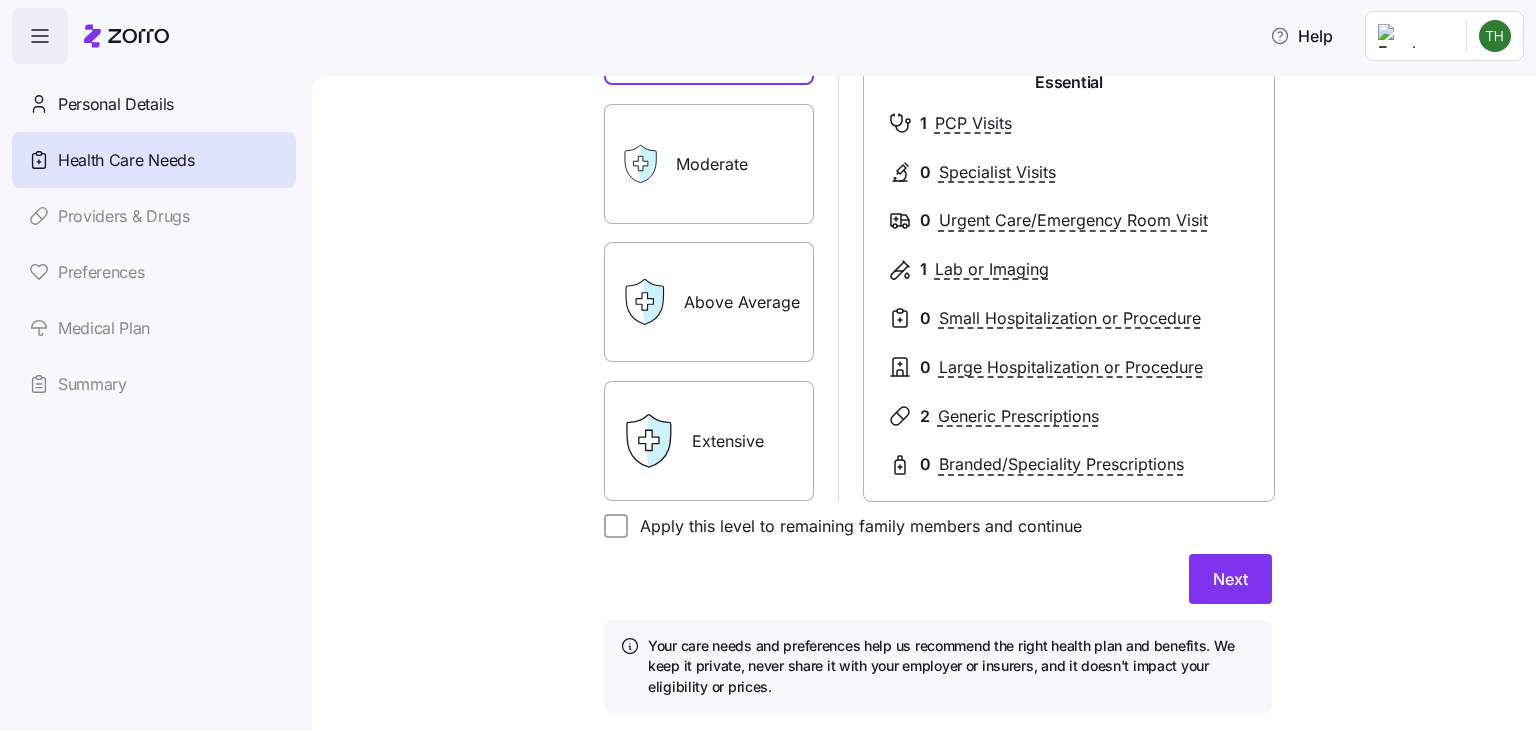 scroll, scrollTop: 337, scrollLeft: 0, axis: vertical 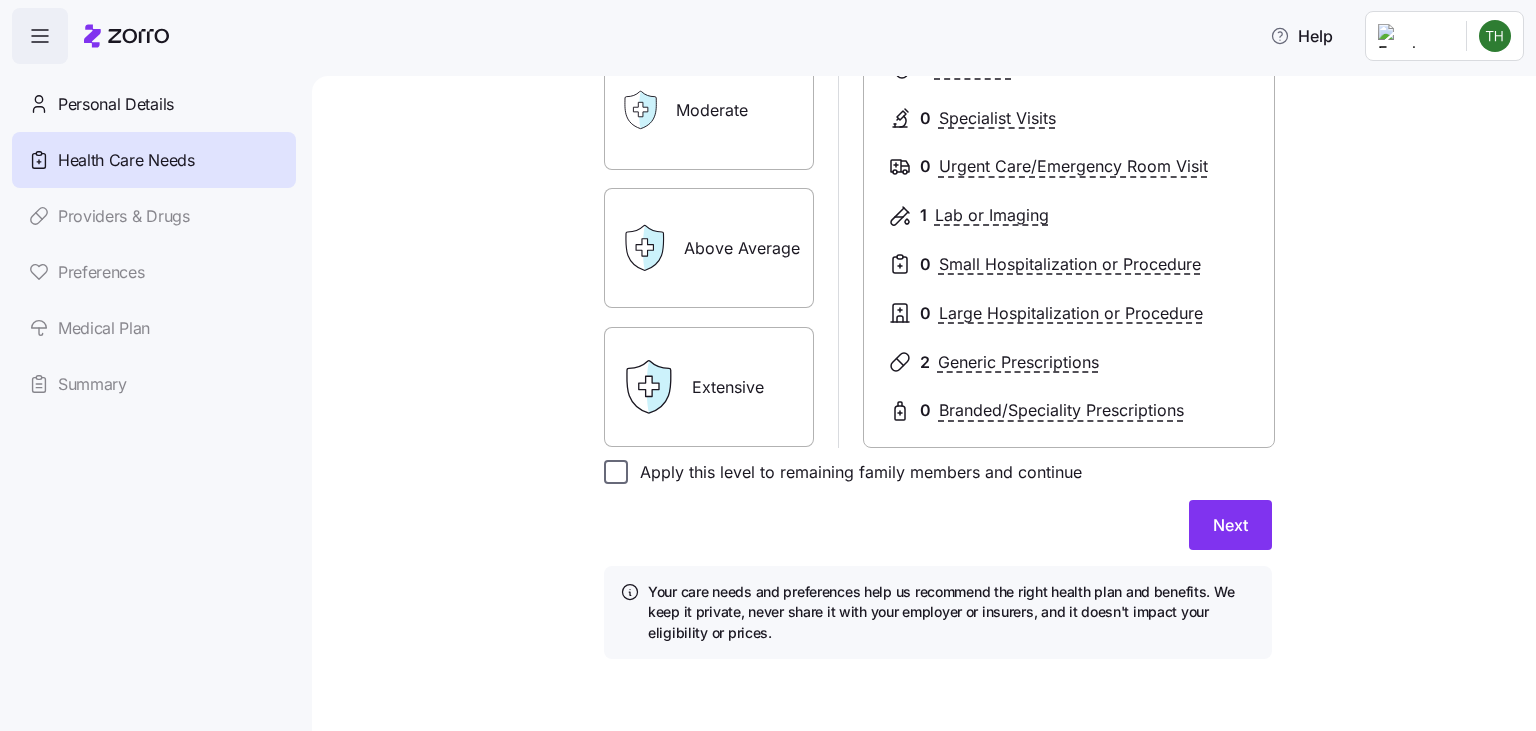 click on "Apply this level to remaining family members and continue" at bounding box center [616, 472] 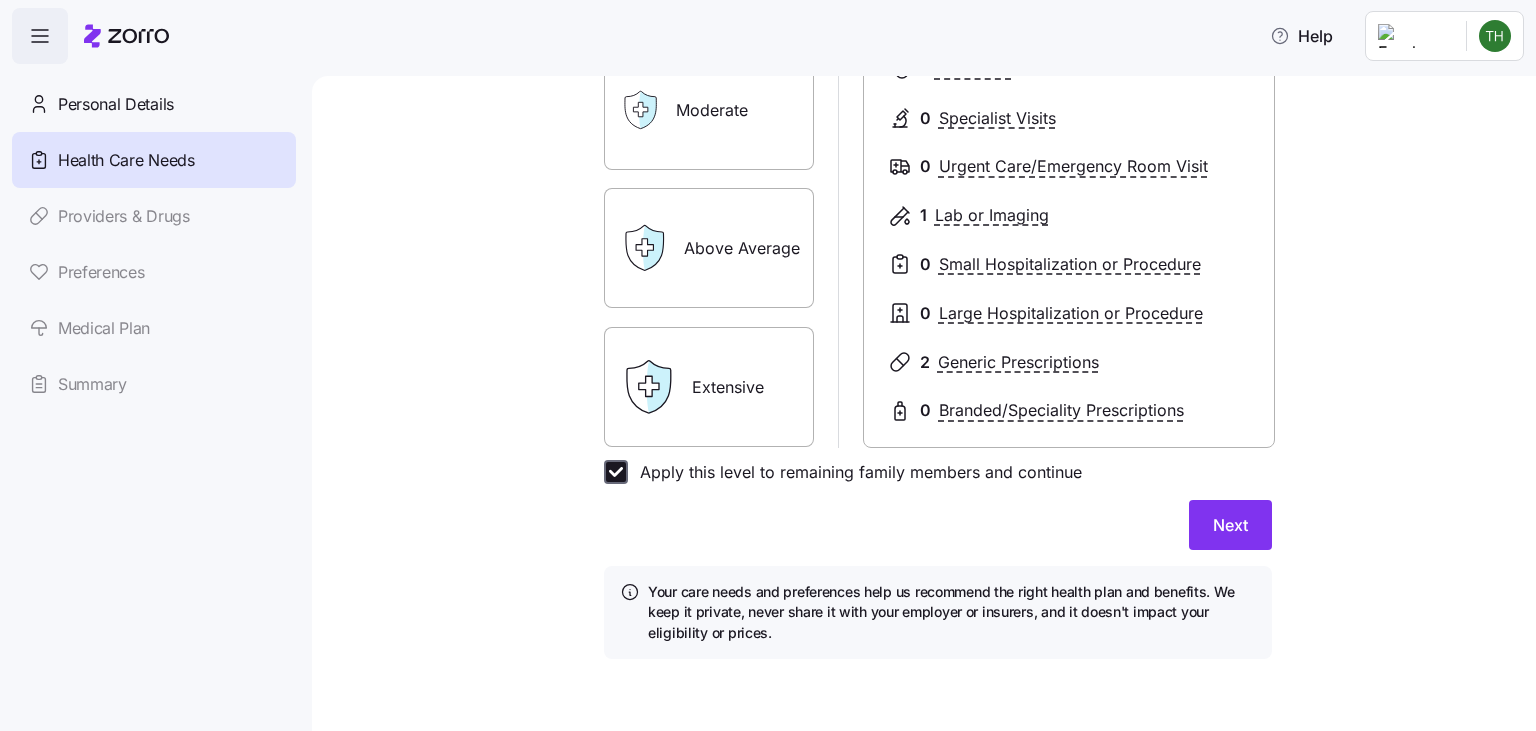 checkbox on "true" 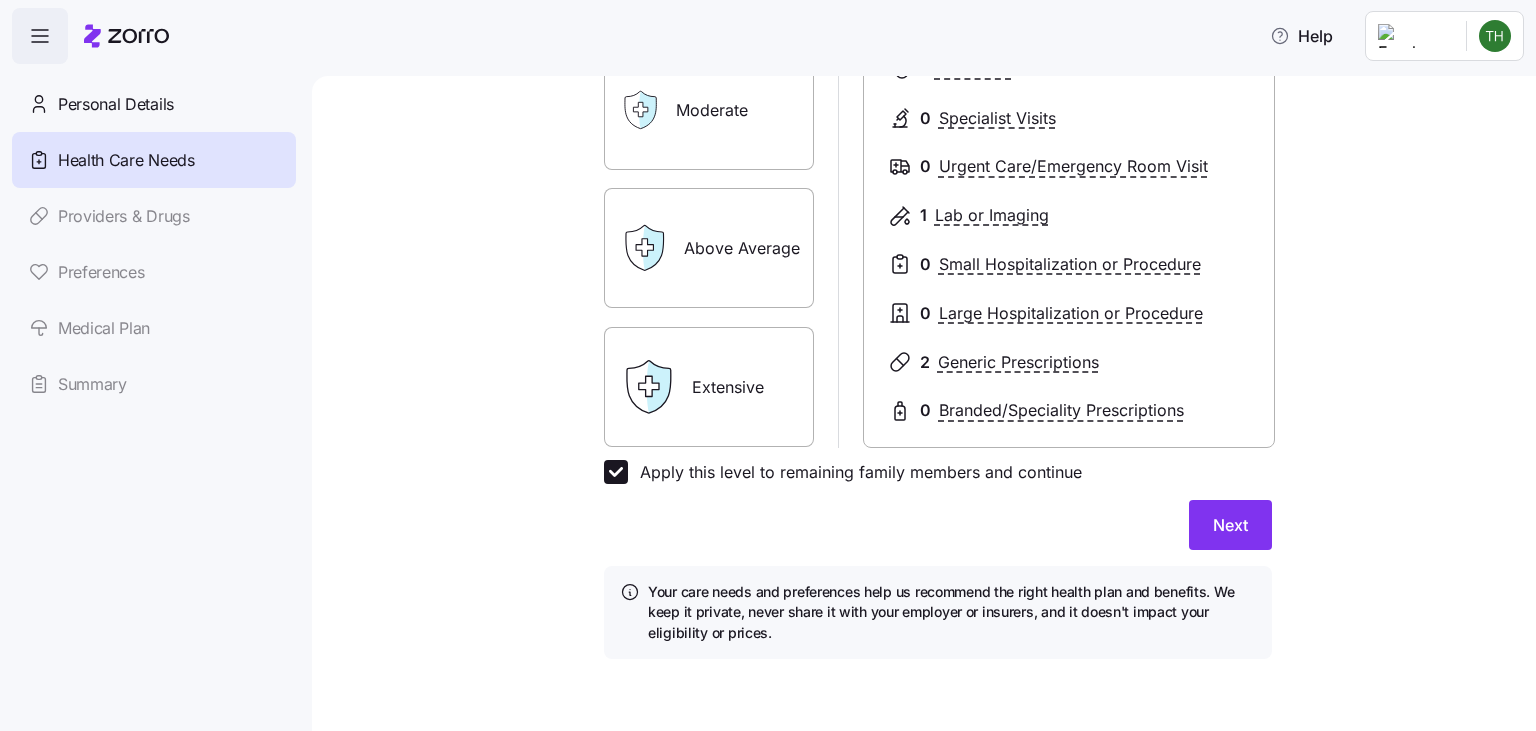 click on "Expected level of care Select the level of healthcare services each household member is likely to utilize **** ******** **** ***** Essential Moderate Above Average Extensive Essential 1 PCP Visits 0 Specialist Visits 0 Urgent Care/Emergency Room Visit 1 Lab or Imaging 0 Small Hospitalization or Procedure 0 Large Hospitalization or Procedure 2 Generic Prescriptions 0 Branded/Speciality Prescriptions Essential Moderate Above Average Extensive Moderate 2 PCP Visits 0 Specialist Visits 0 Urgent Care/Emergency Room Visit 2 Lab or Imaging 1 Small Hospitalization or Procedure 0 Large Hospitalization or Procedure 4 Generic Prescriptions 0 Branded/Speciality Prescriptions Essential Moderate Above Average Extensive Moderate 2 PCP Visits 0 Specialist Visits 0 Urgent Care/Emergency Room Visit 2 Lab or Imaging 1 Small Hospitalization or Procedure 0 Large Hospitalization or Procedure 4 Generic Prescriptions 0 Branded/Speciality Prescriptions Essential Moderate Above Average Extensive Moderate 2 PCP Visits 0 0 2 1 0 4 0" at bounding box center (938, 227) 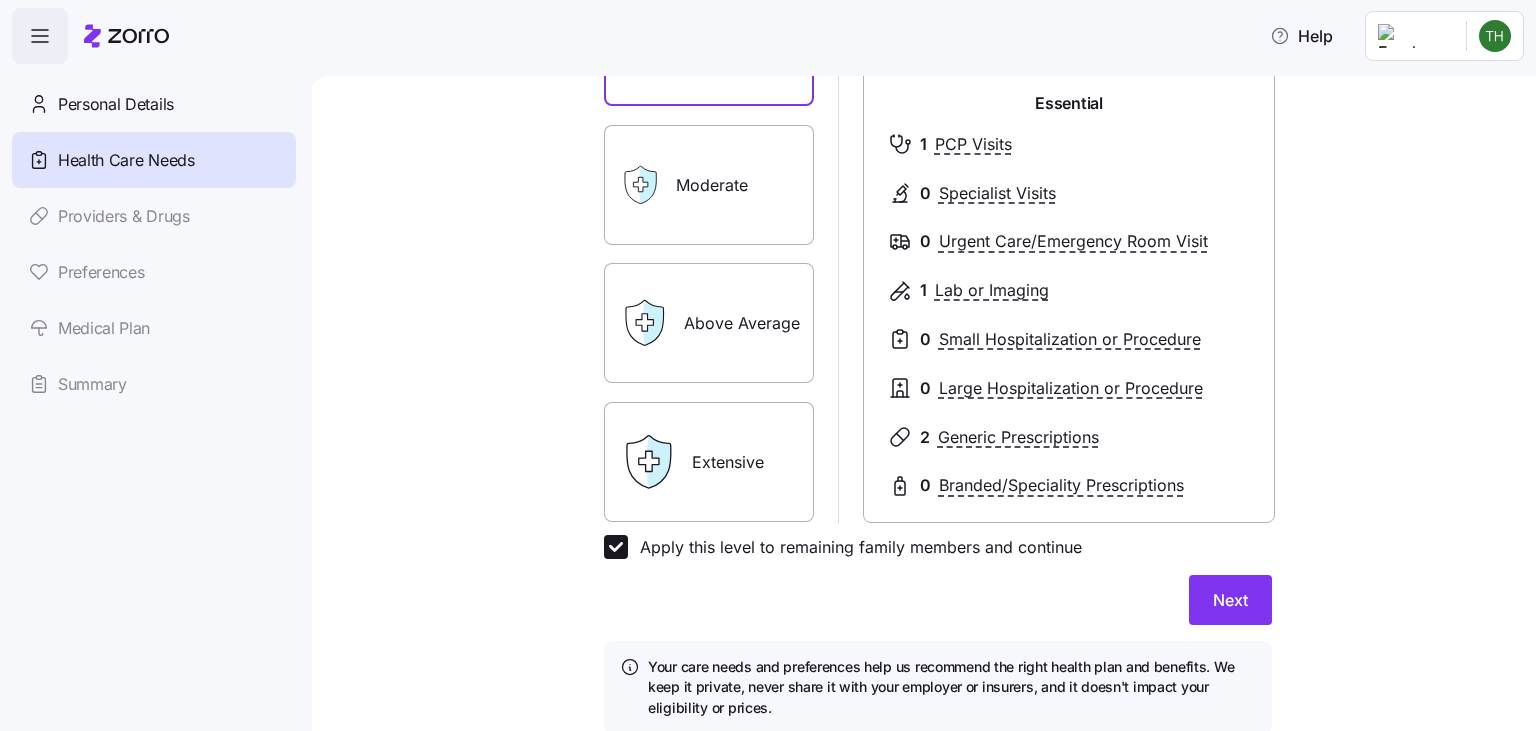 scroll, scrollTop: 288, scrollLeft: 0, axis: vertical 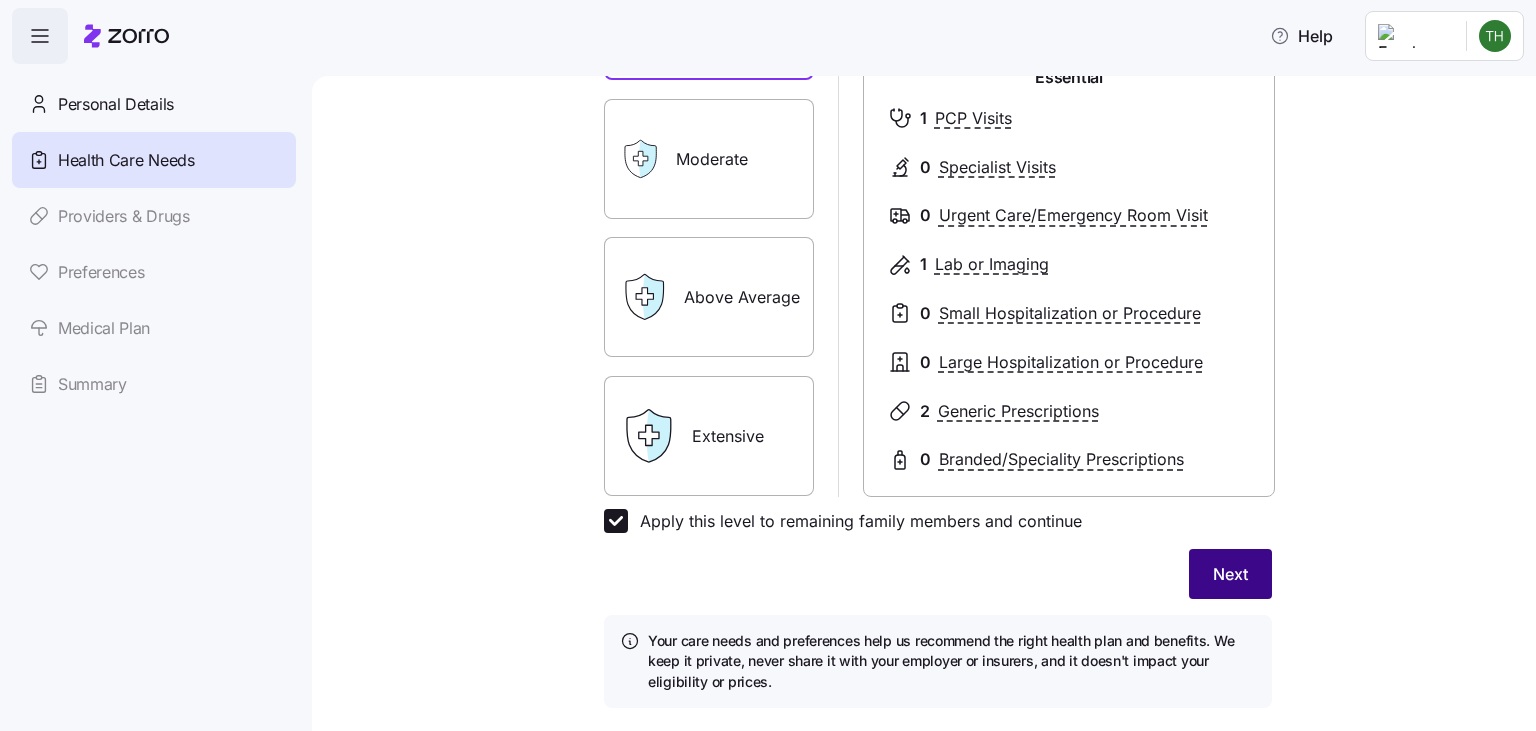 click on "Next" at bounding box center [1230, 574] 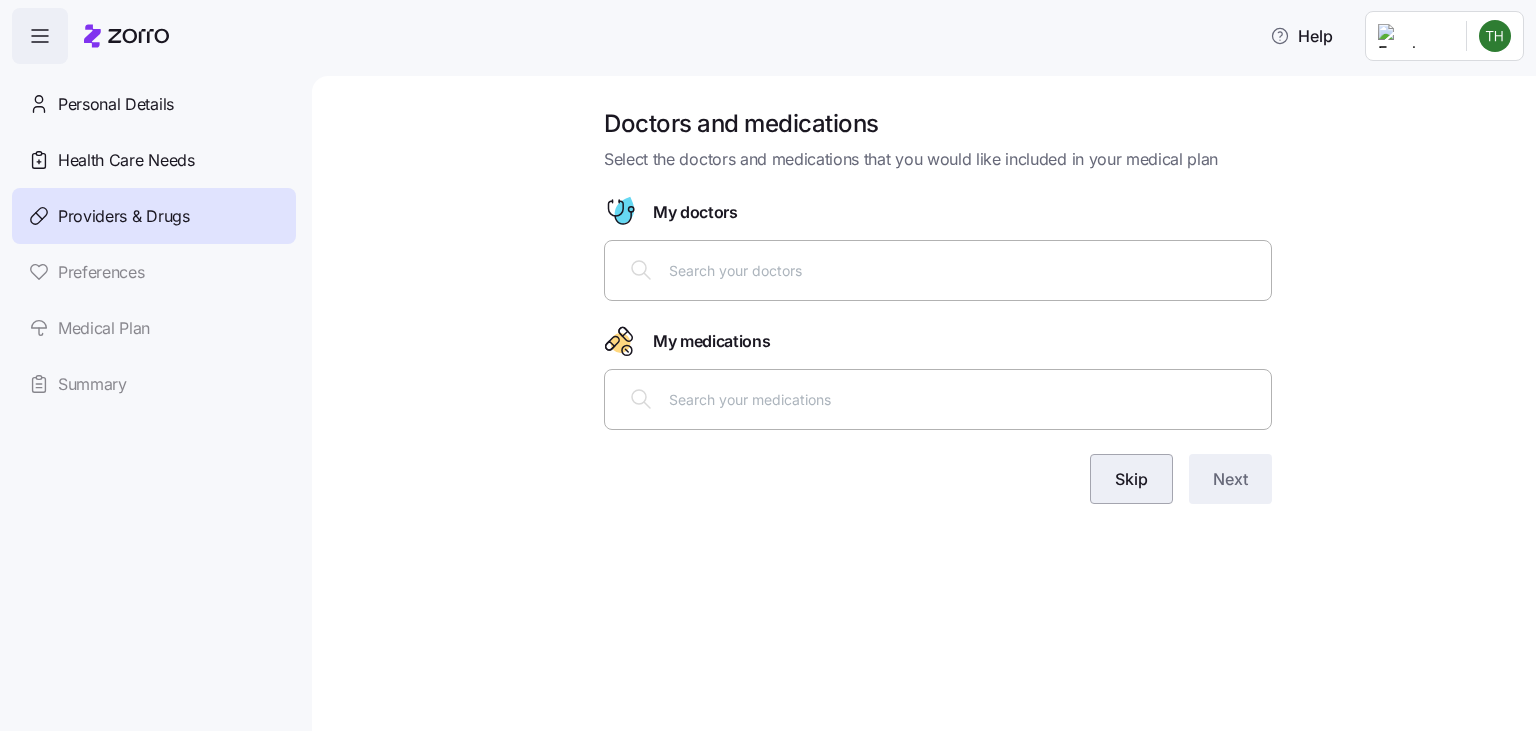 click on "Skip" at bounding box center (1131, 479) 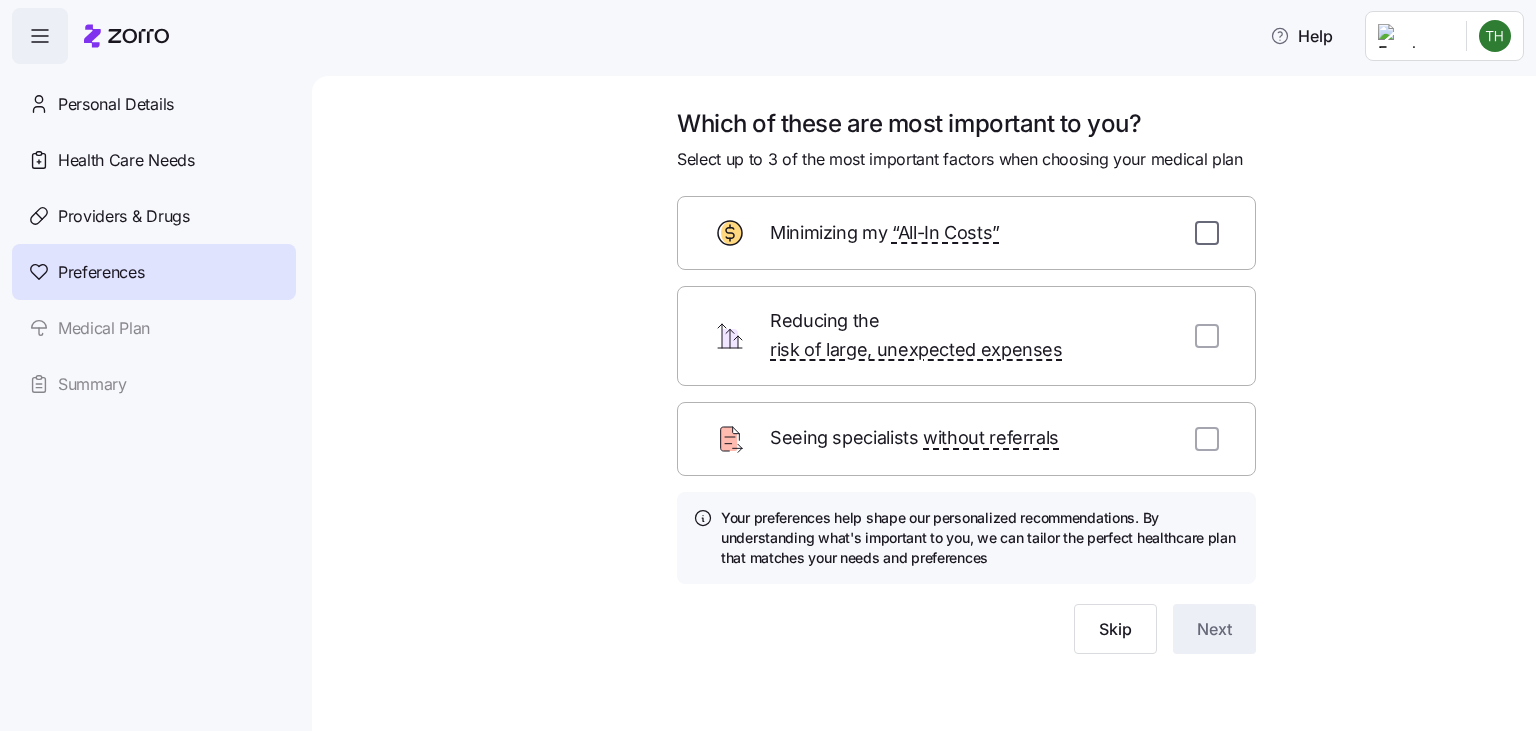 click at bounding box center (1207, 233) 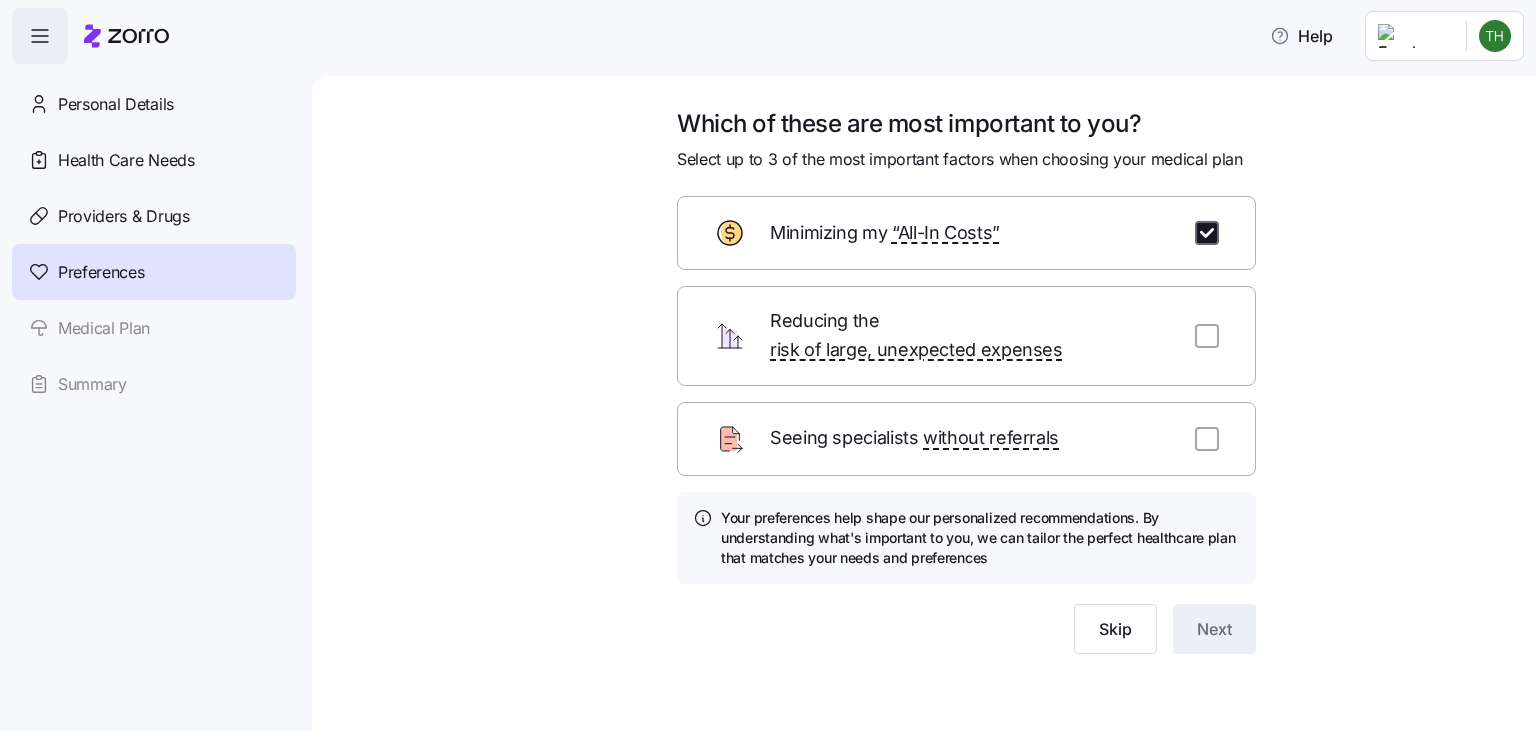 checkbox on "true" 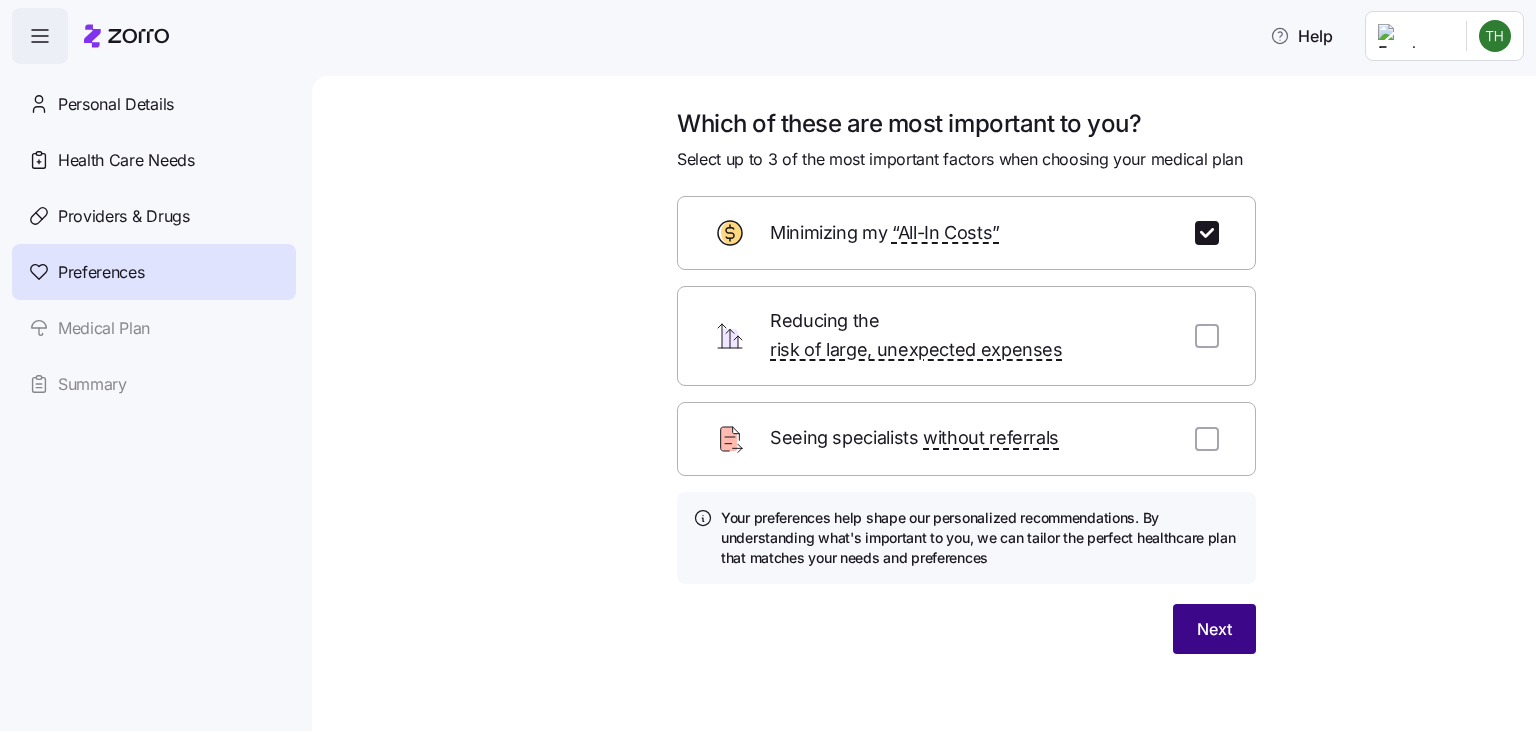 click on "Next" at bounding box center [1214, 629] 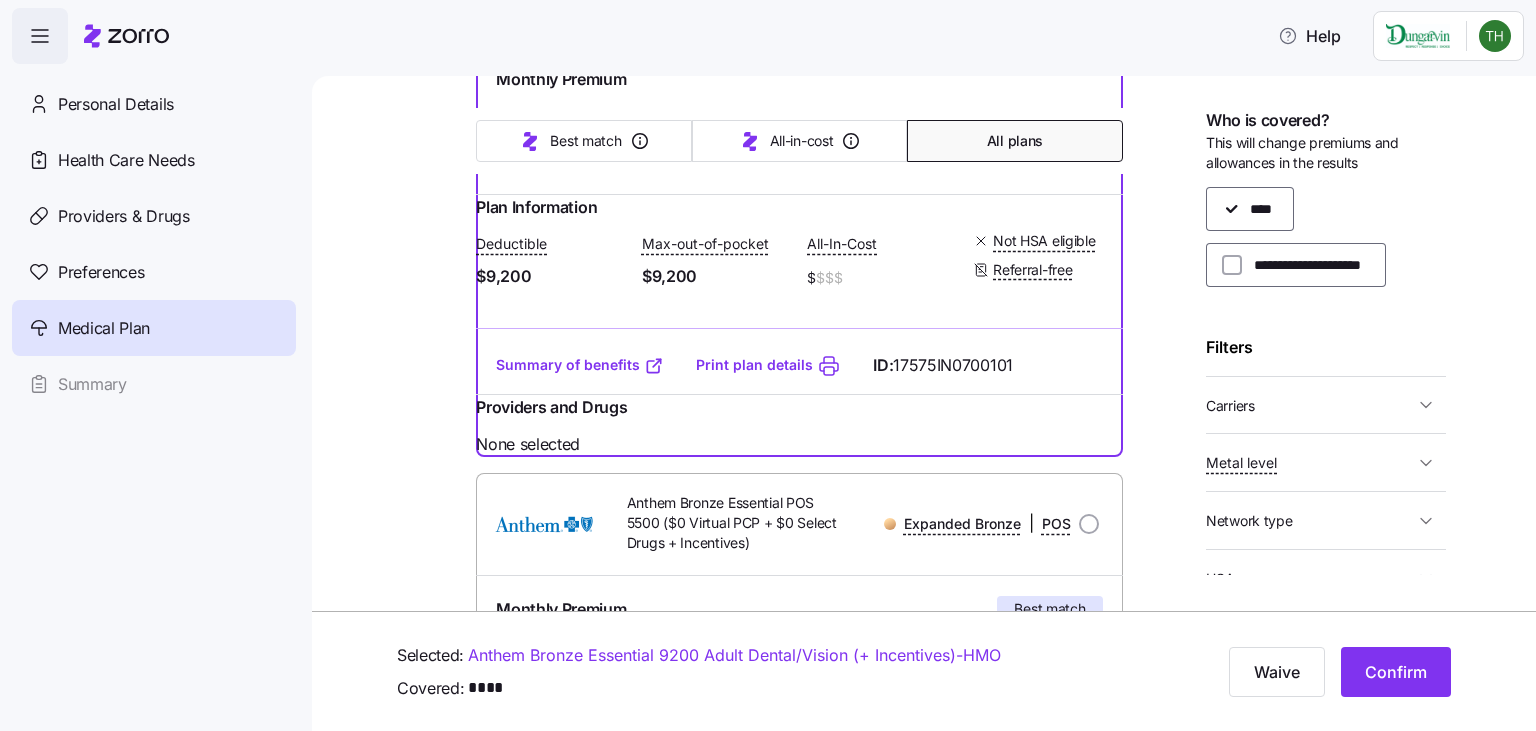 scroll, scrollTop: 939, scrollLeft: 0, axis: vertical 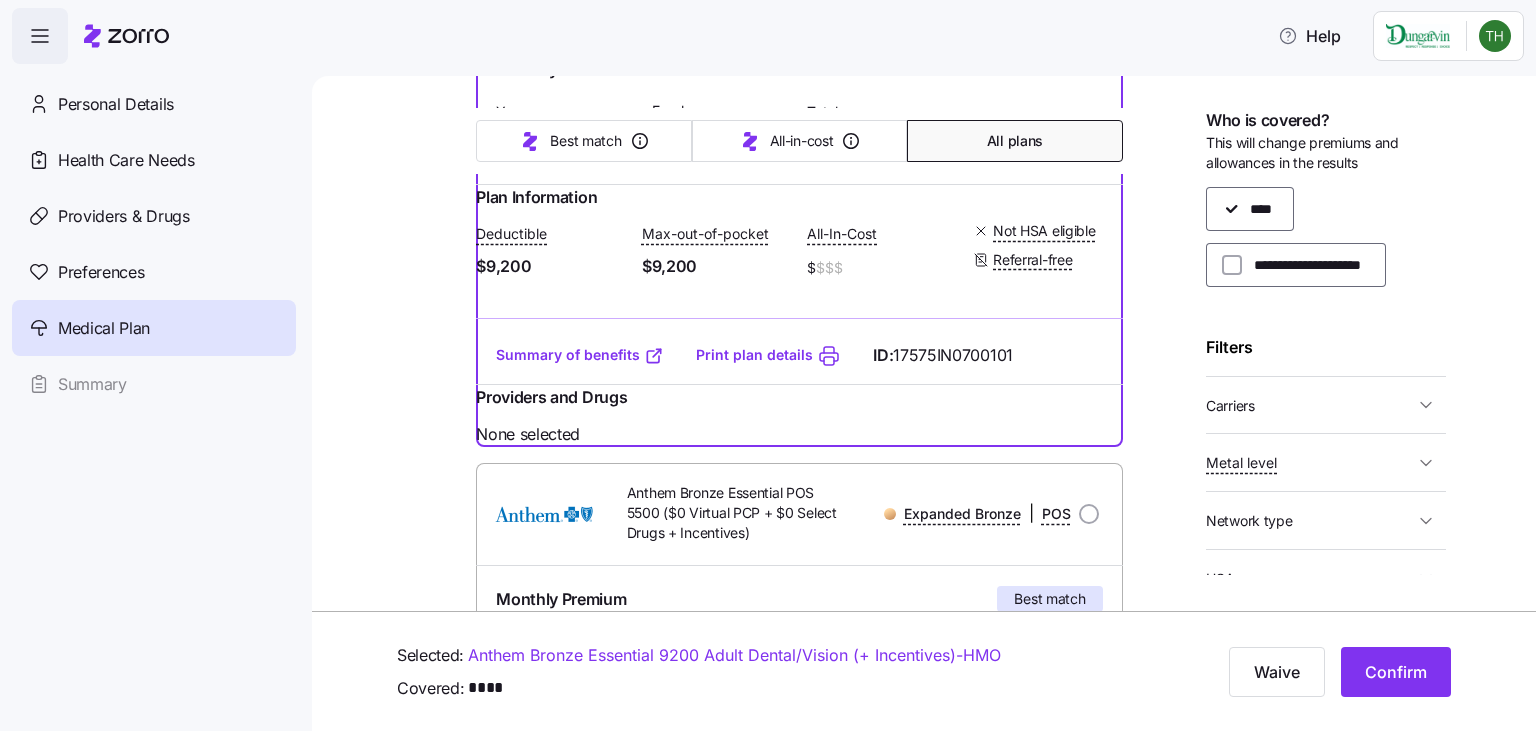 click on "**********" at bounding box center (1296, 265) 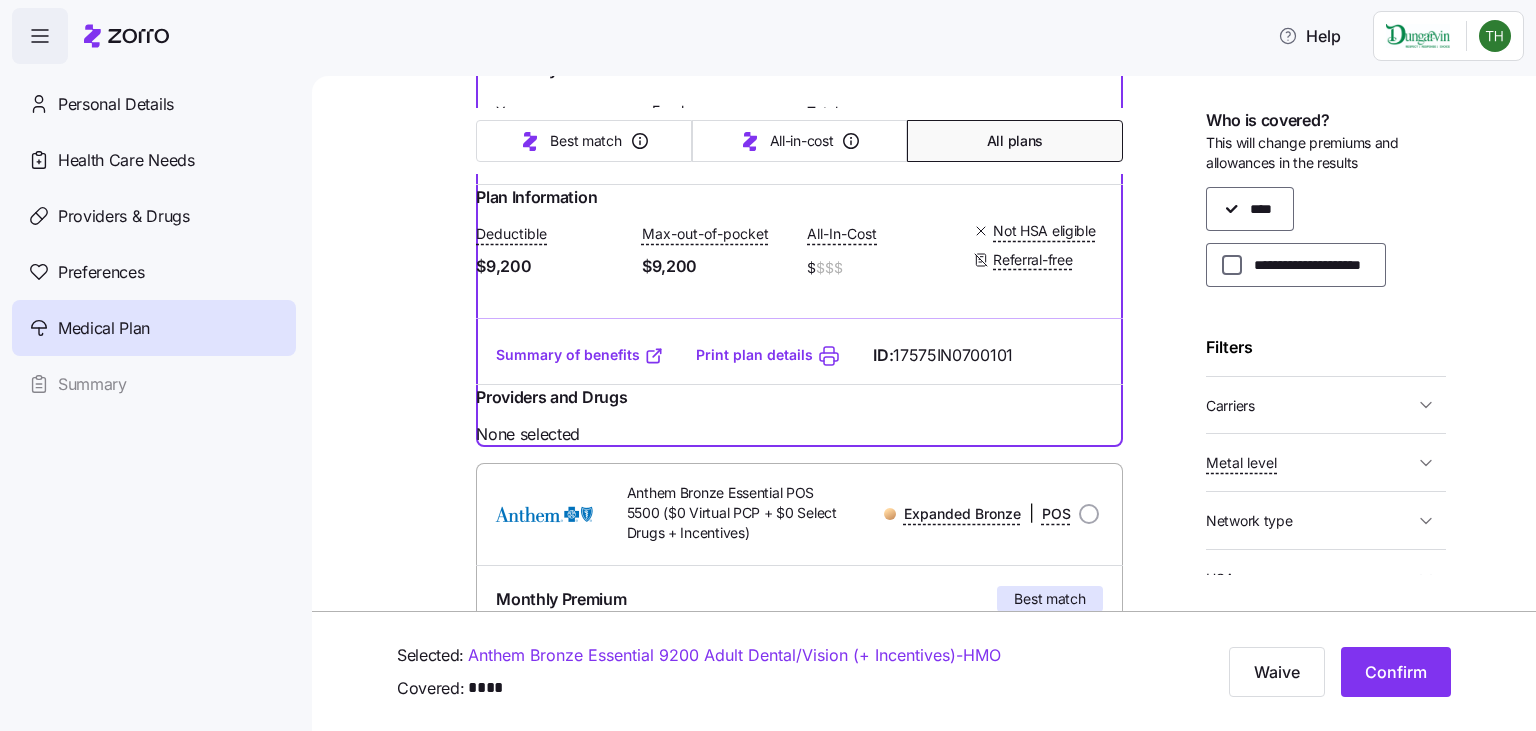 click on "**********" at bounding box center (1232, 265) 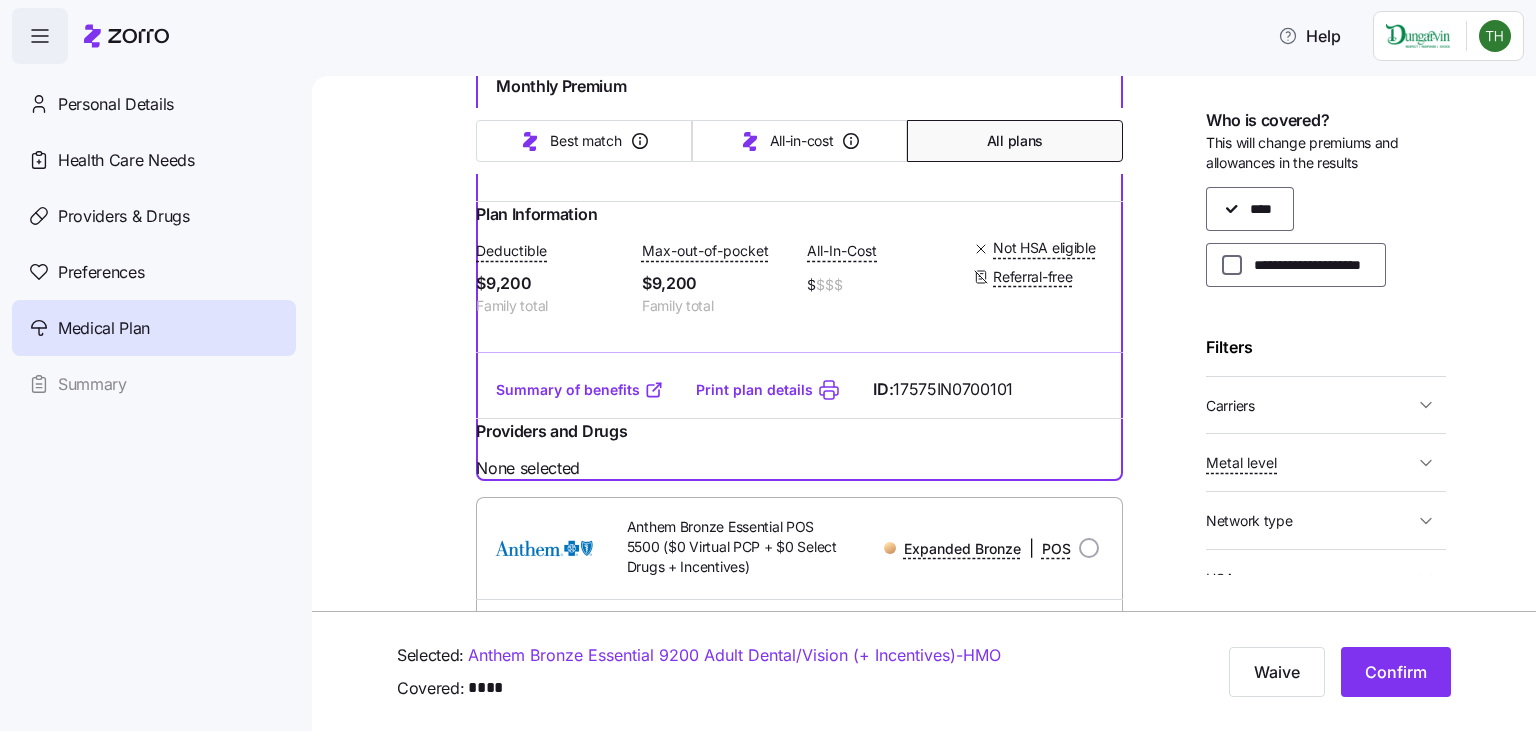 checkbox on "true" 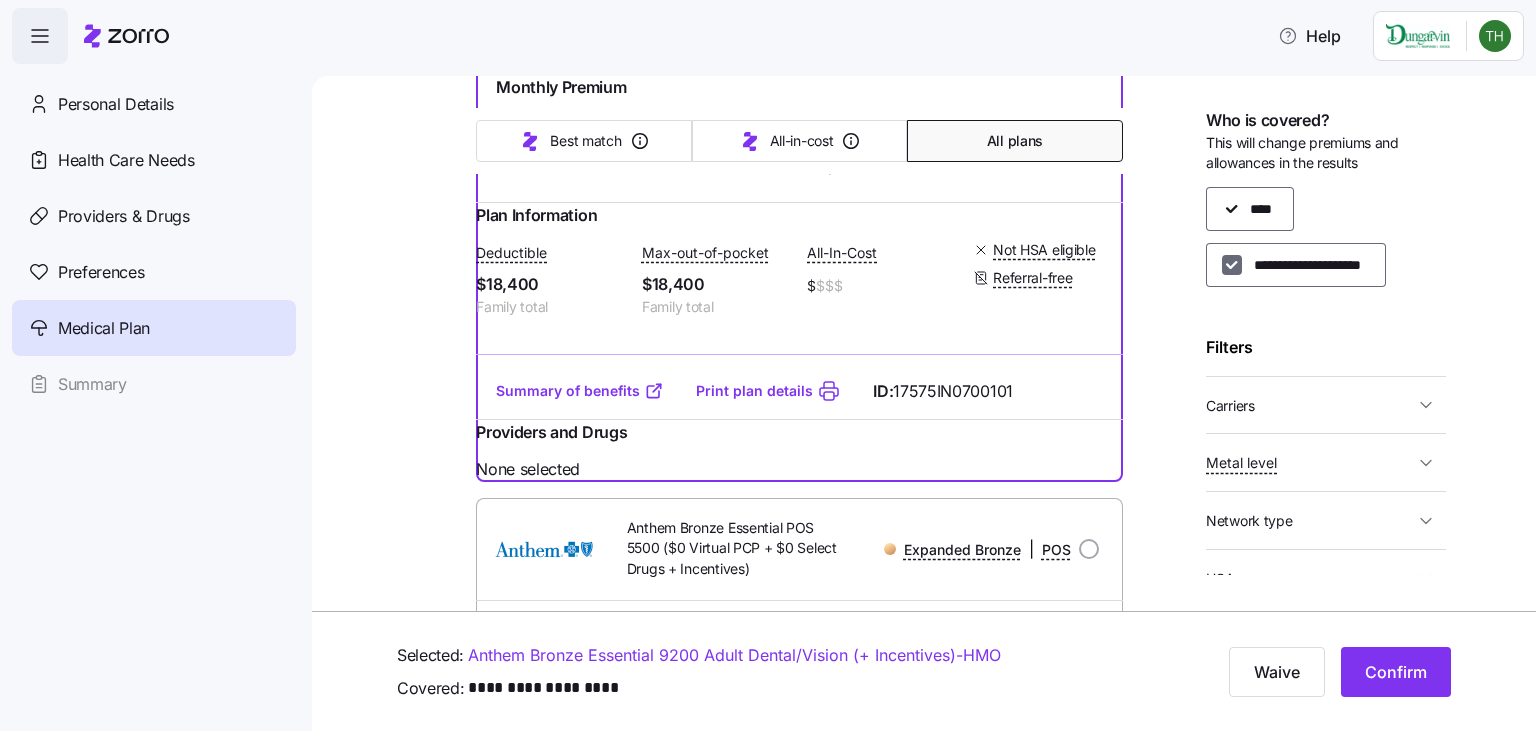 scroll, scrollTop: 966, scrollLeft: 0, axis: vertical 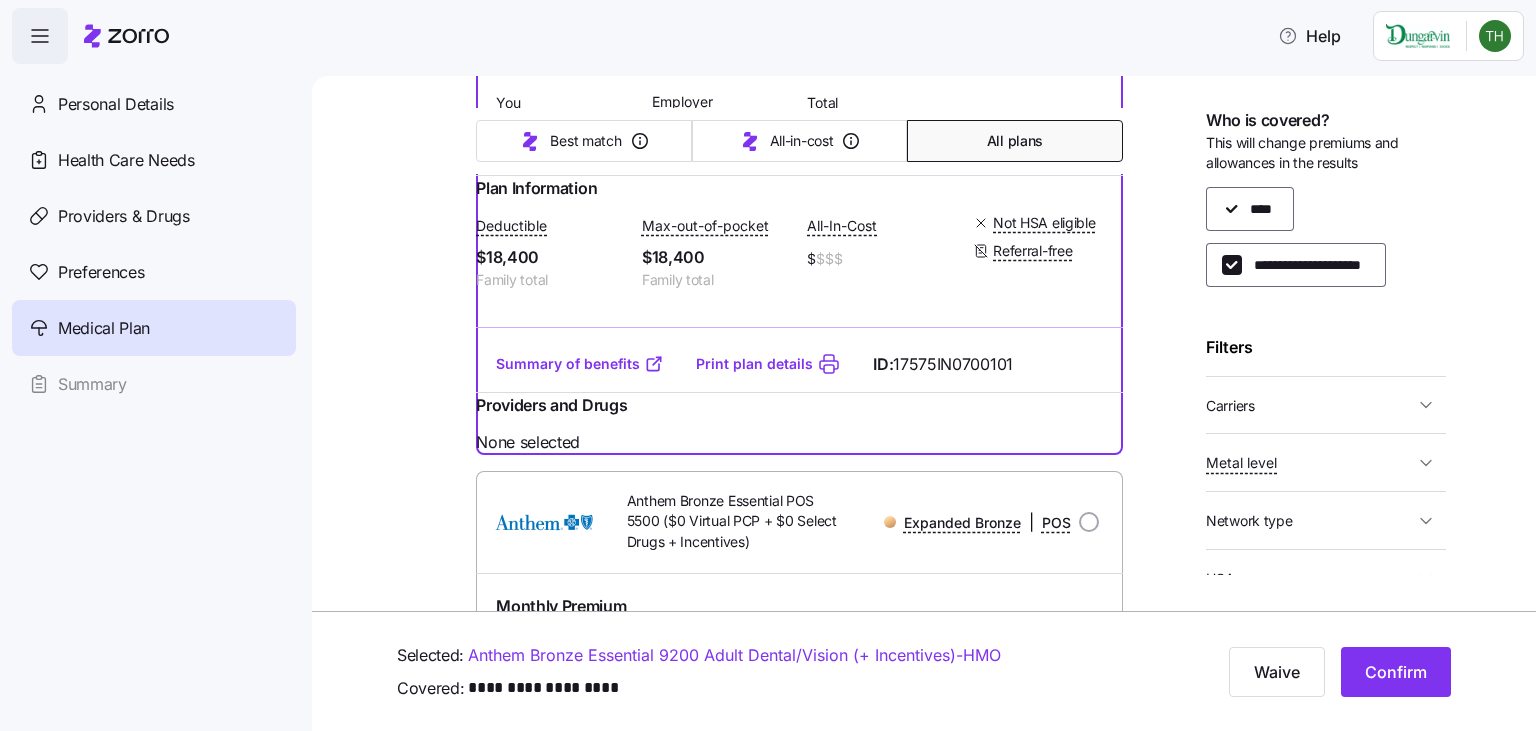 click at bounding box center (430, 10055) 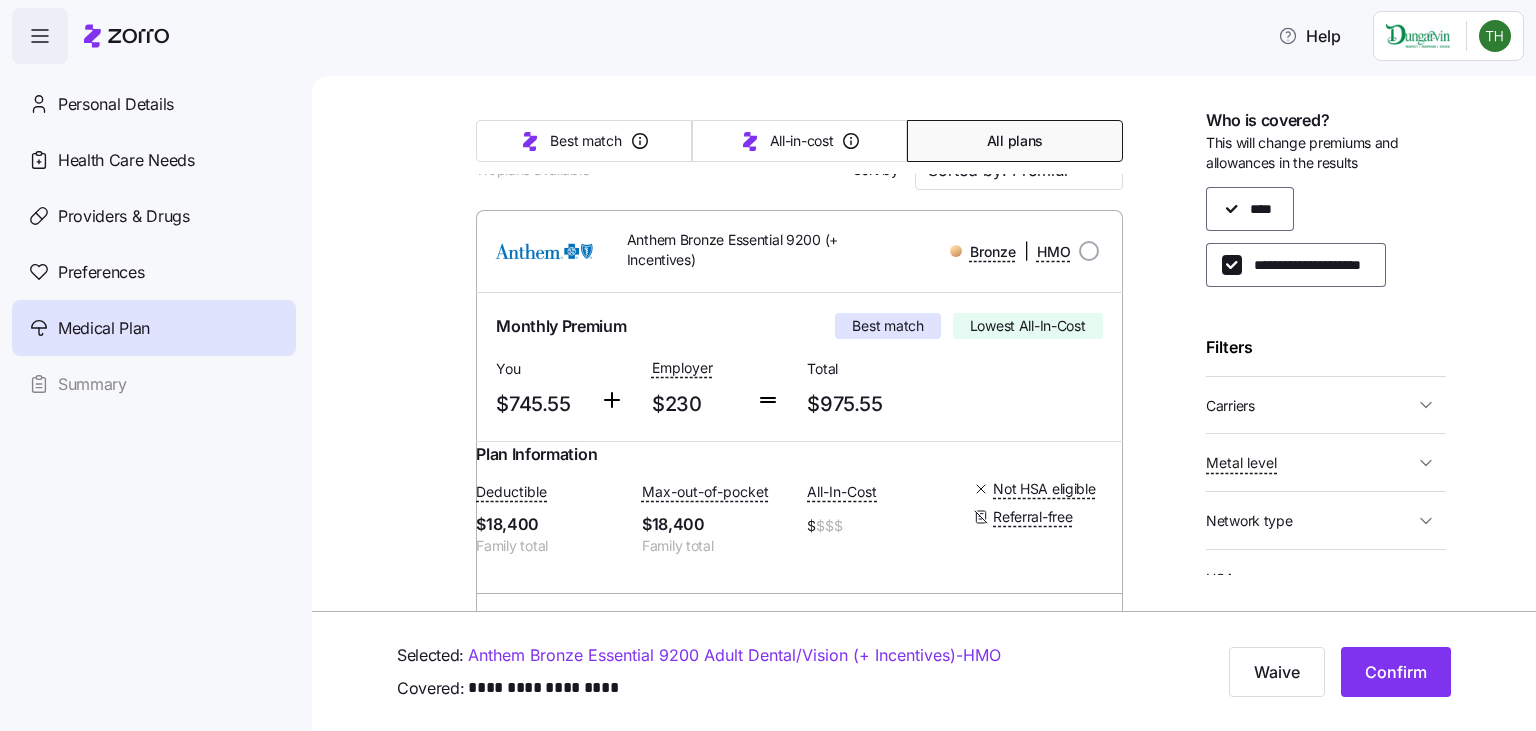 scroll, scrollTop: 0, scrollLeft: 0, axis: both 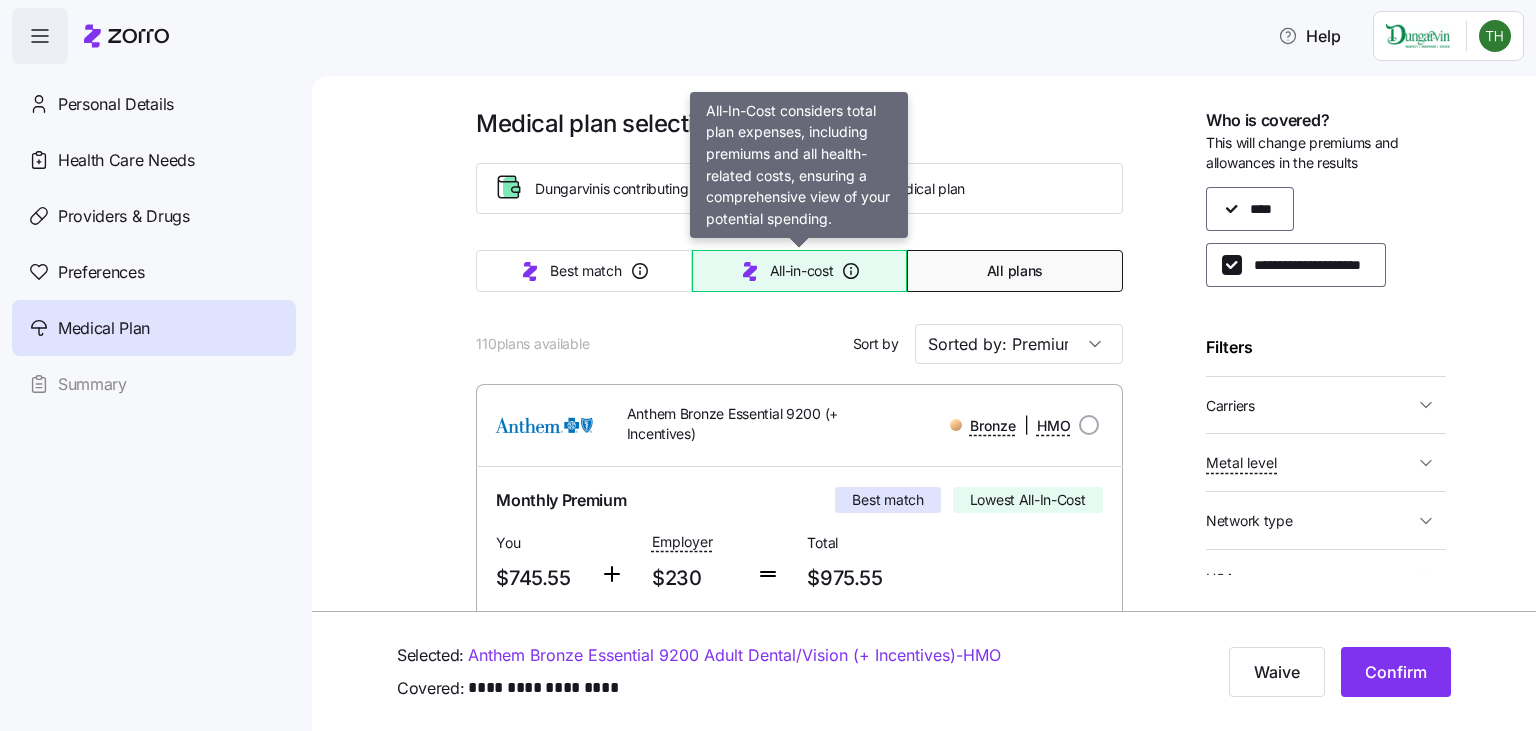 click on "All-in-cost" at bounding box center (802, 271) 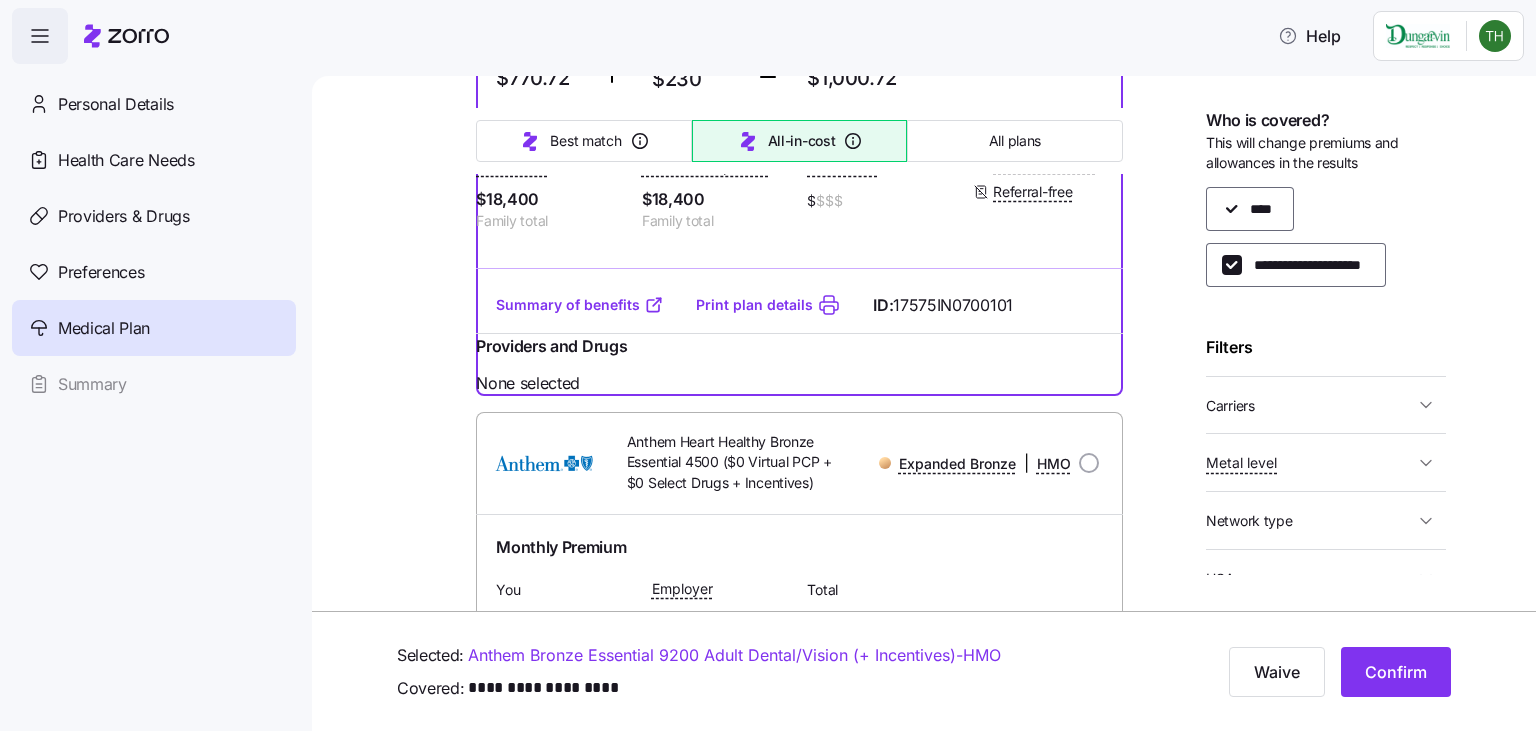 scroll, scrollTop: 1572, scrollLeft: 0, axis: vertical 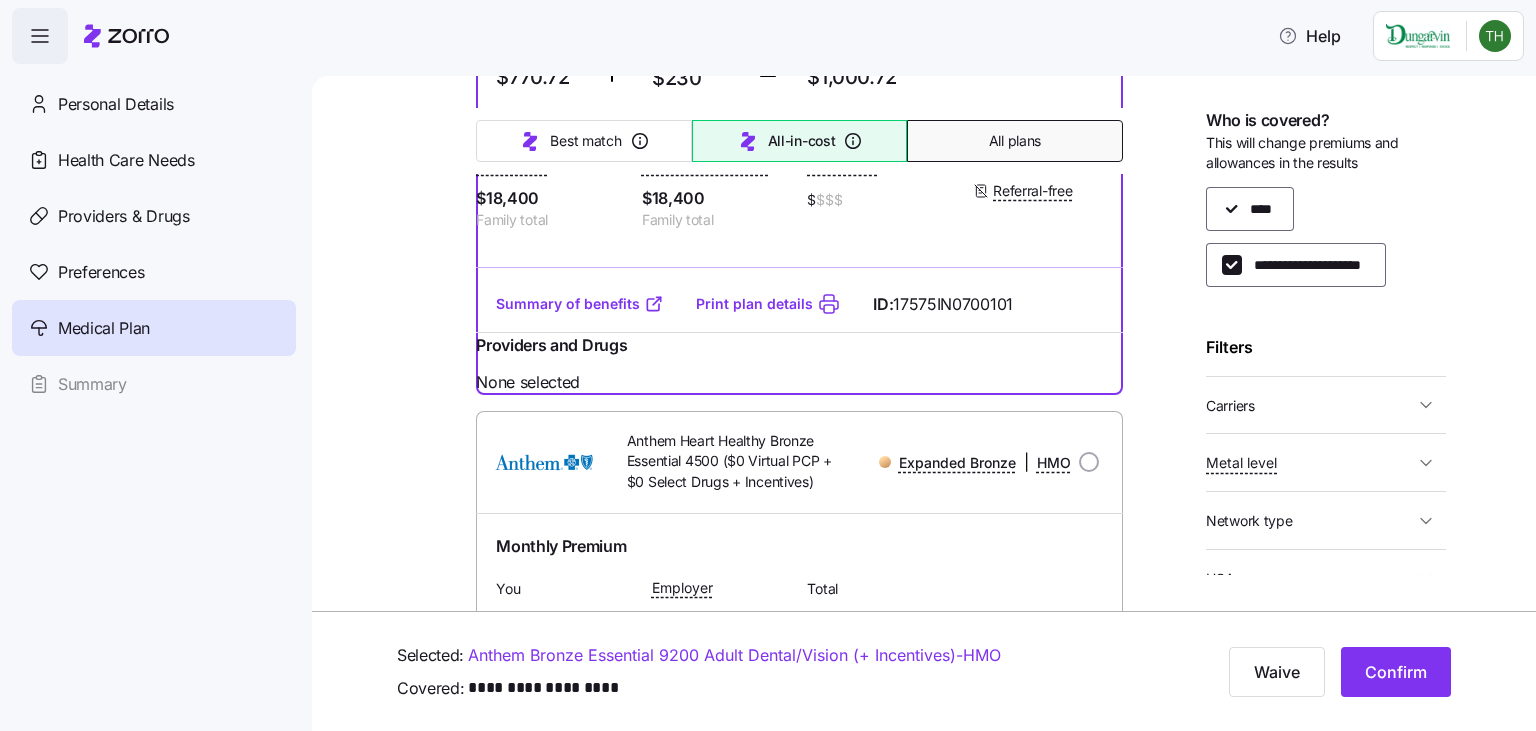 click on "All plans" at bounding box center [1014, 141] 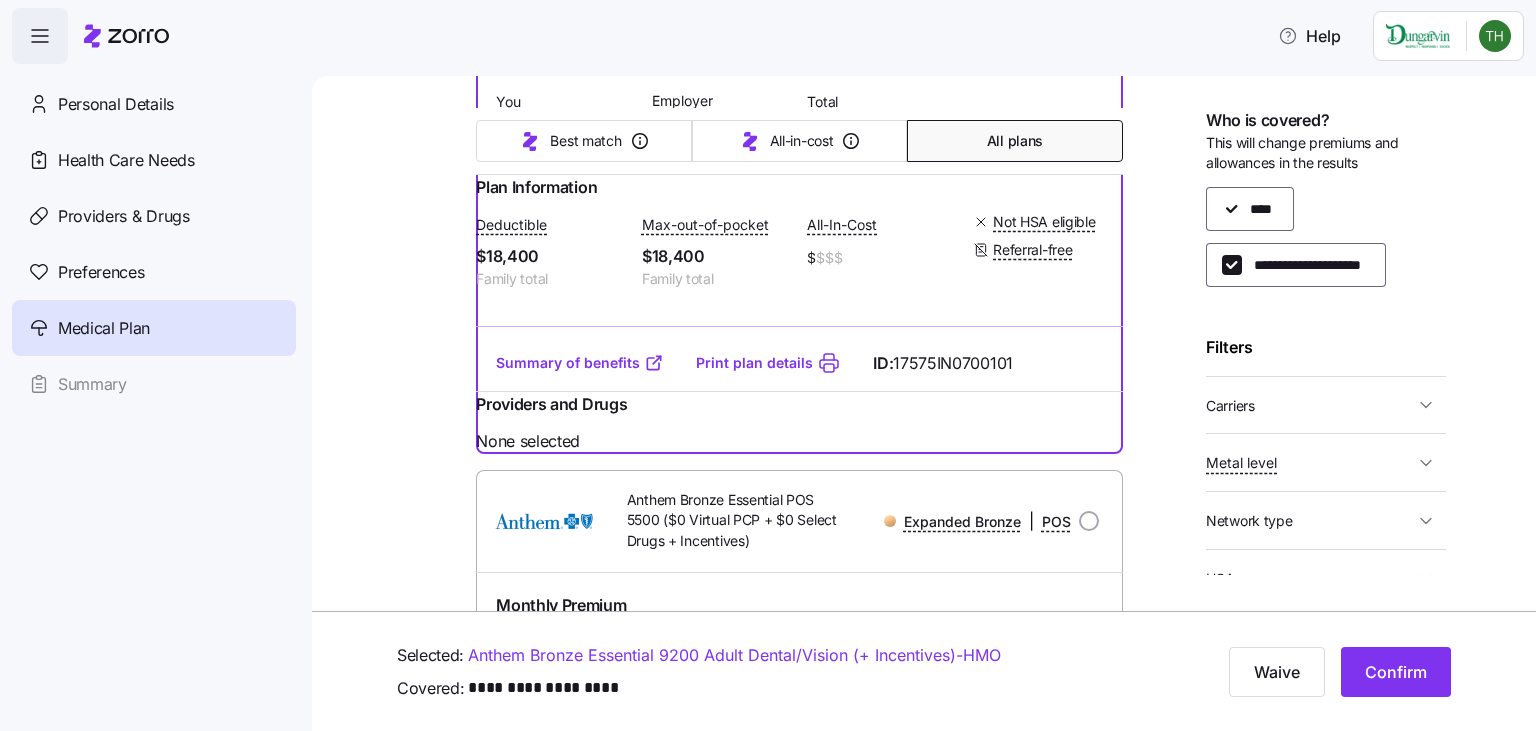 scroll, scrollTop: 966, scrollLeft: 0, axis: vertical 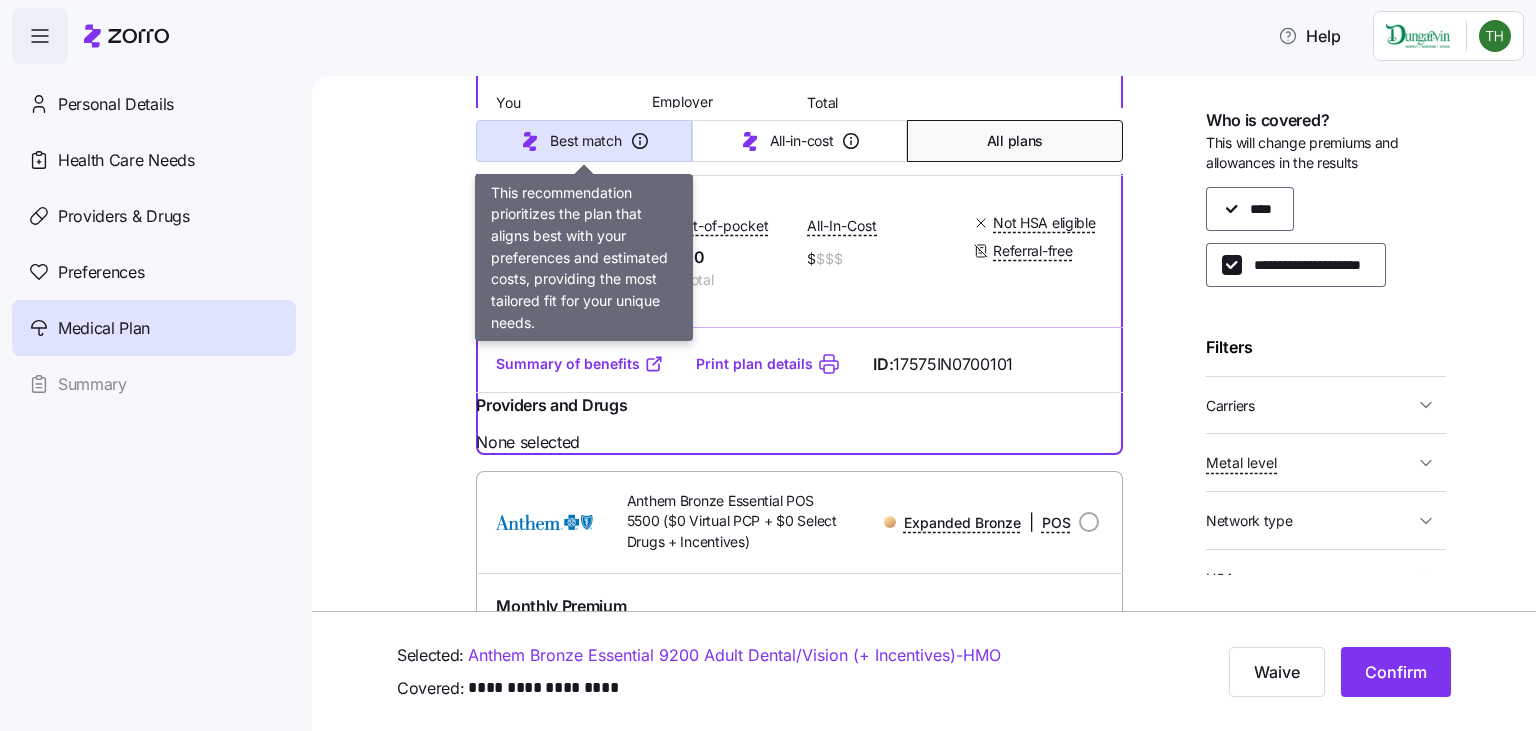 click on "Best match" at bounding box center (583, 141) 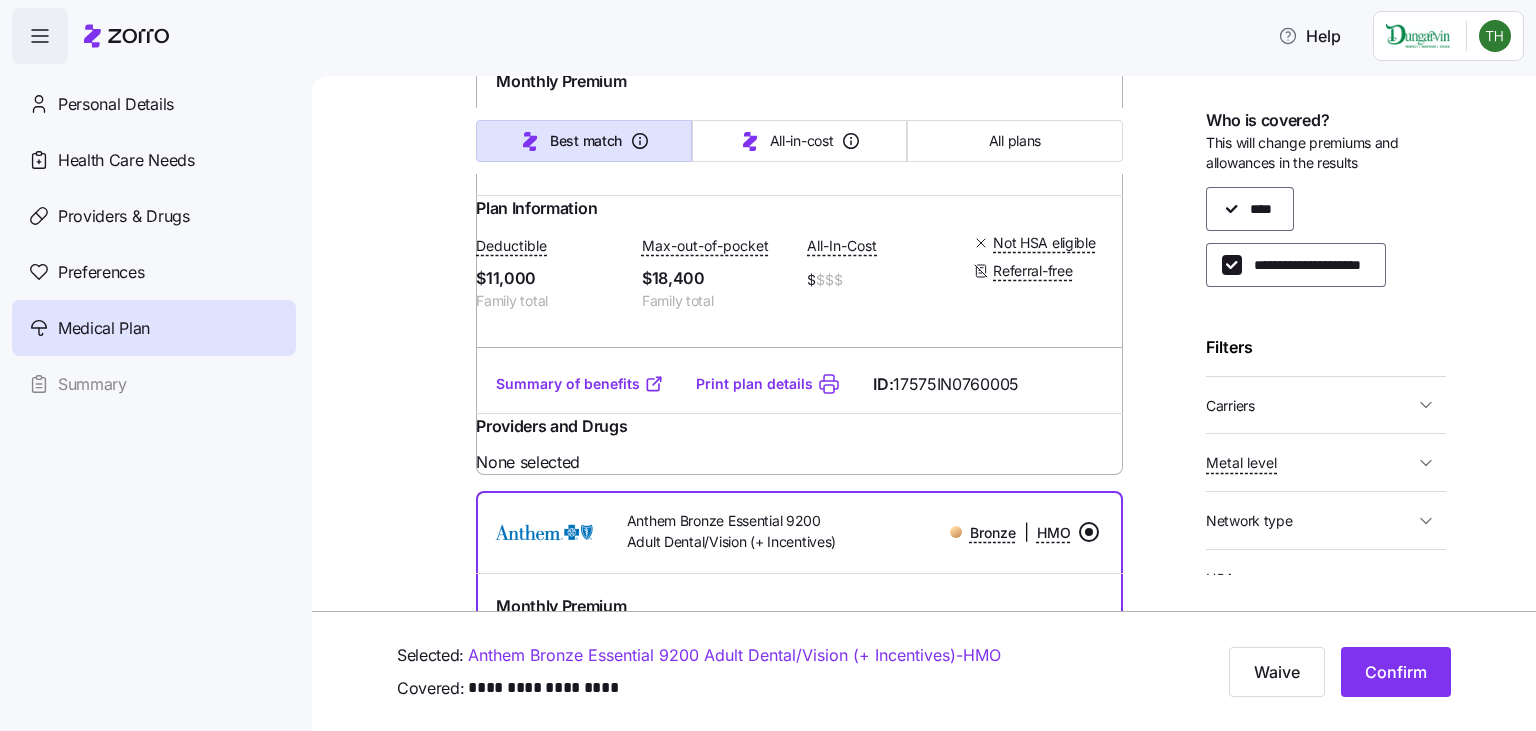 type on "Sorted by: Best match" 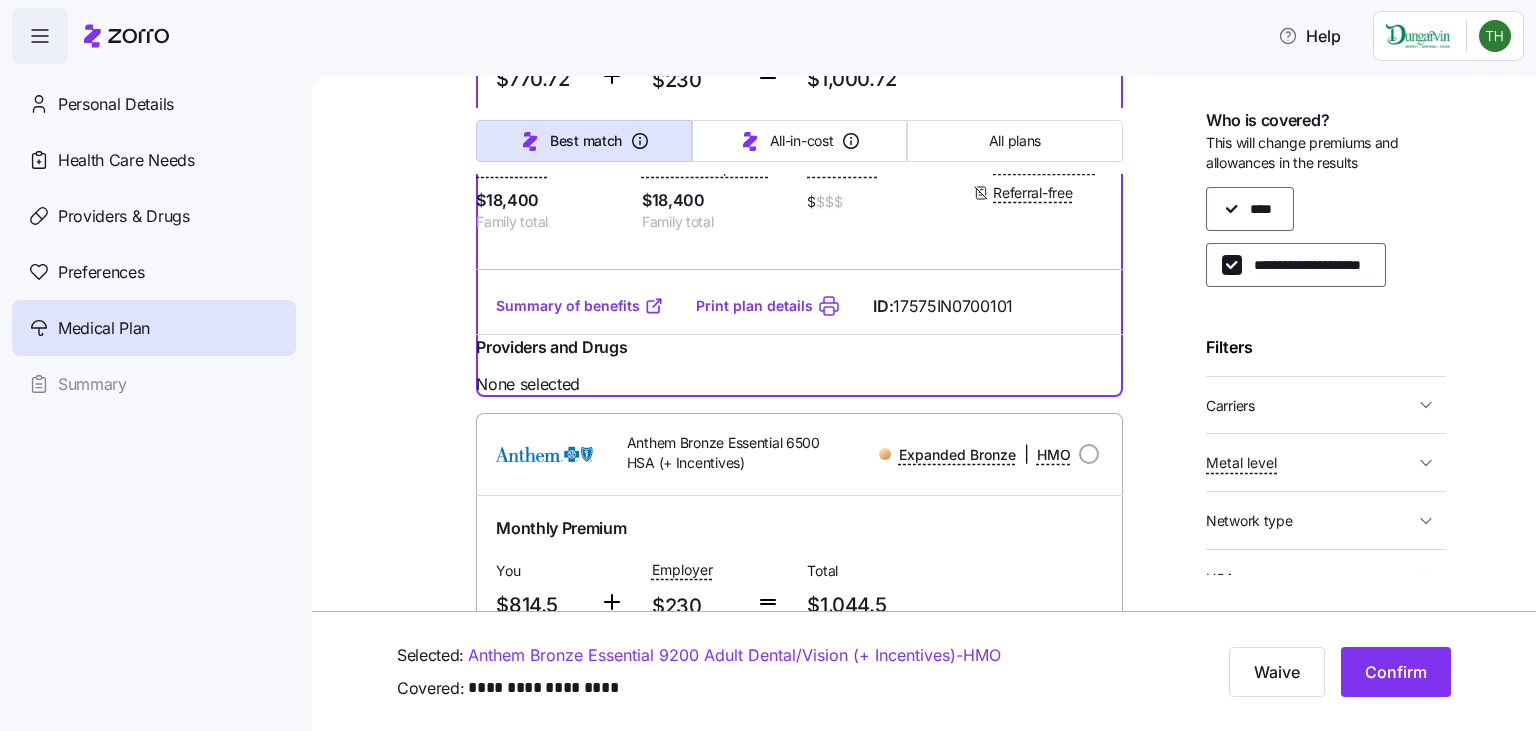scroll, scrollTop: 1572, scrollLeft: 0, axis: vertical 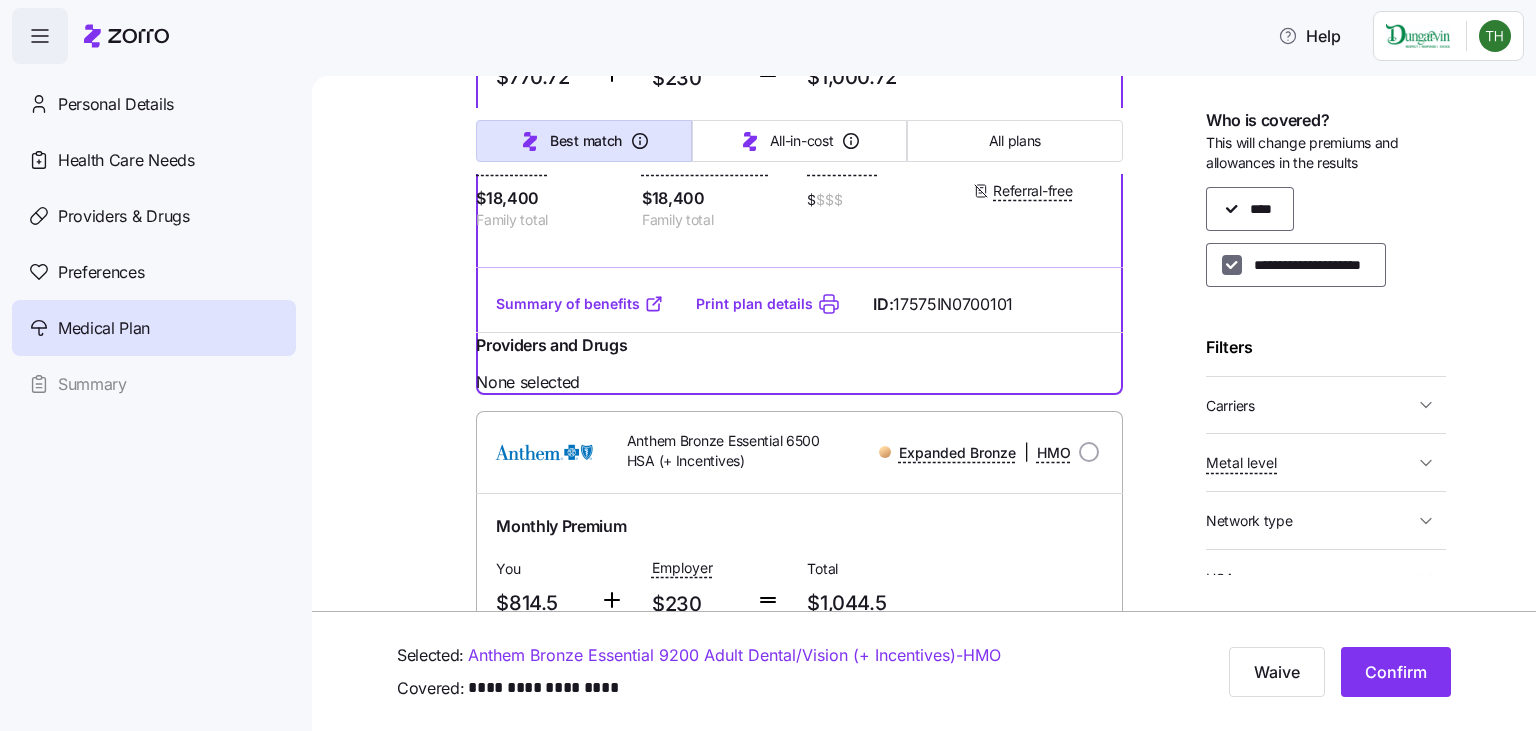 click on "**********" at bounding box center [1232, 265] 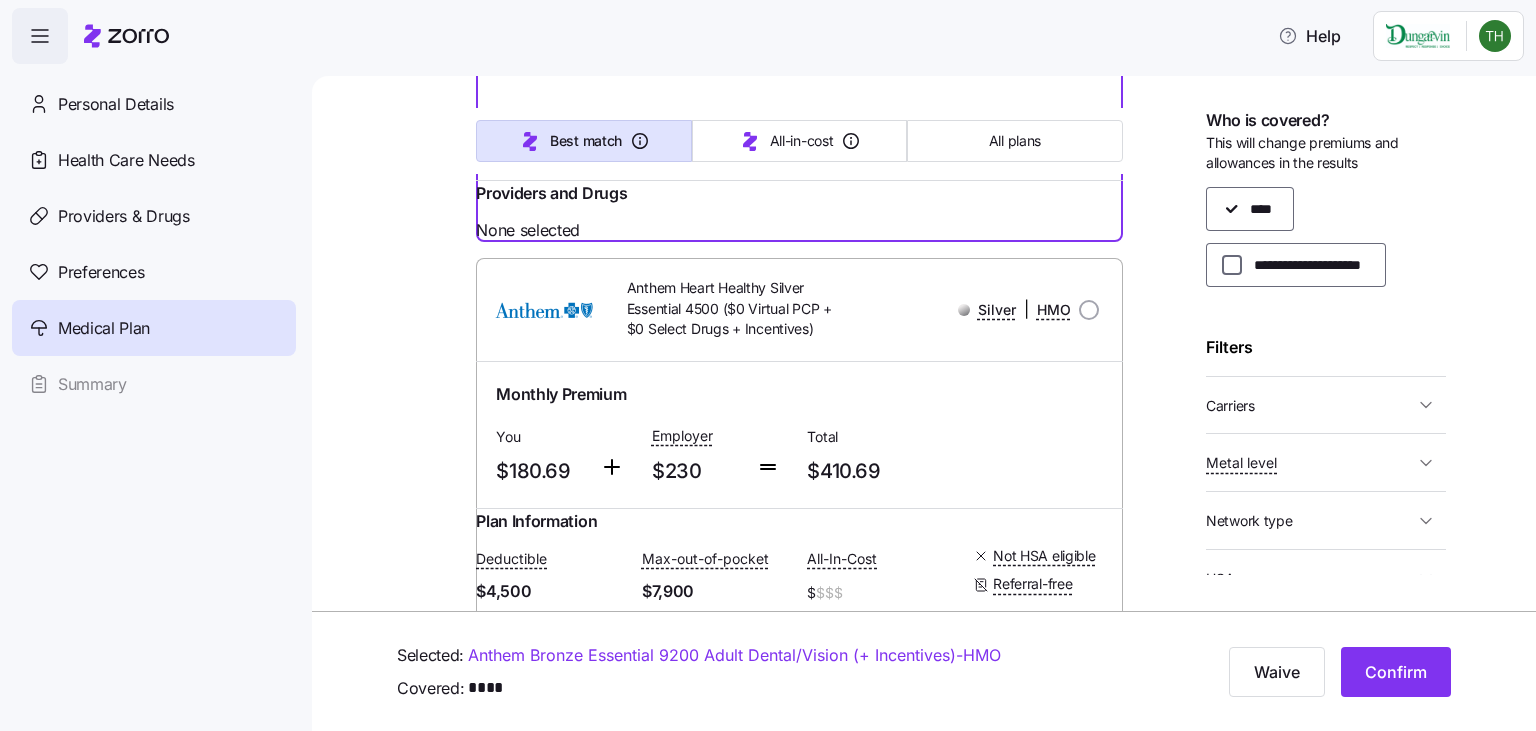 scroll, scrollTop: 5583, scrollLeft: 0, axis: vertical 